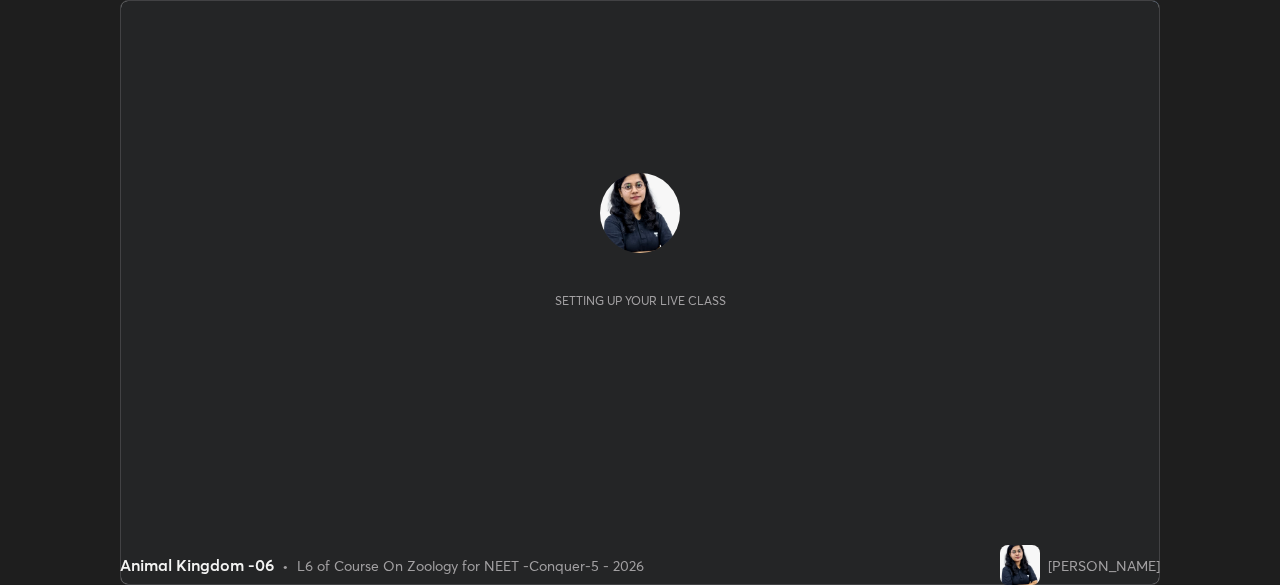 scroll, scrollTop: 0, scrollLeft: 0, axis: both 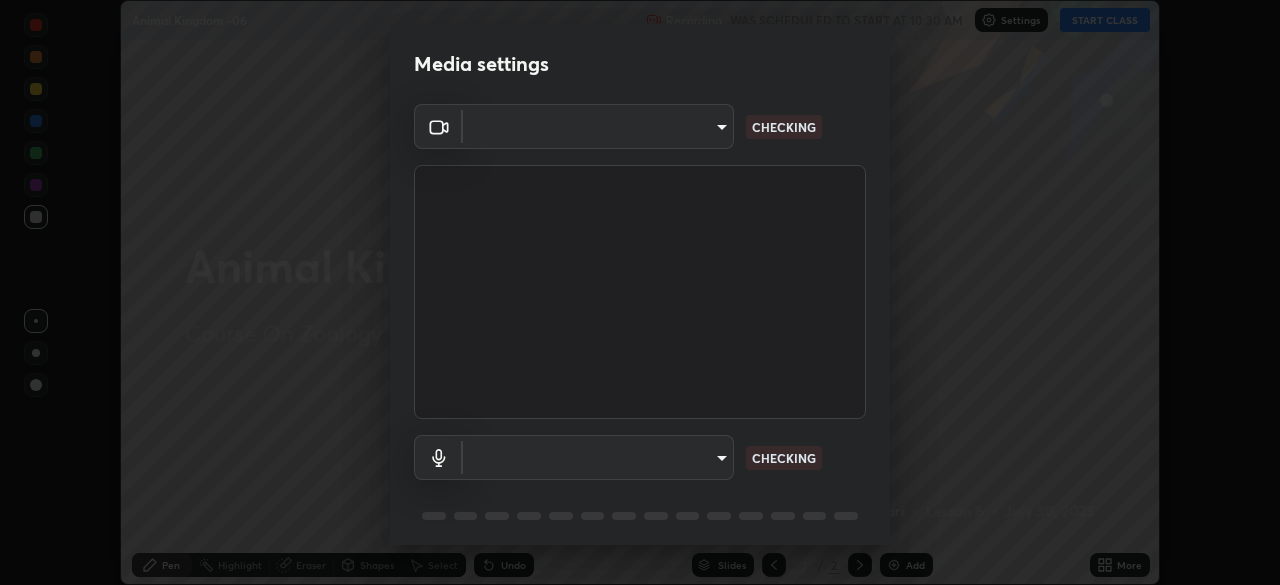 click on "Erase all Animal Kingdom -06 Recording WAS SCHEDULED TO START AT  10:30 AM Settings START CLASS Setting up your live class Animal Kingdom -06 • L6 of Course On Zoology for NEET -Conquer-5 - 2026 [PERSON_NAME] Pen Highlight Eraser Shapes Select Undo Slides 2 / 2 Add More No doubts shared Encourage your learners to ask a doubt for better clarity Report an issue Reason for reporting Buffering Chat not working Audio - Video sync issue Educator video quality low ​ Attach an image Report Media settings ​ CHECKING ​ CHECKING 1 / 5 Next" at bounding box center [640, 292] 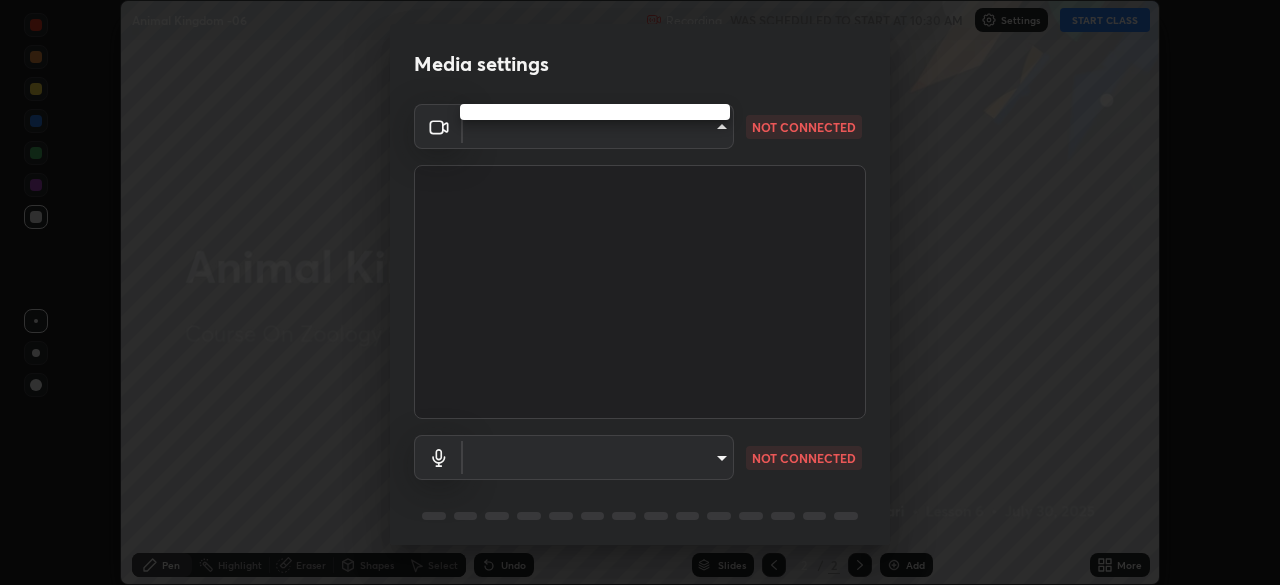 click at bounding box center (640, 292) 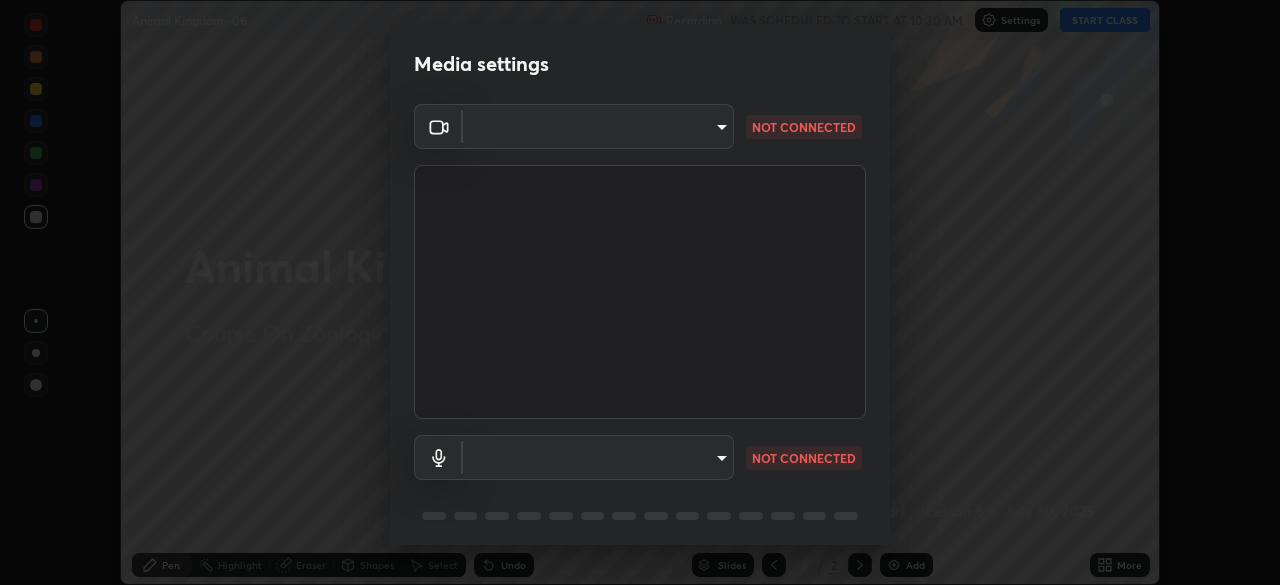 type on "7ed20a03b39d01afd00fe6dde055b912dfb1f922eeb2ba997ae65b2dd1e1ecbb" 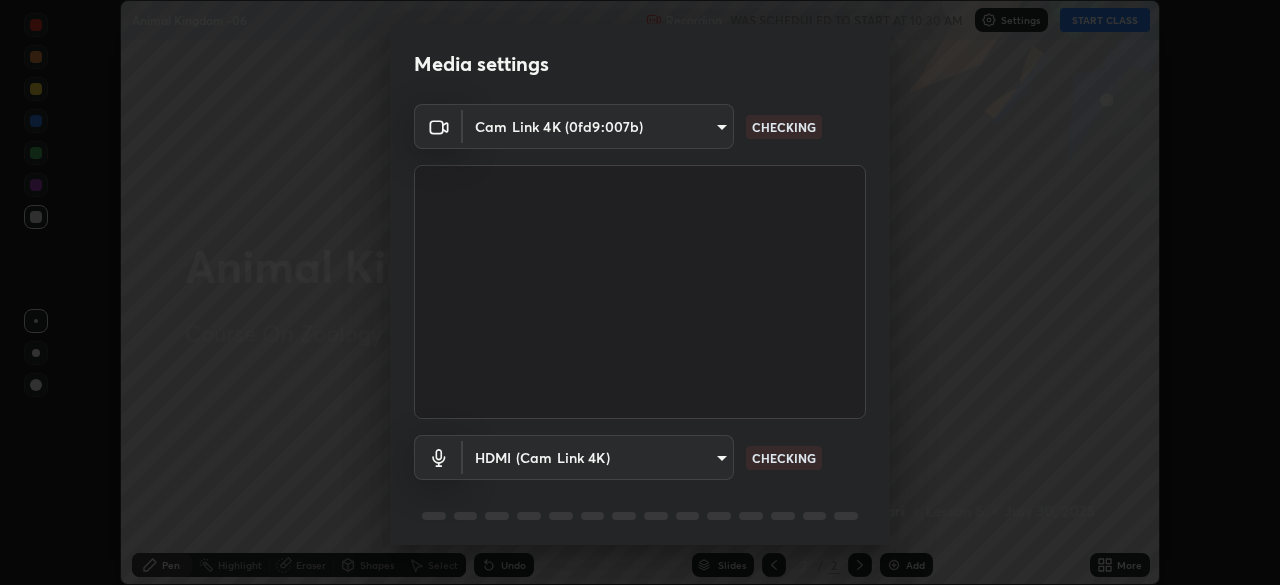 scroll, scrollTop: 71, scrollLeft: 0, axis: vertical 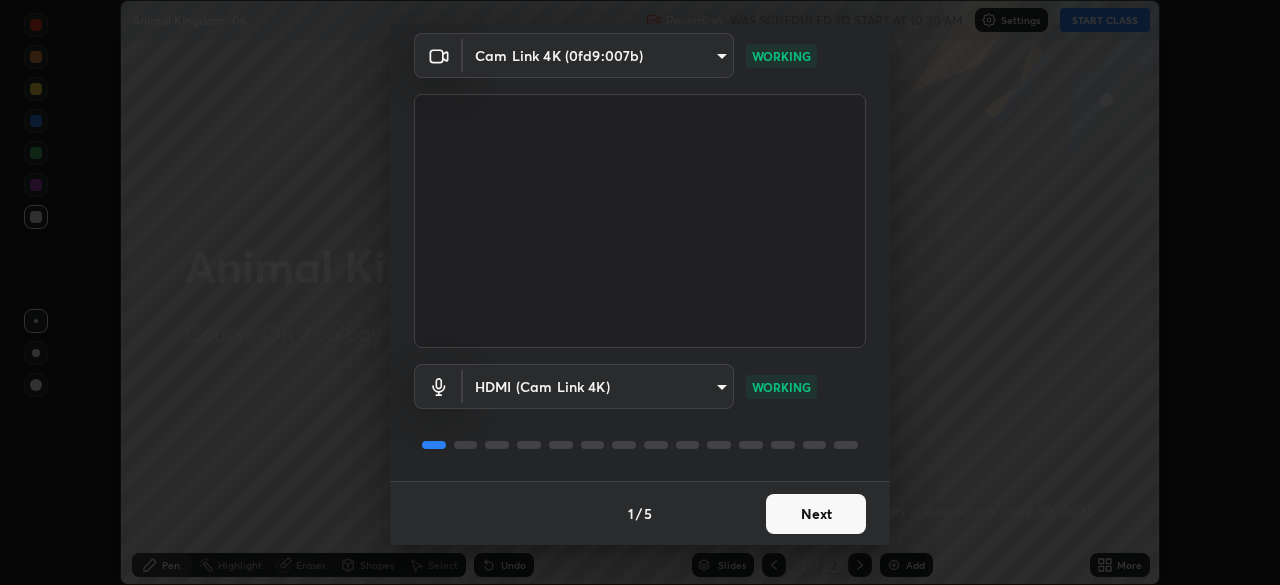 click on "Next" at bounding box center [816, 514] 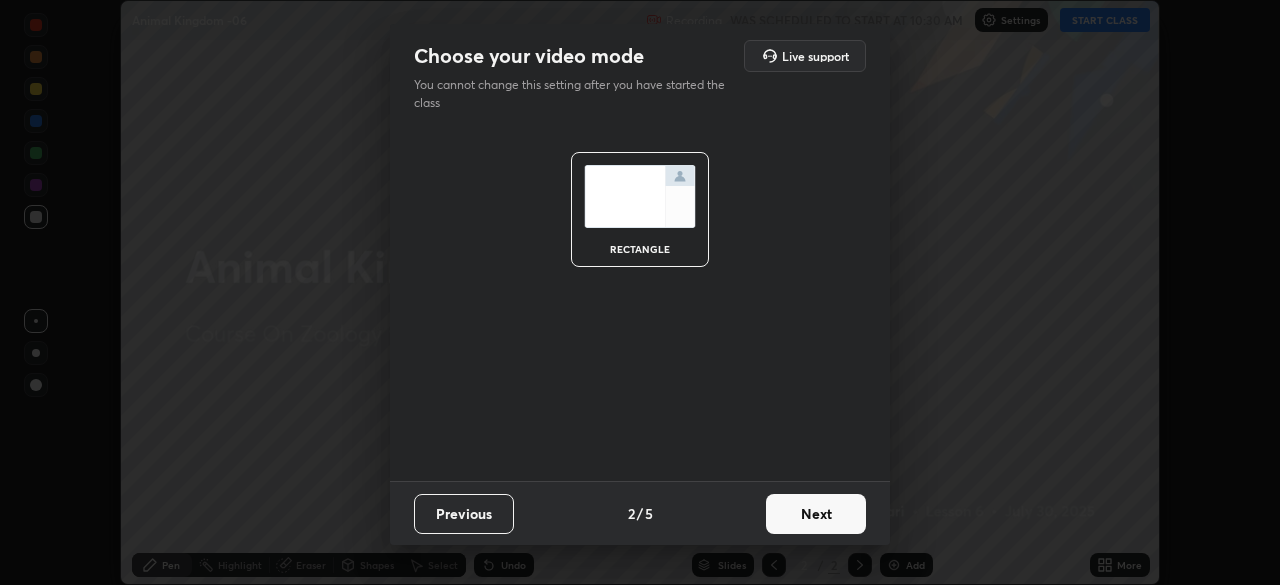 scroll, scrollTop: 0, scrollLeft: 0, axis: both 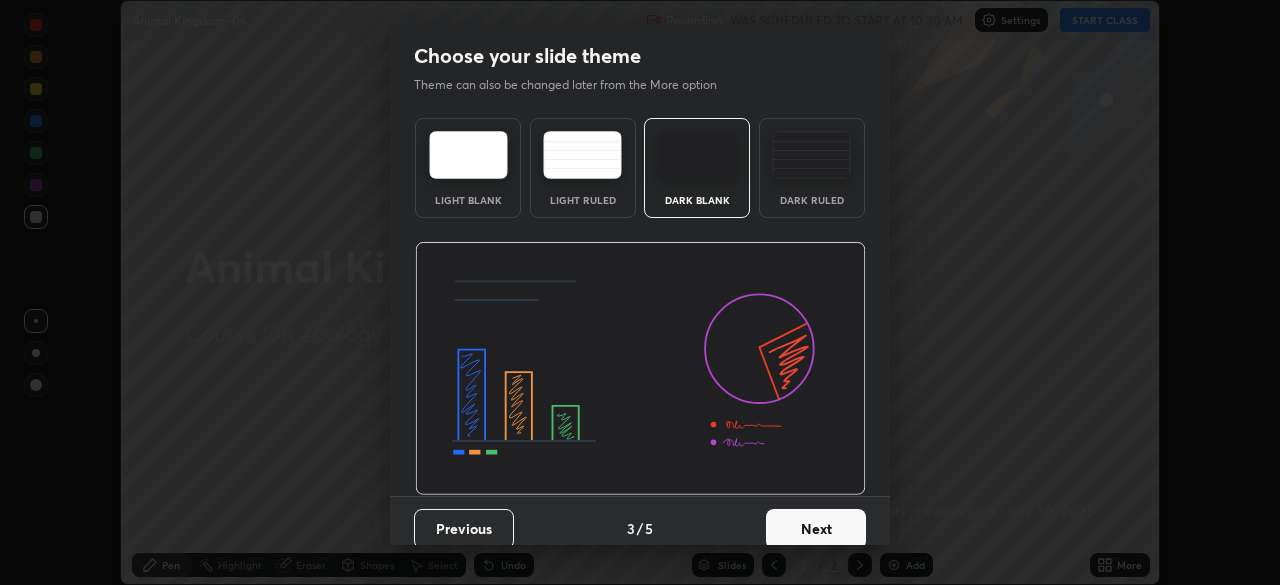 click on "Next" at bounding box center [816, 529] 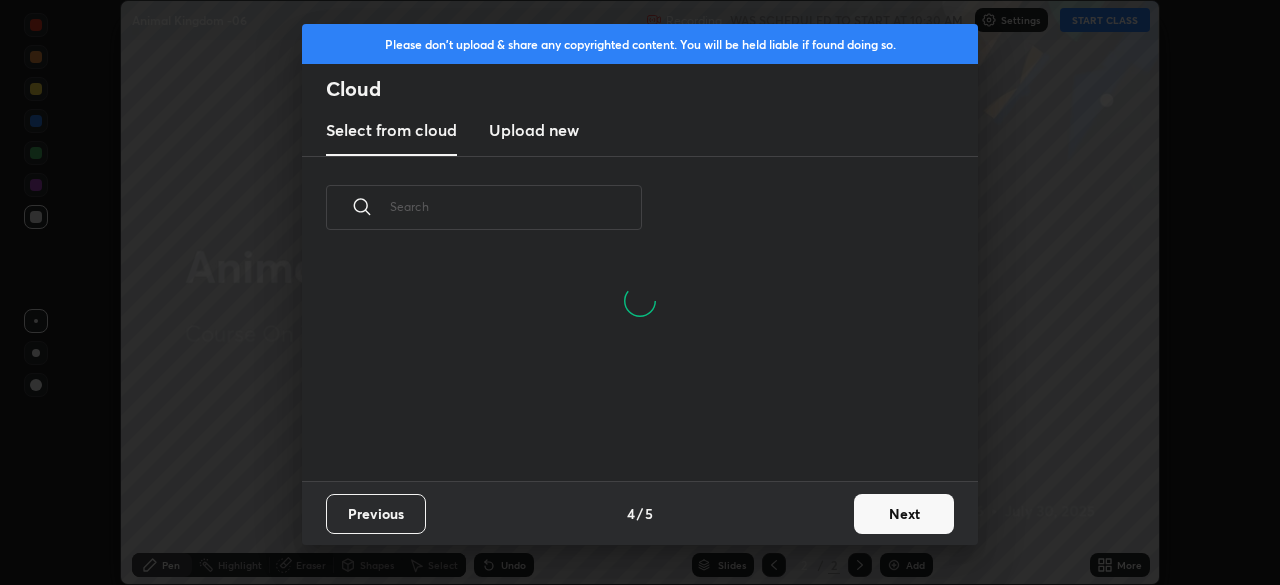 click on "Upload new" at bounding box center [534, 130] 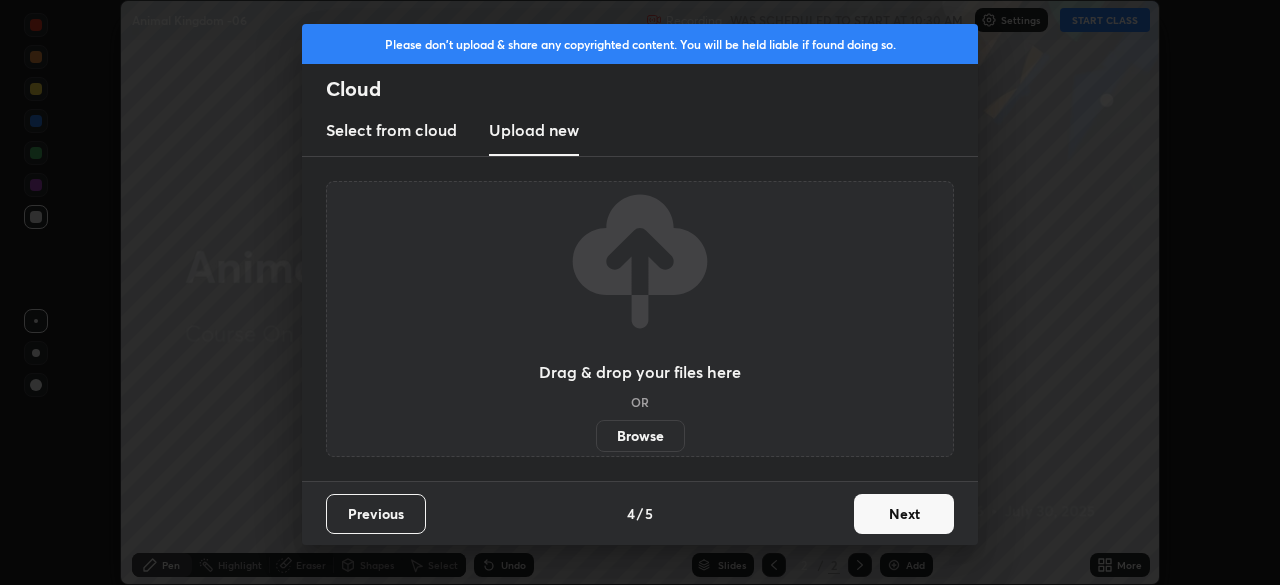 click on "Browse" at bounding box center (640, 436) 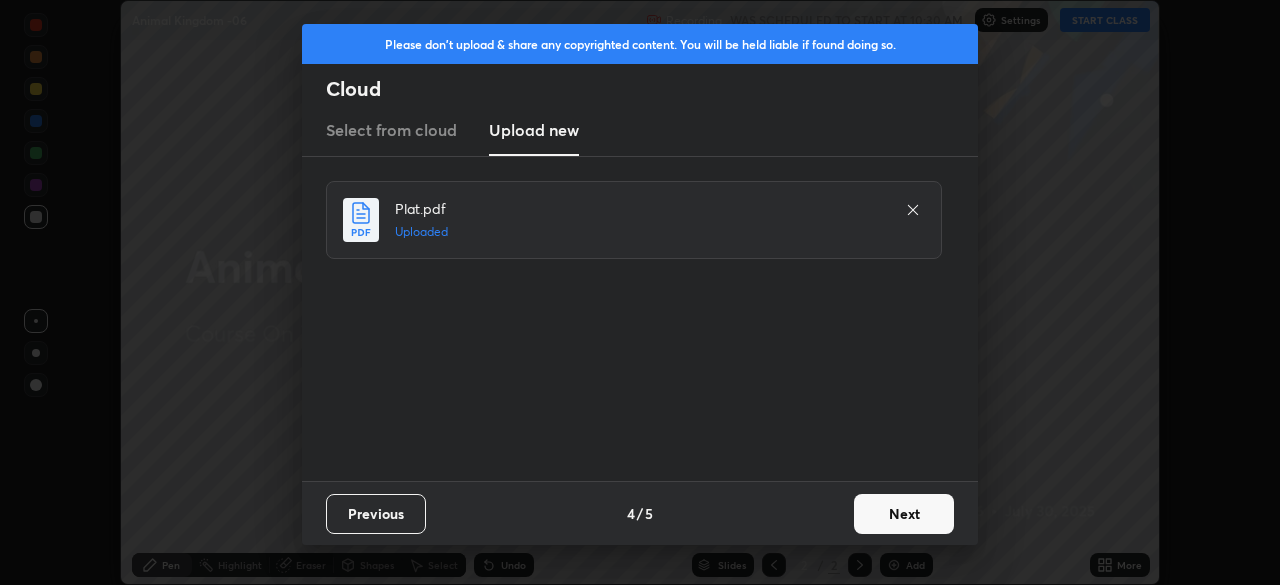 click on "Next" at bounding box center (904, 514) 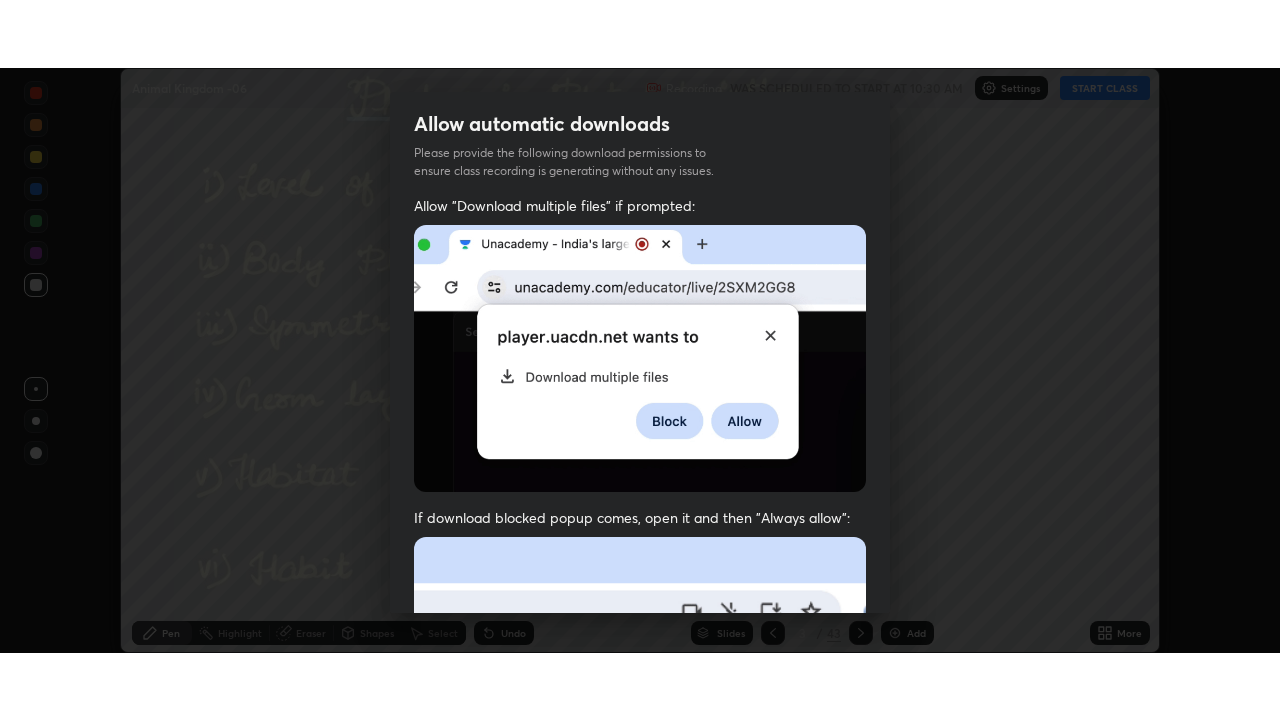 scroll, scrollTop: 479, scrollLeft: 0, axis: vertical 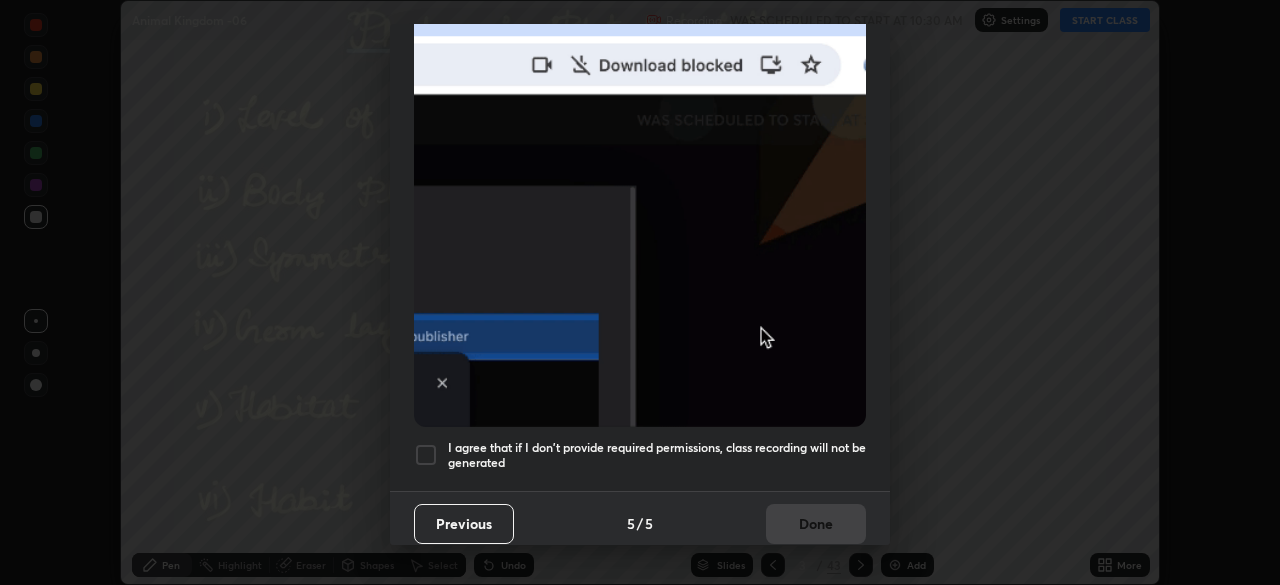 click at bounding box center [426, 455] 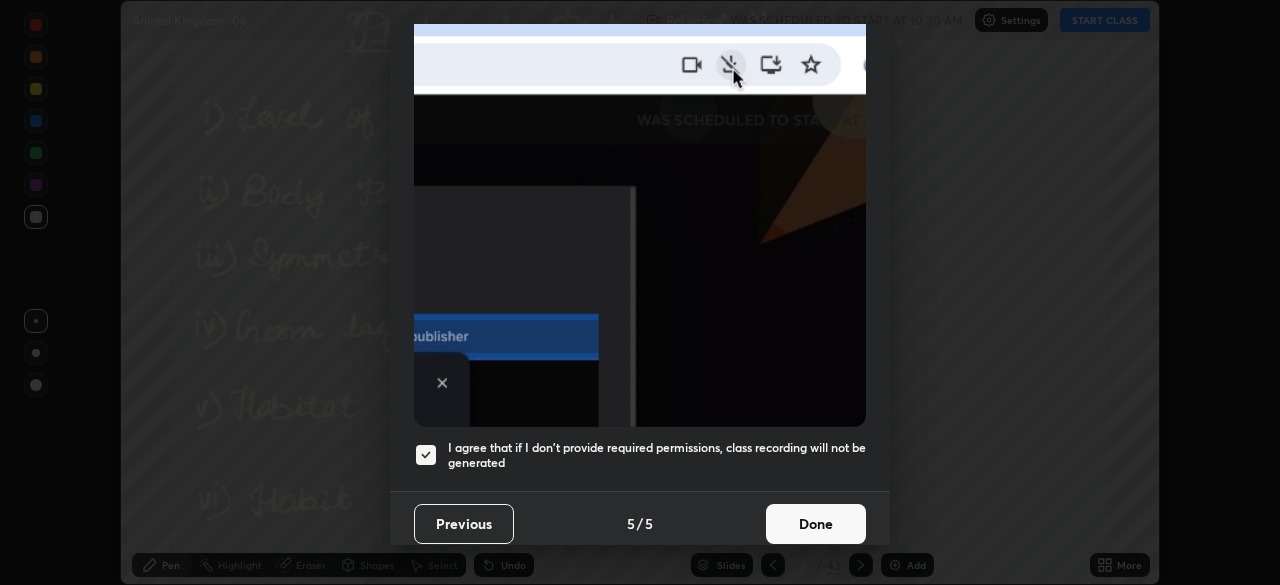 click on "Done" at bounding box center (816, 524) 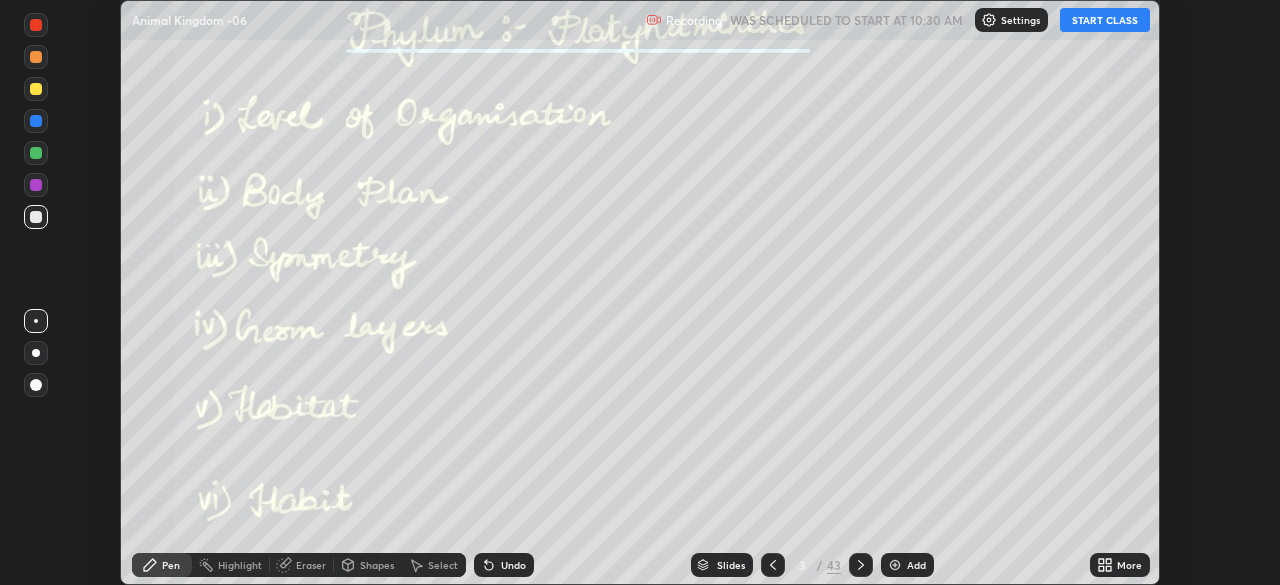 click on "More" at bounding box center [1120, 565] 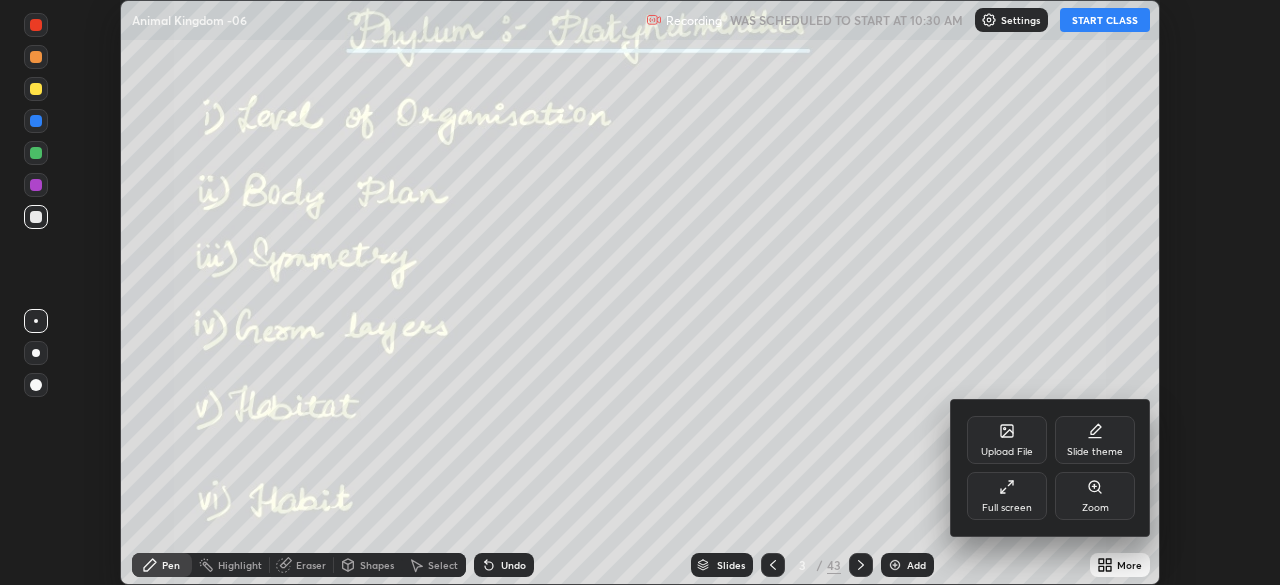 click on "Full screen" at bounding box center (1007, 508) 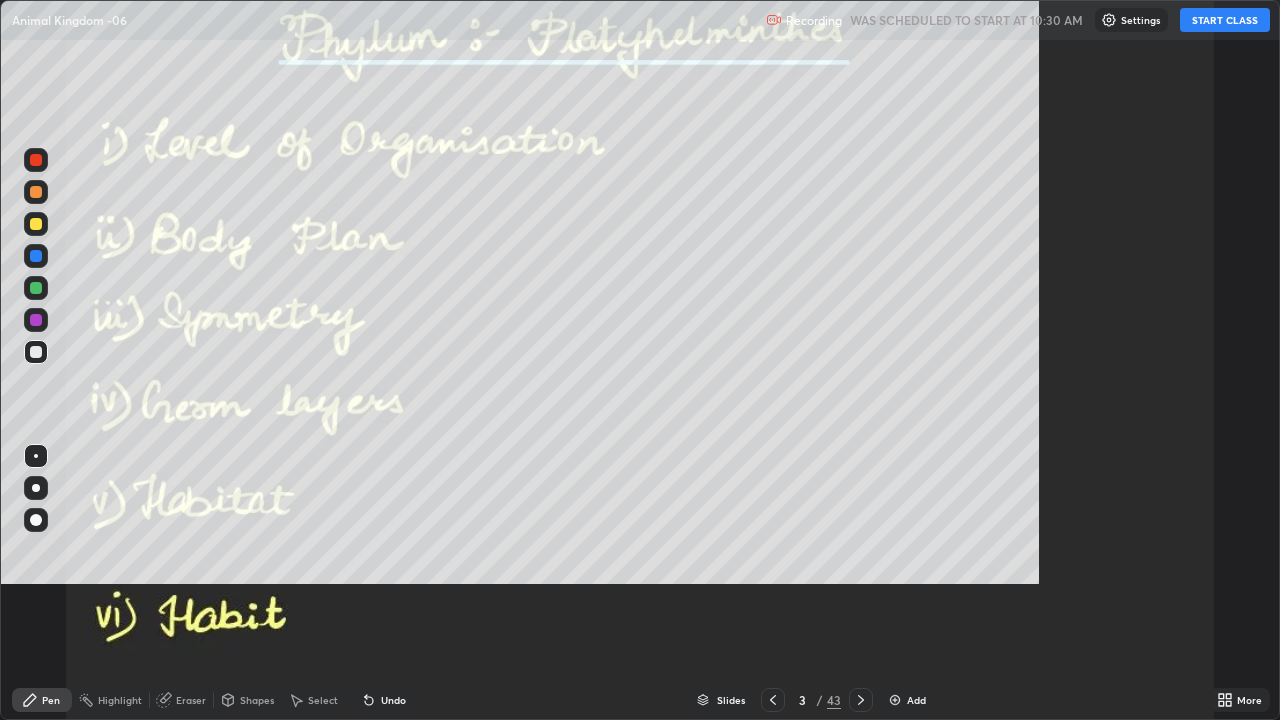 scroll, scrollTop: 99280, scrollLeft: 98720, axis: both 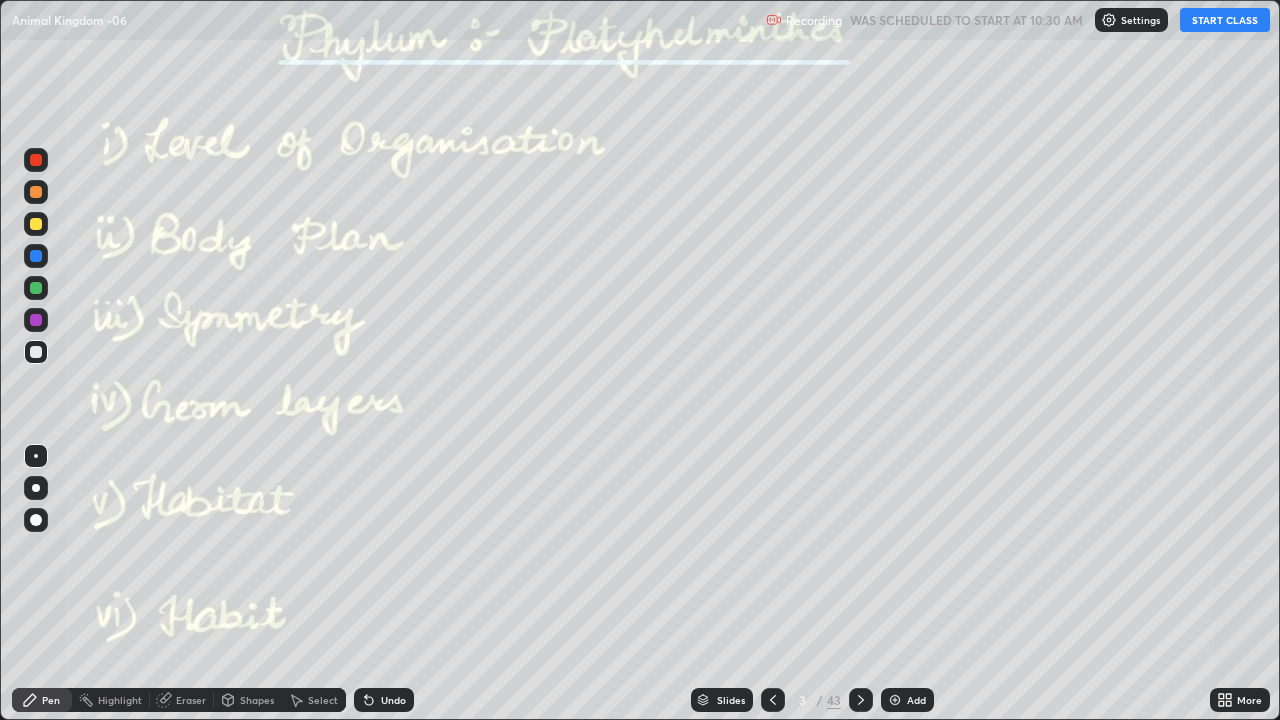 click at bounding box center (773, 700) 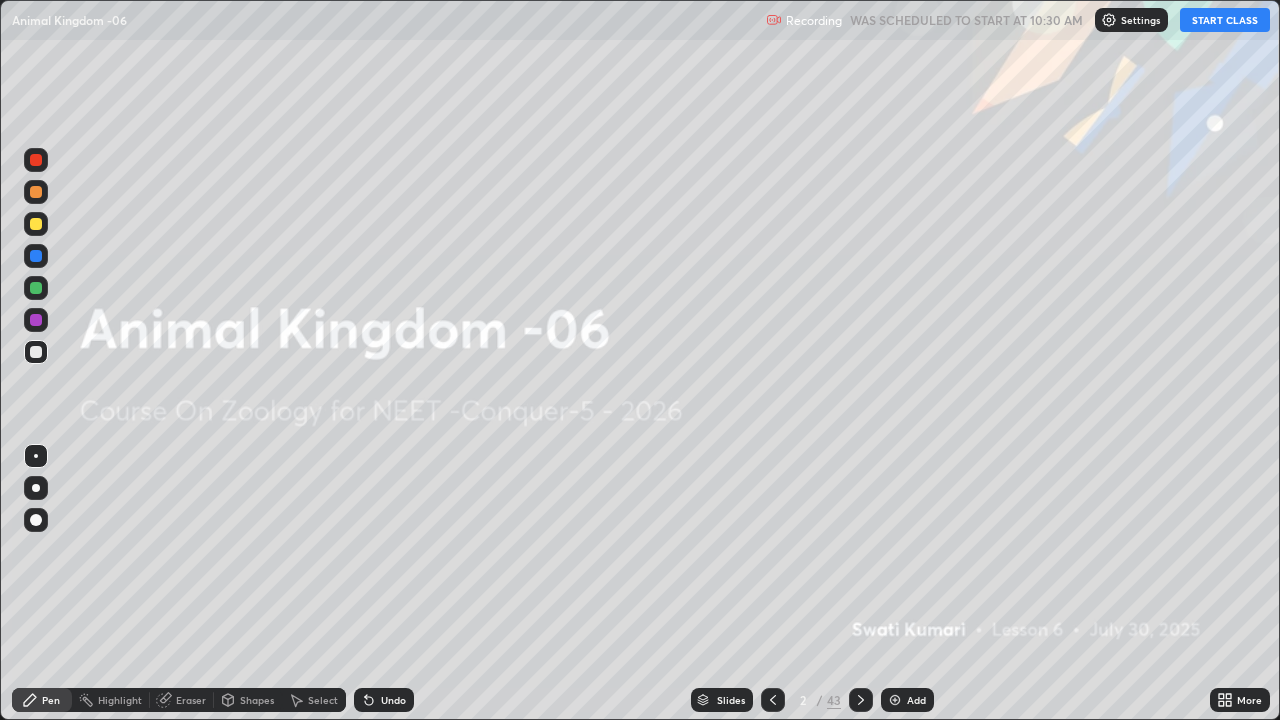 click at bounding box center (1109, 20) 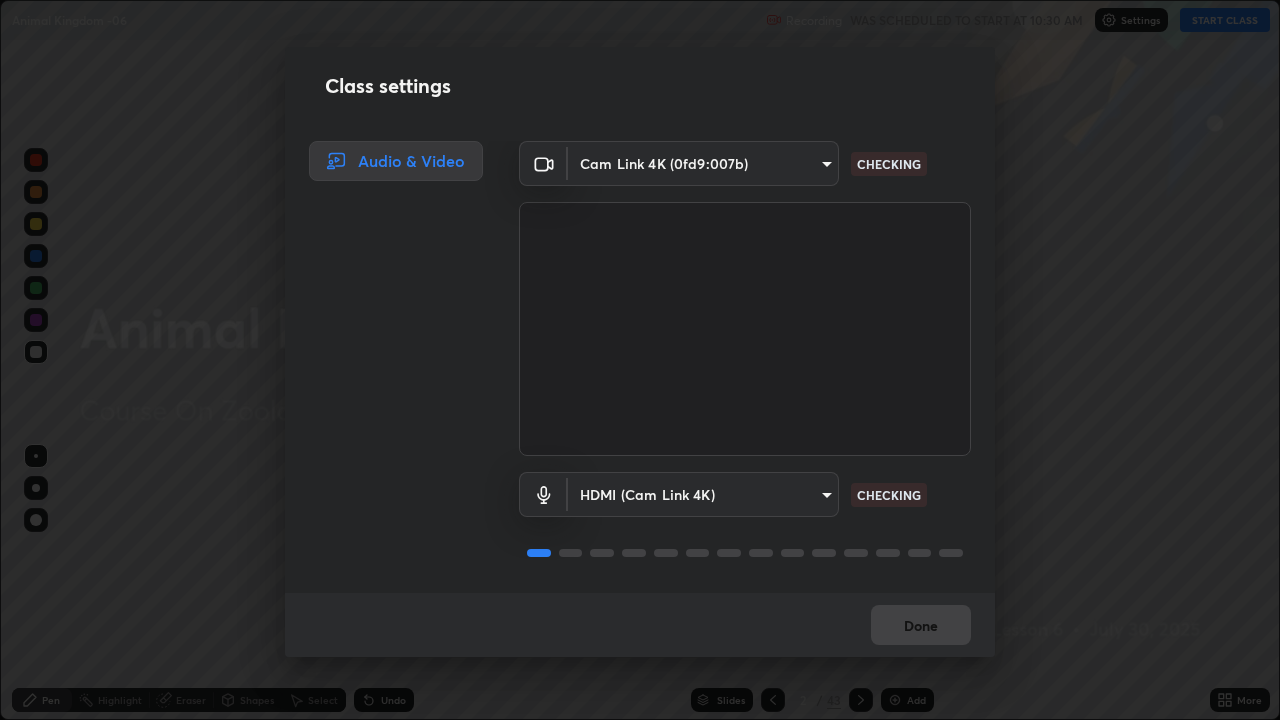 scroll, scrollTop: 2, scrollLeft: 0, axis: vertical 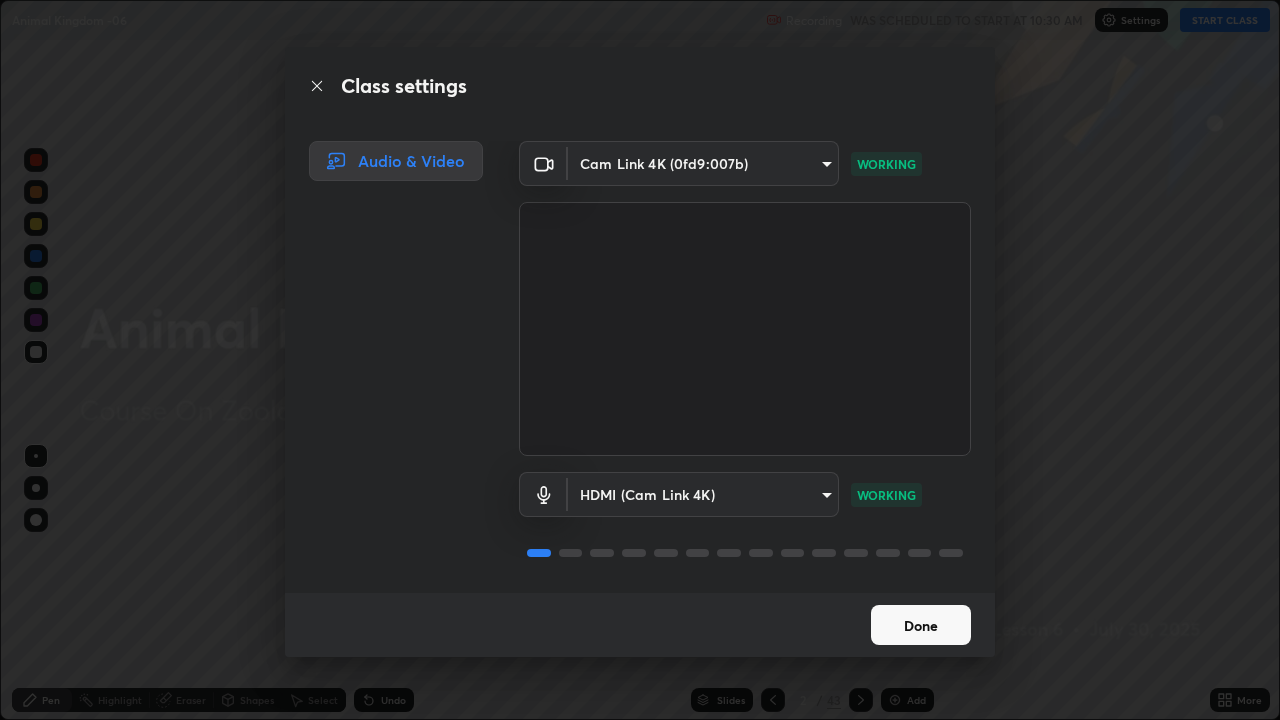 click on "Done" at bounding box center (921, 625) 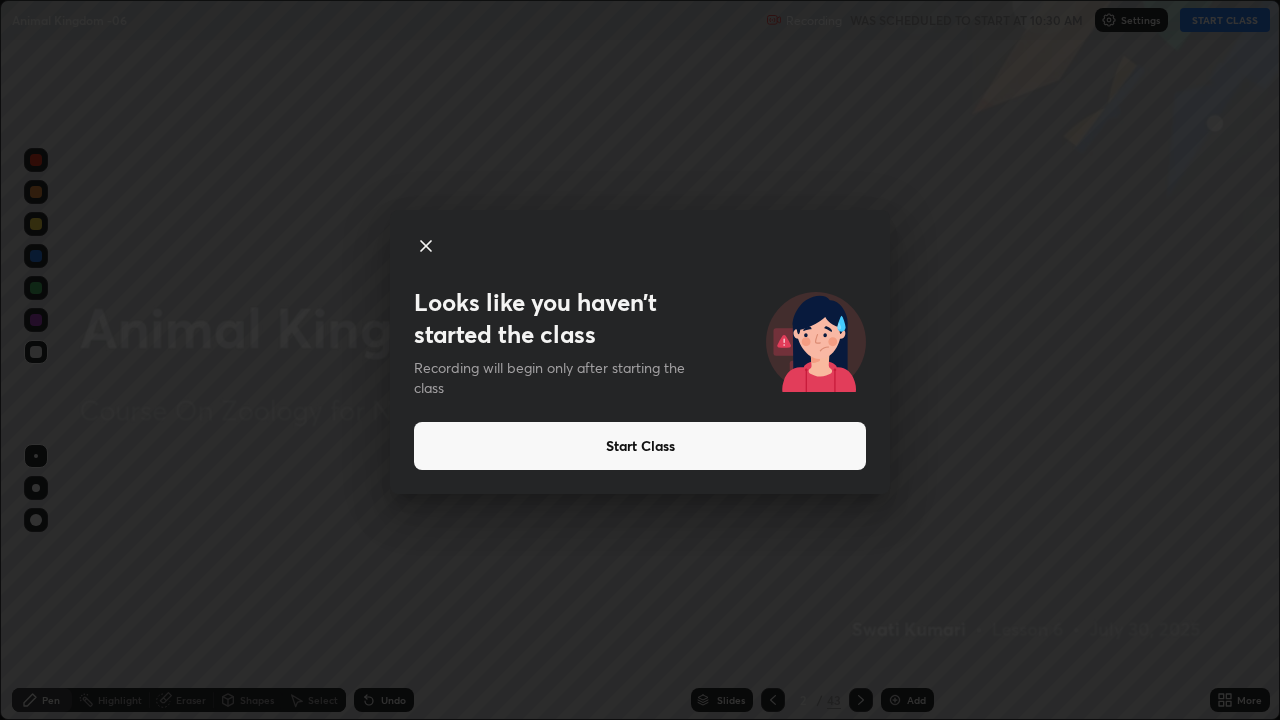 click on "Start Class" at bounding box center [640, 446] 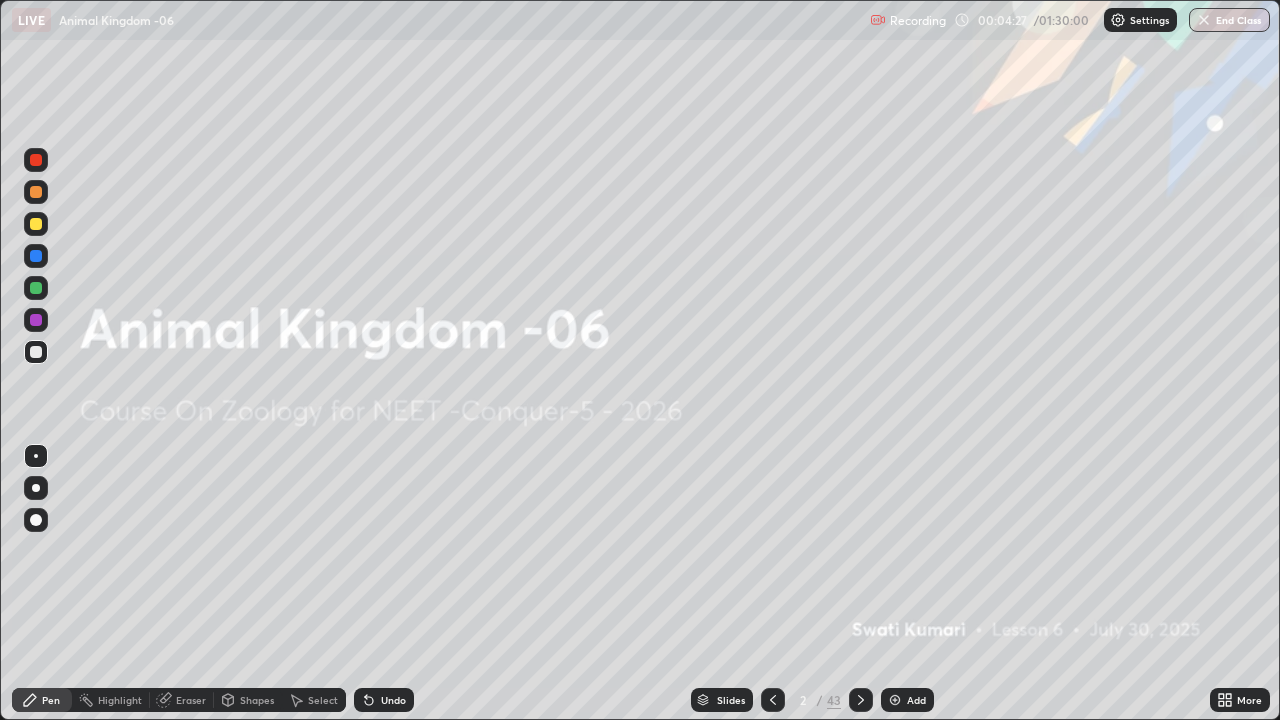 click 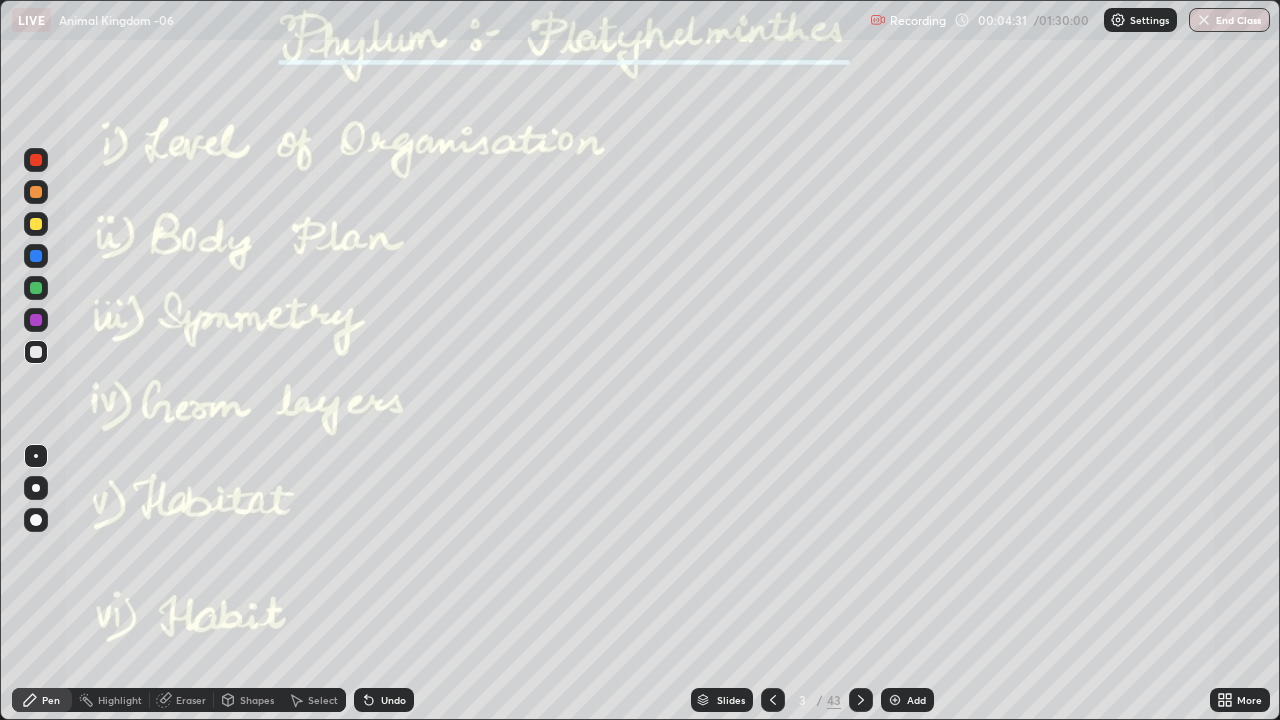 click on "Highlight" at bounding box center (120, 700) 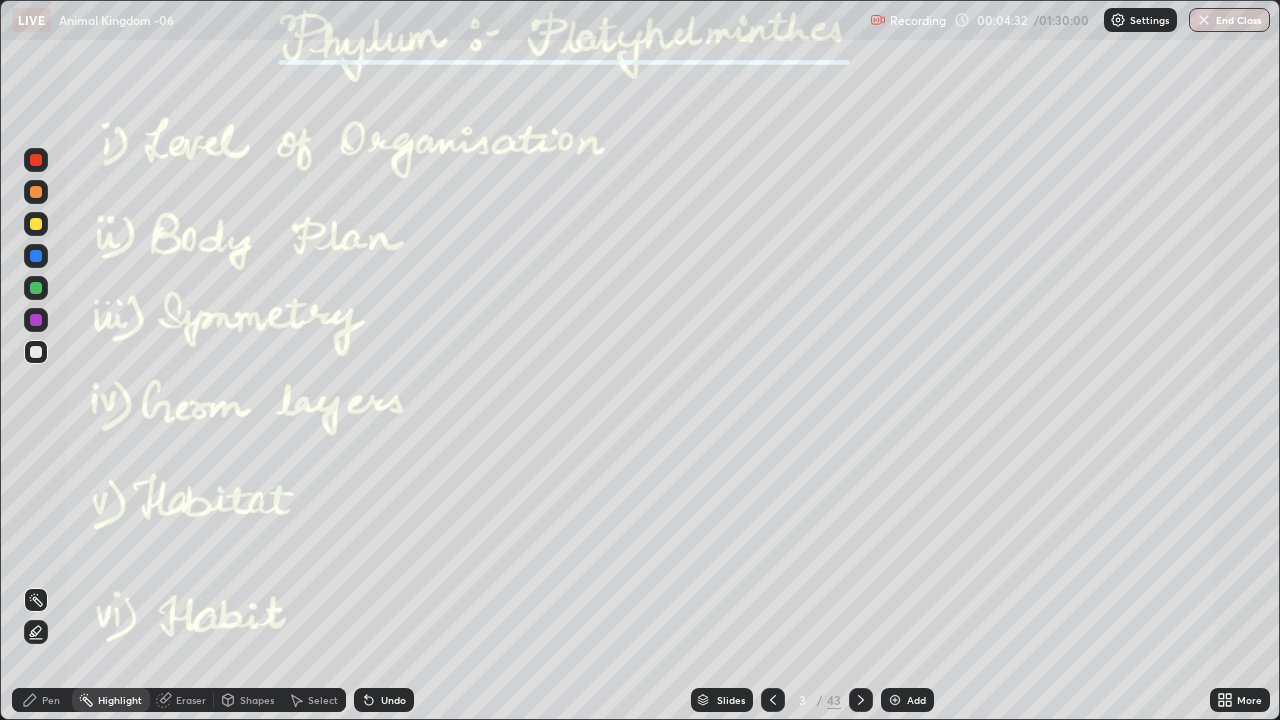 click 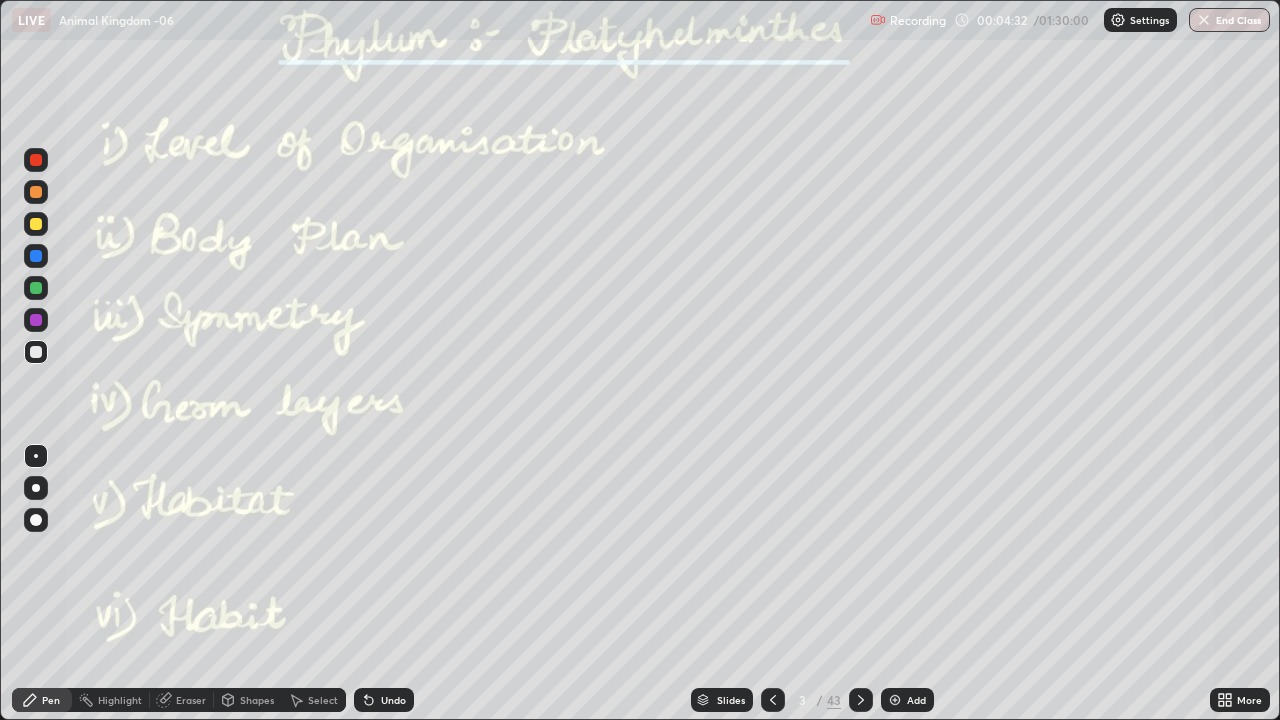 click at bounding box center (36, 352) 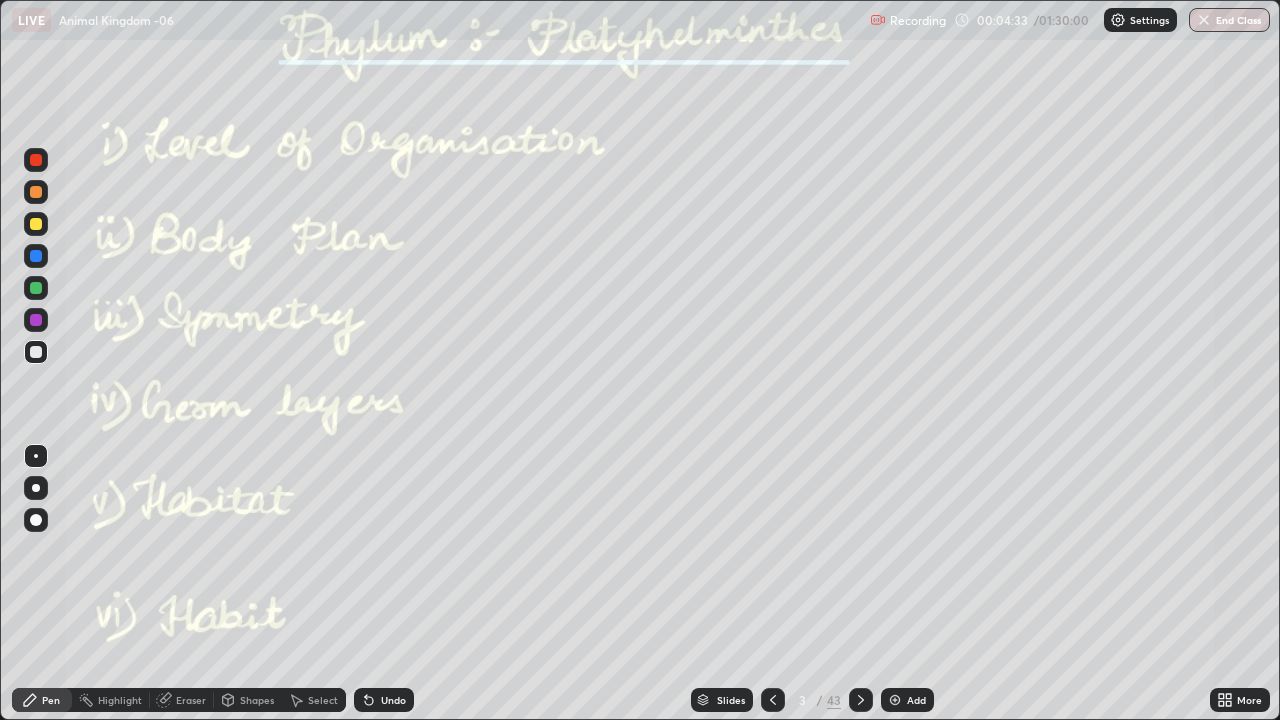 click at bounding box center [36, 520] 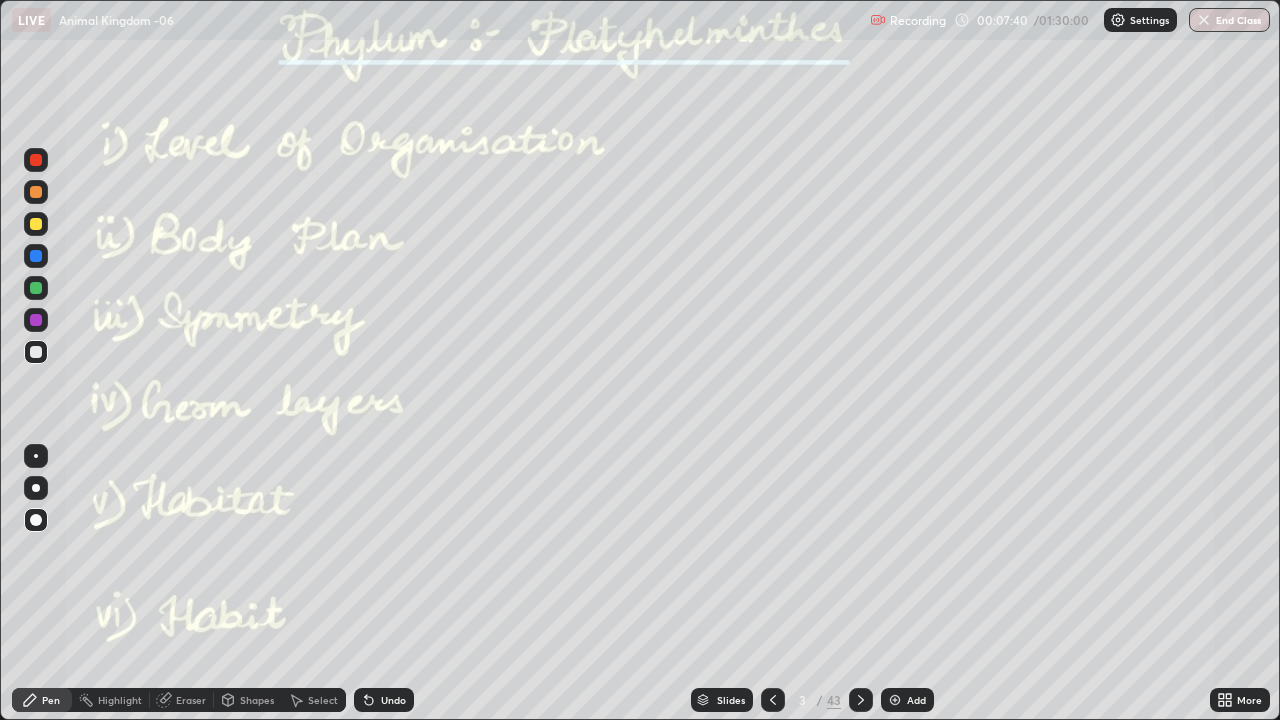 click on "Undo" at bounding box center (384, 700) 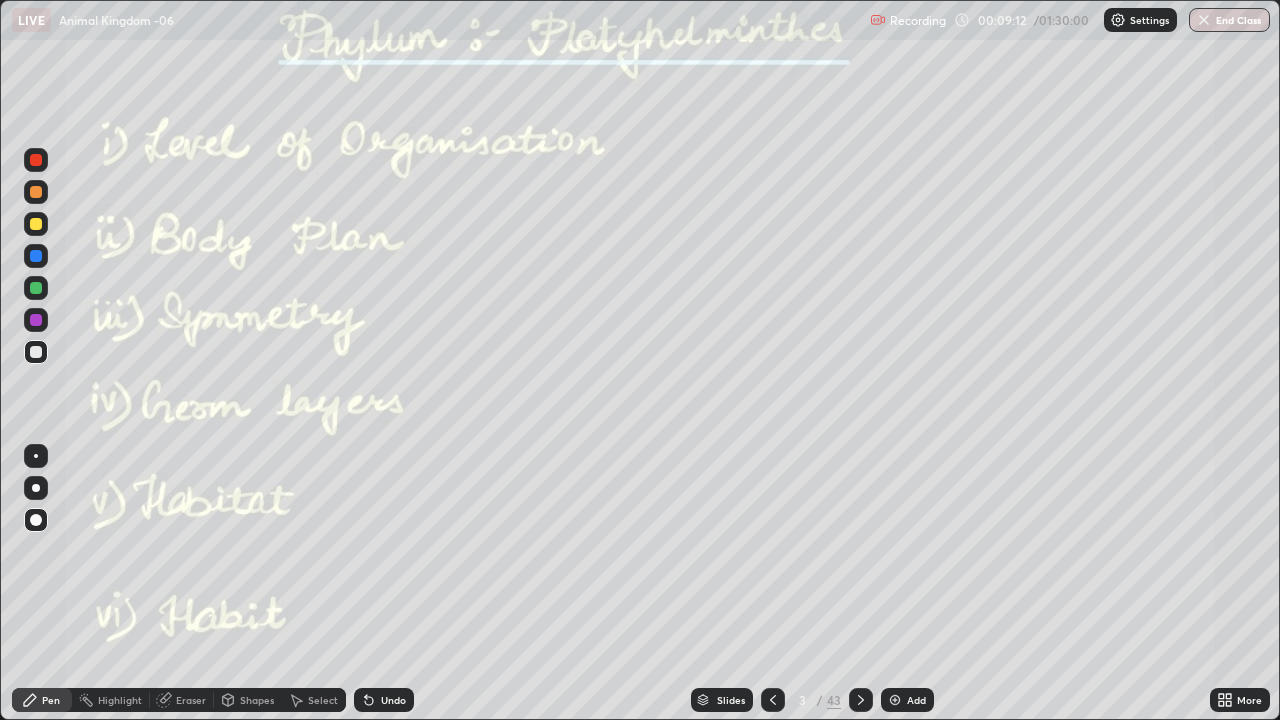click 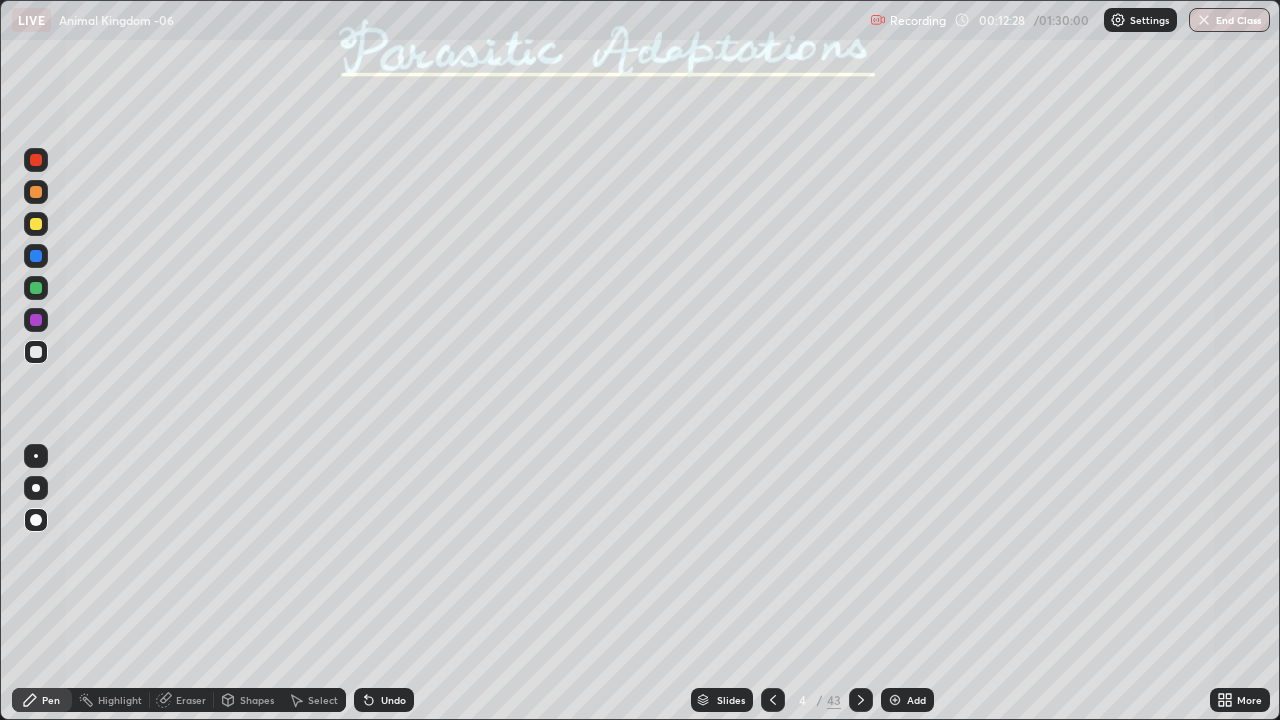 click at bounding box center [773, 700] 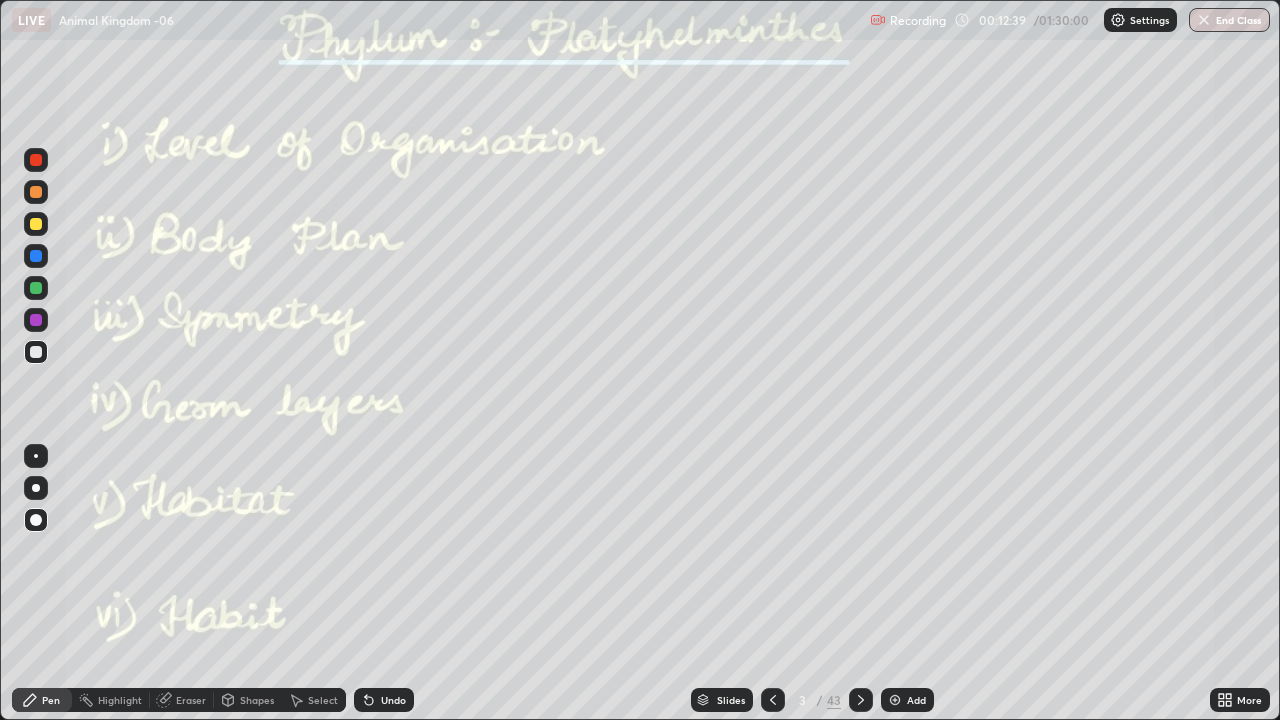 click 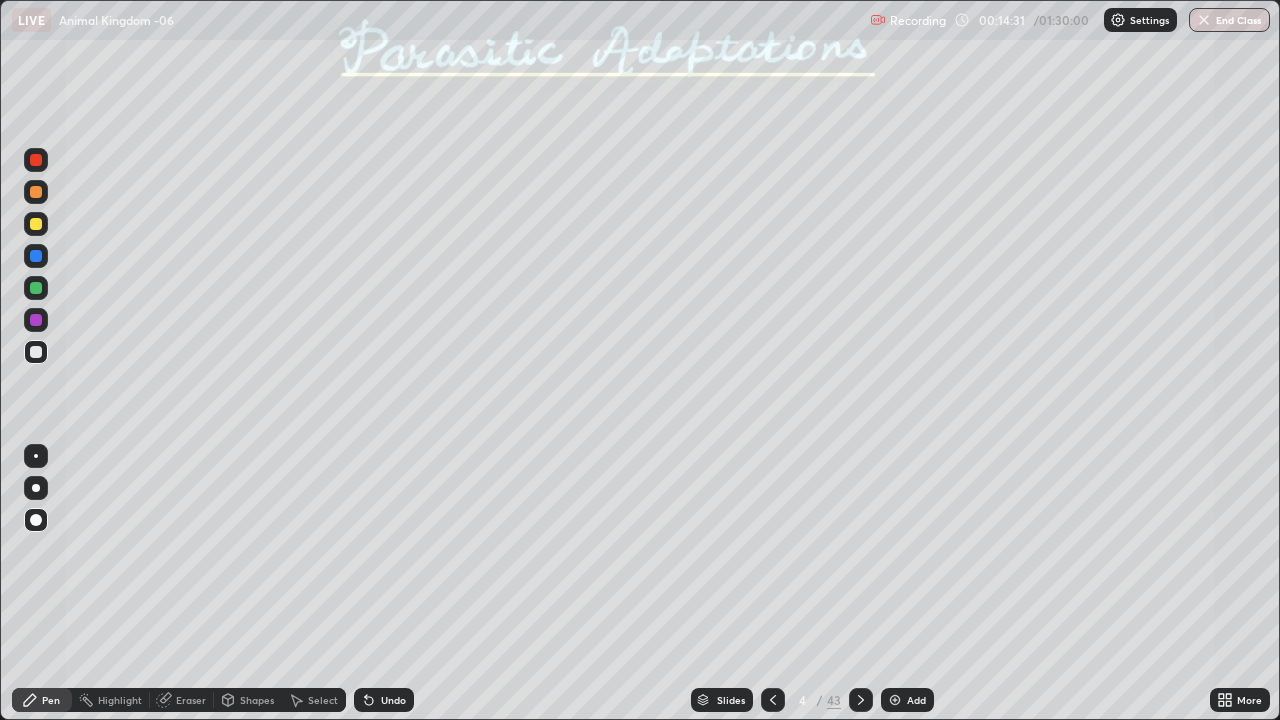 click at bounding box center [36, 224] 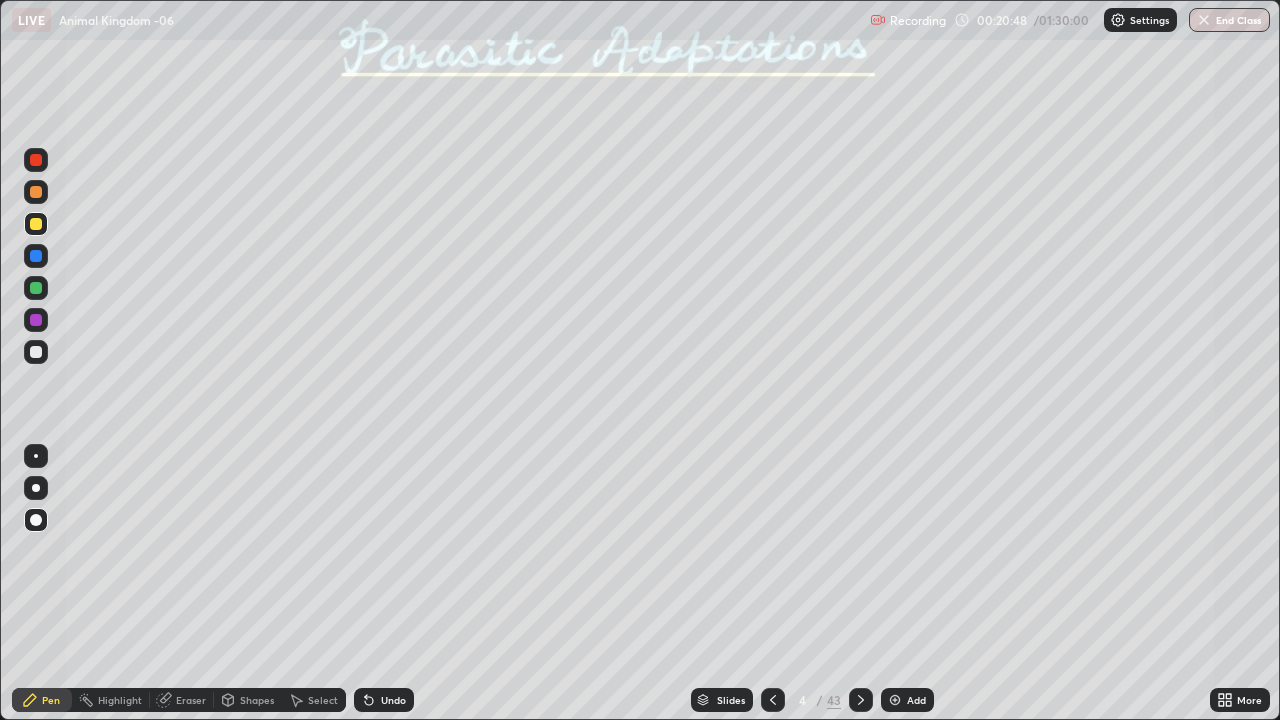 click 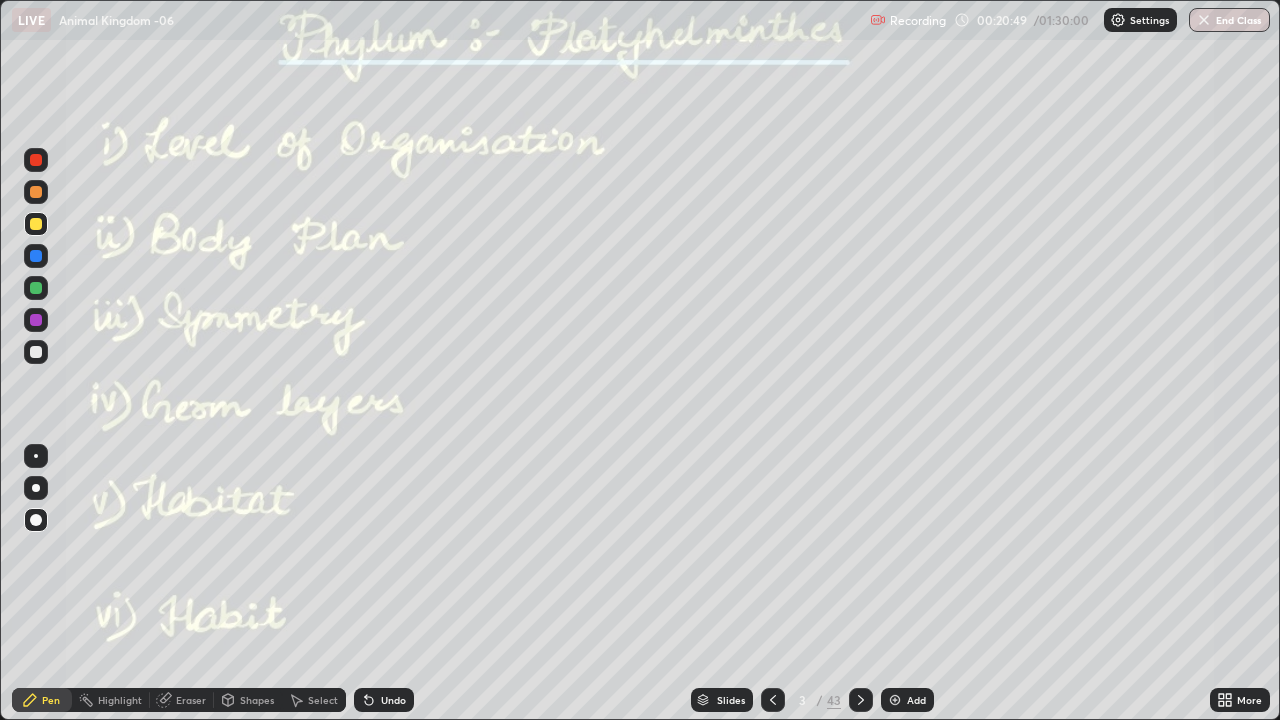 click 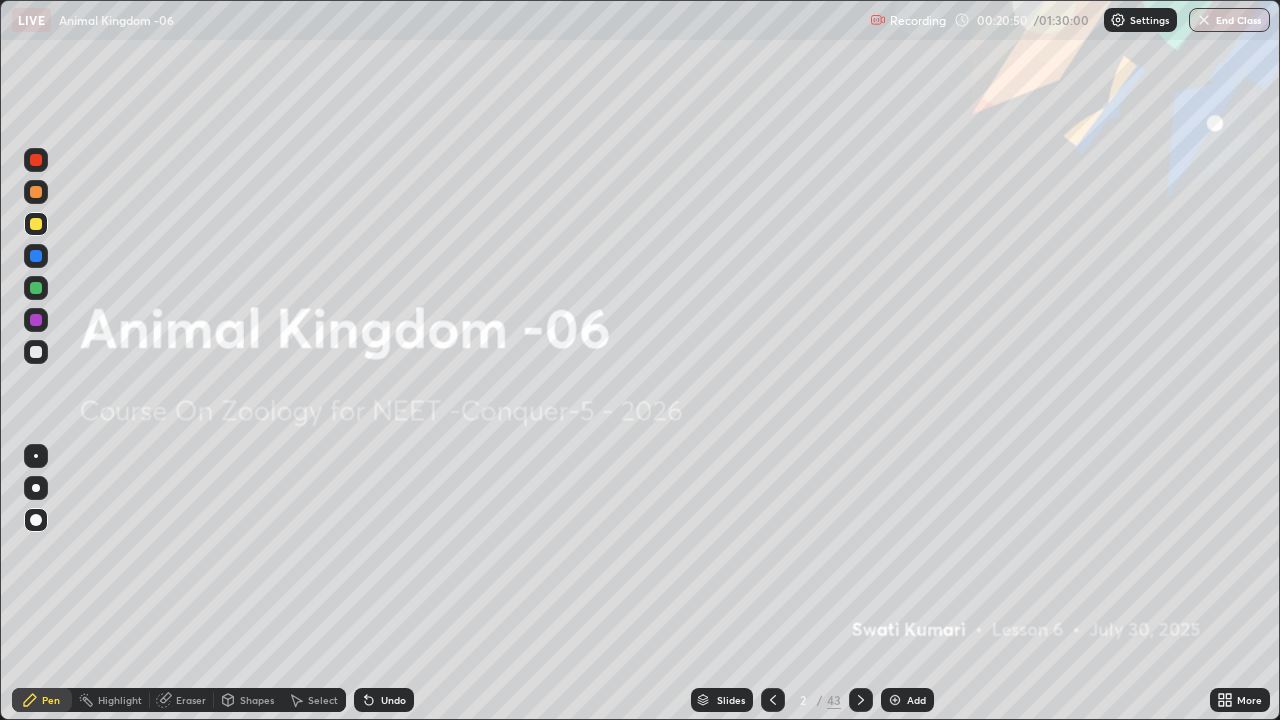 click 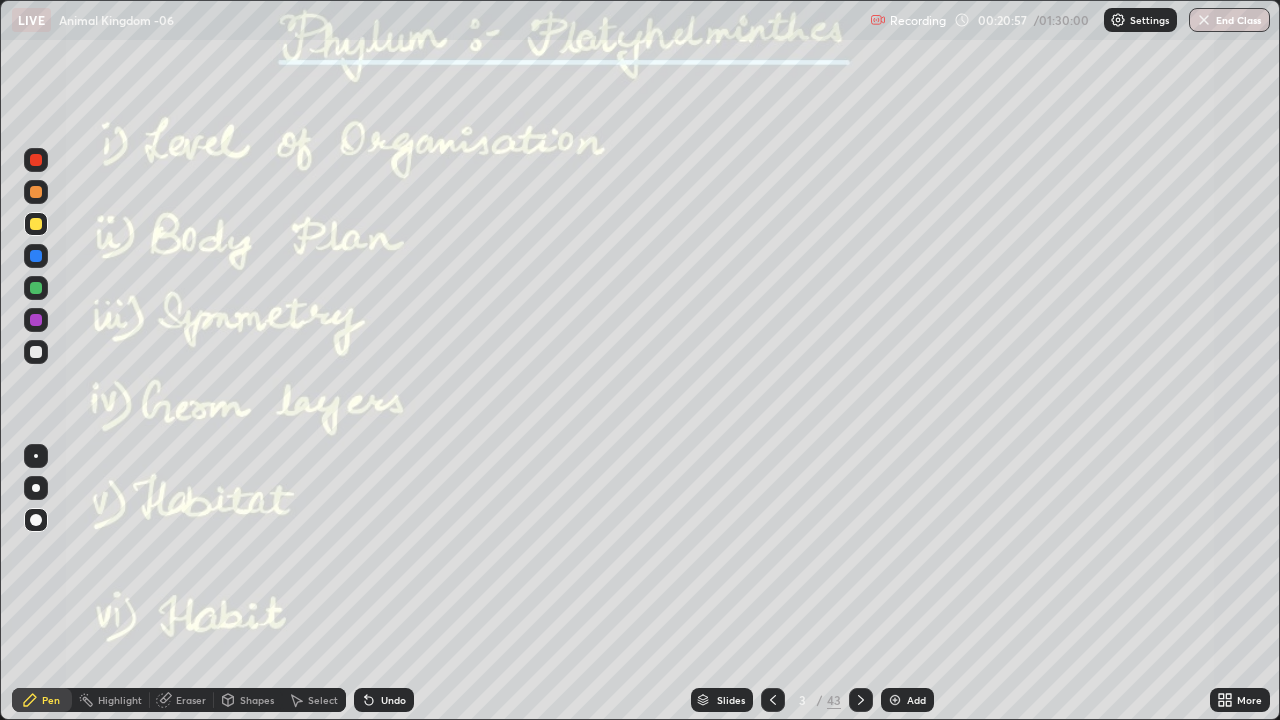 click at bounding box center (36, 192) 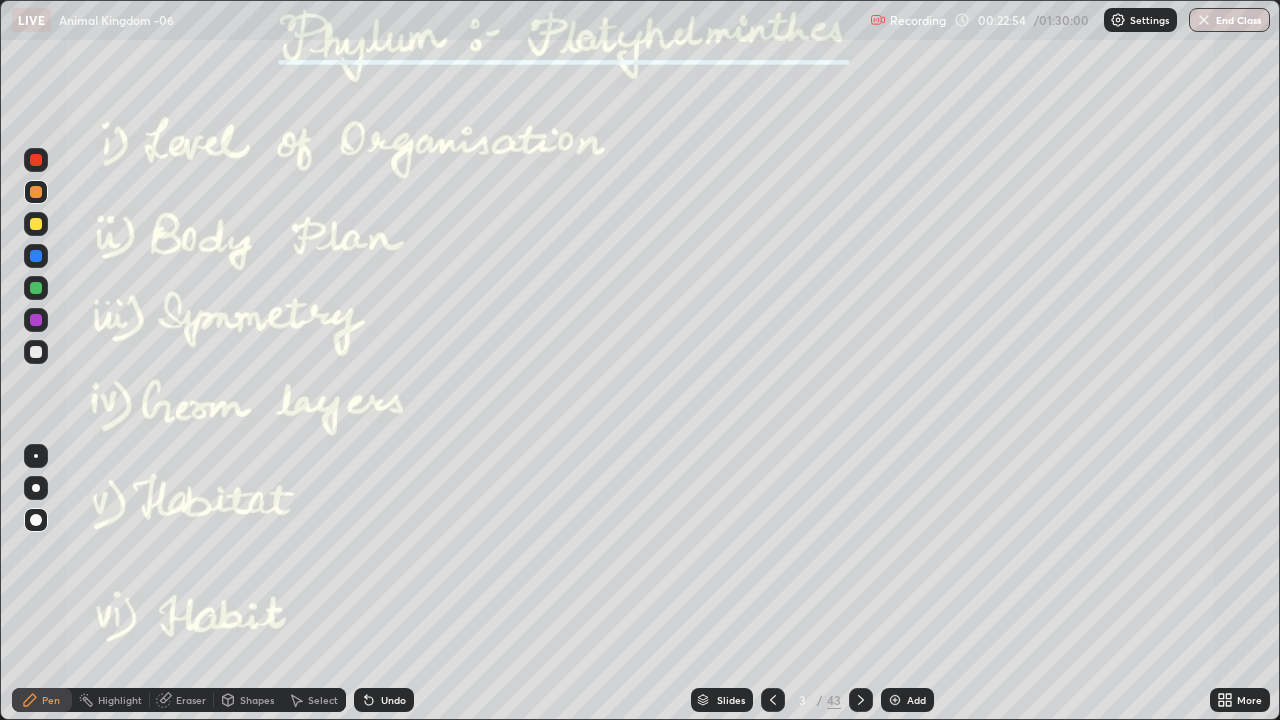 click 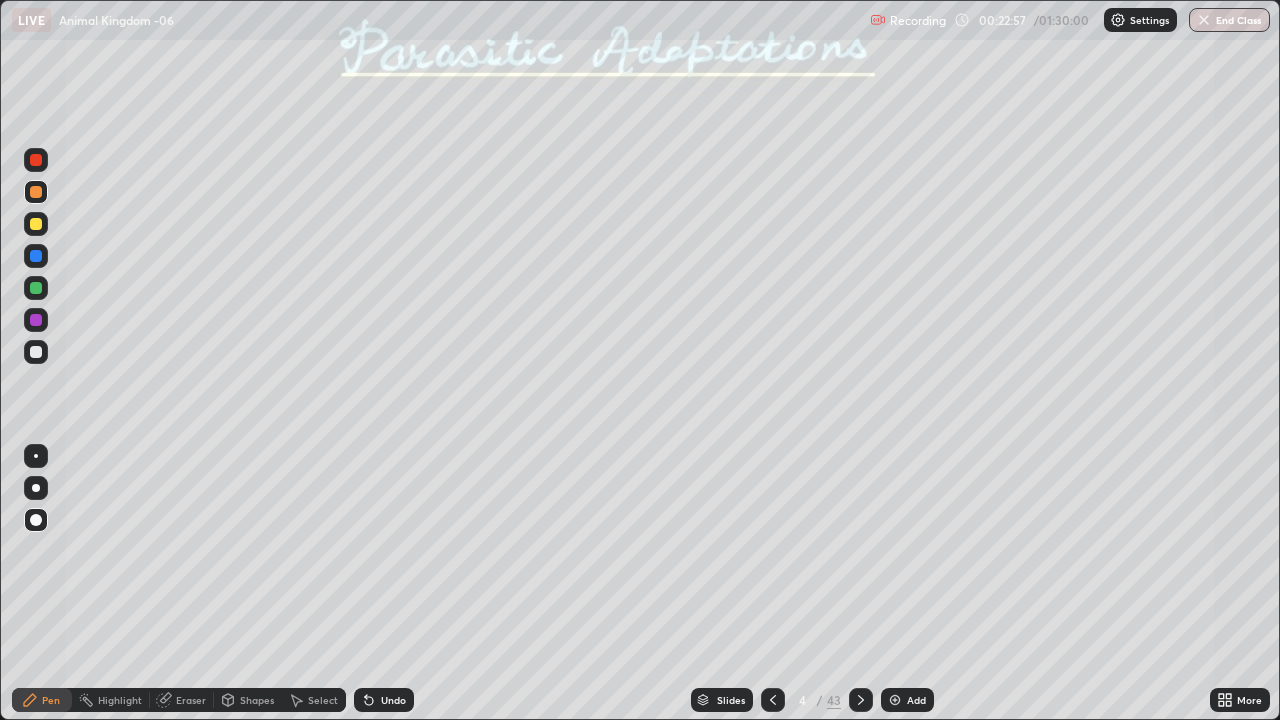 click at bounding box center (36, 224) 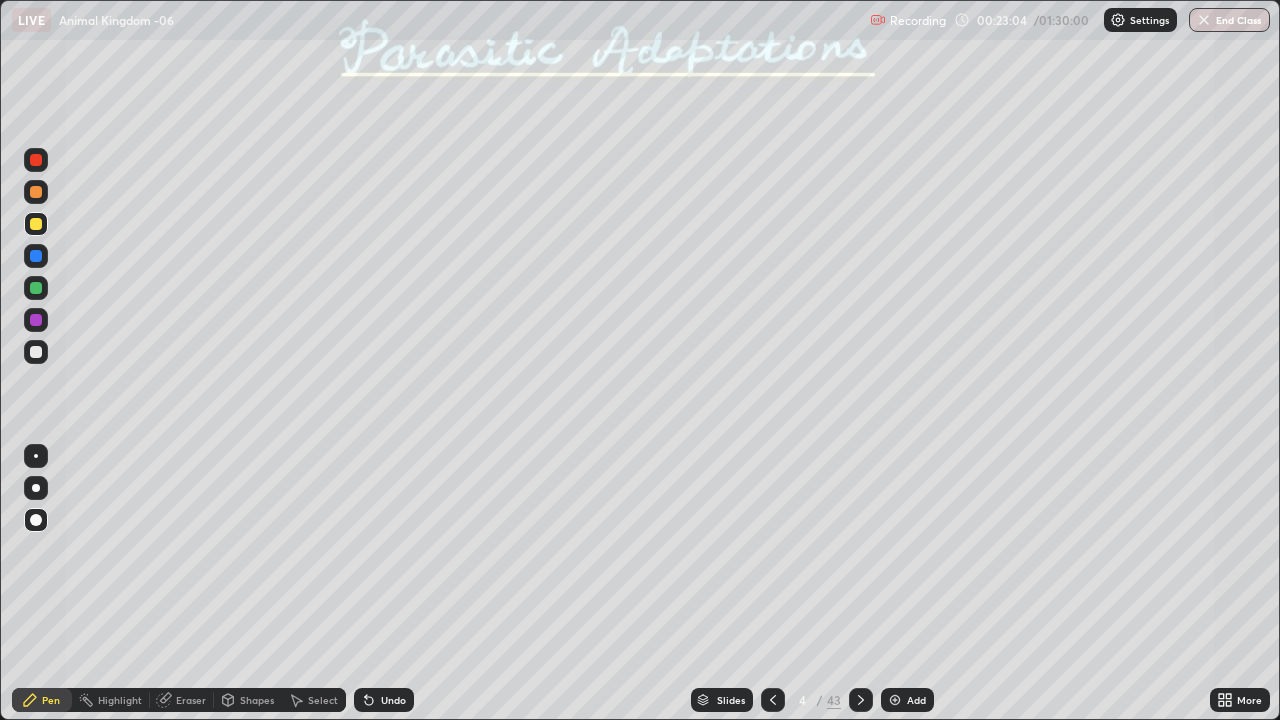 click at bounding box center [36, 352] 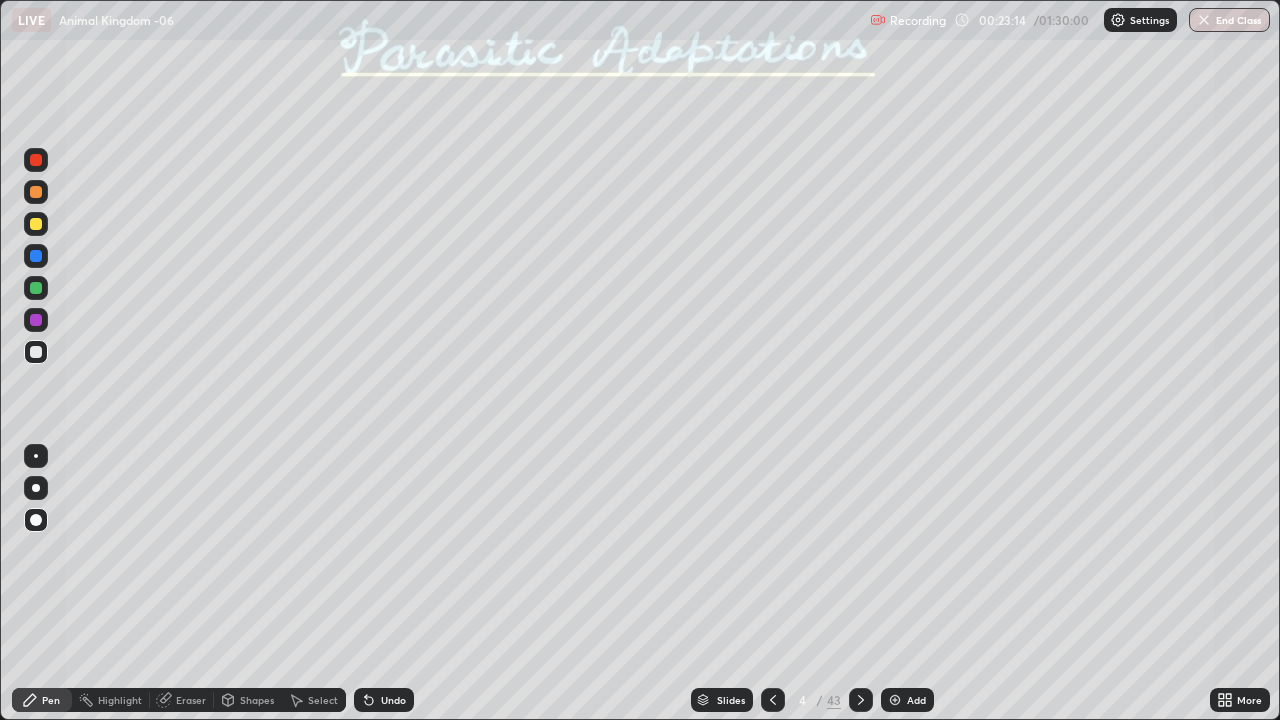 click at bounding box center (36, 224) 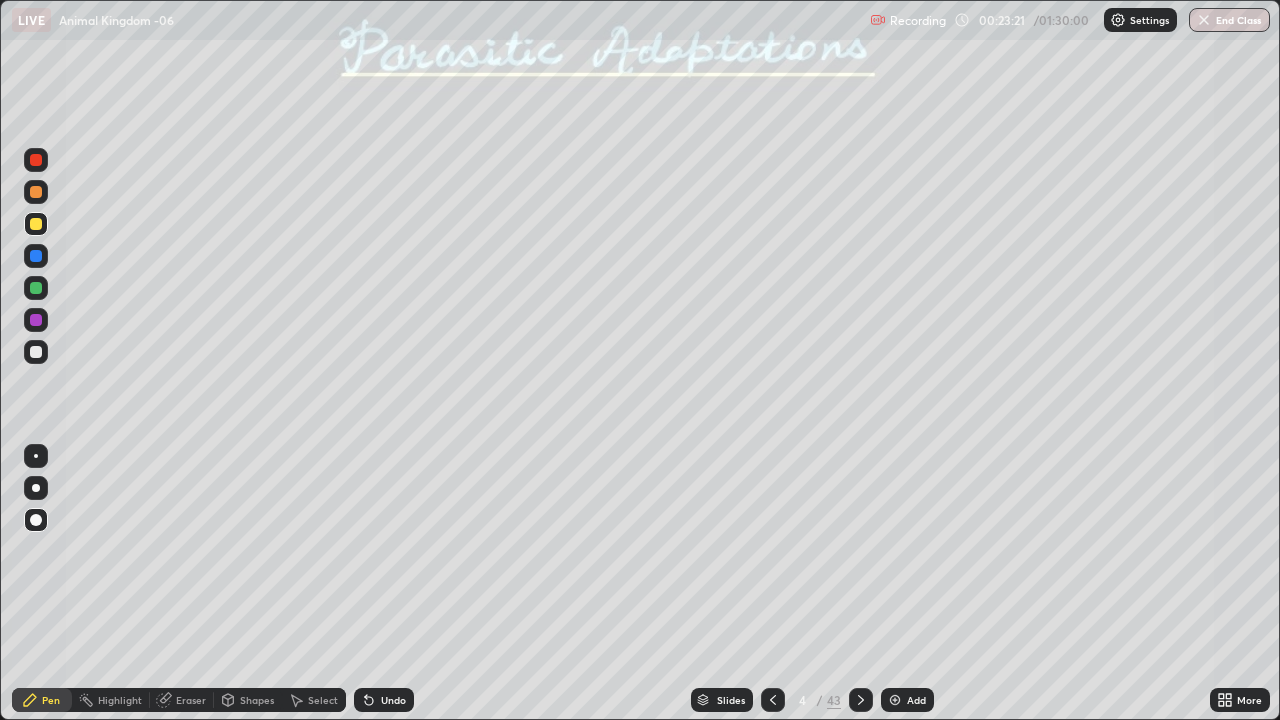 click at bounding box center (36, 352) 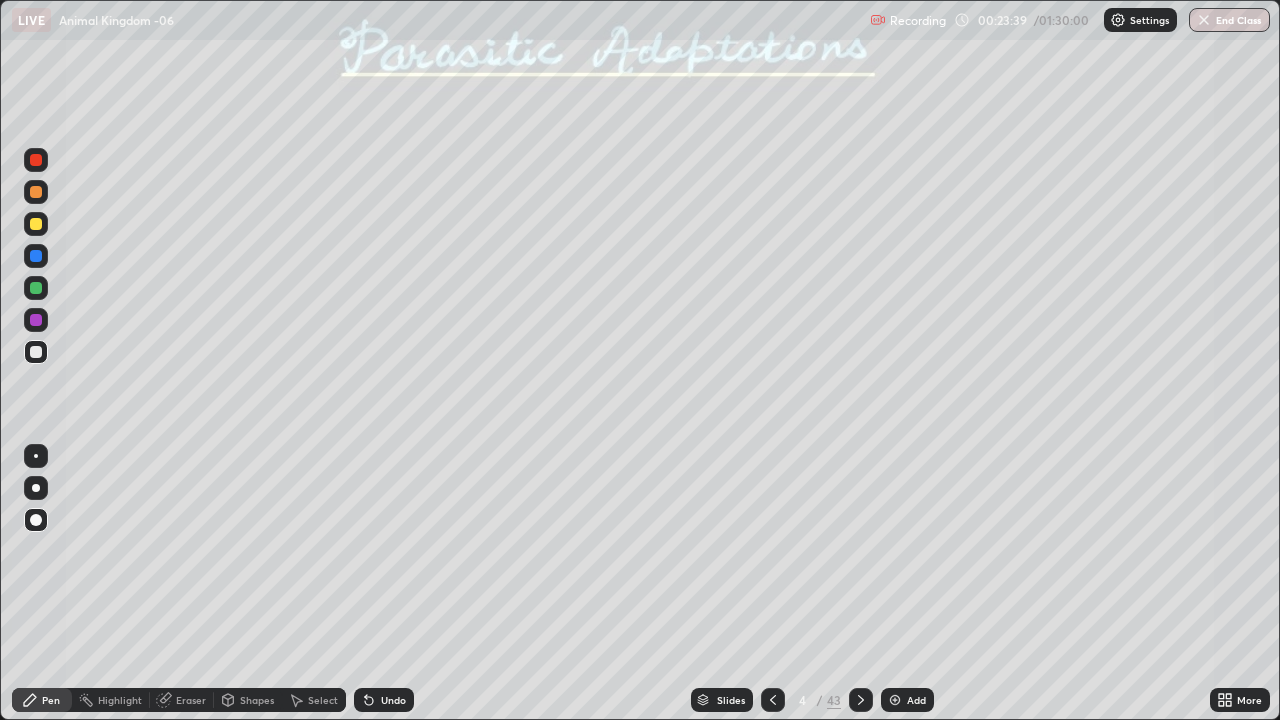 click at bounding box center [36, 224] 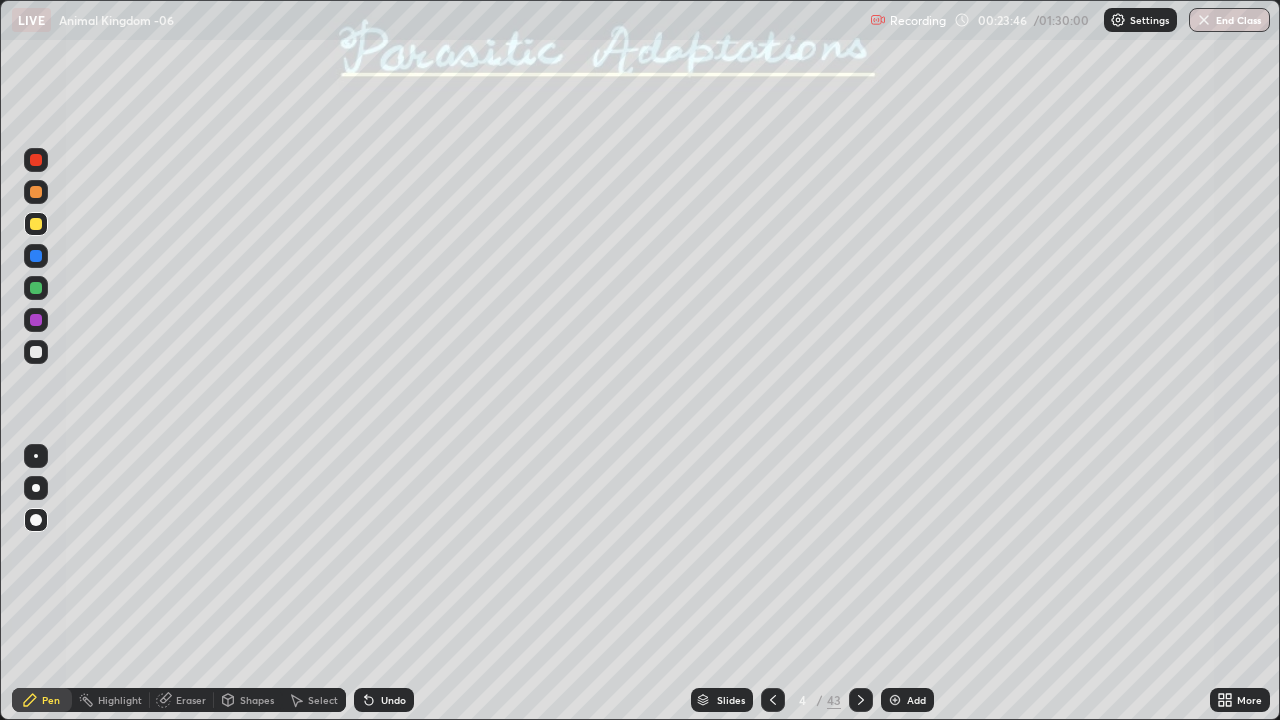 click on "Undo" at bounding box center (393, 700) 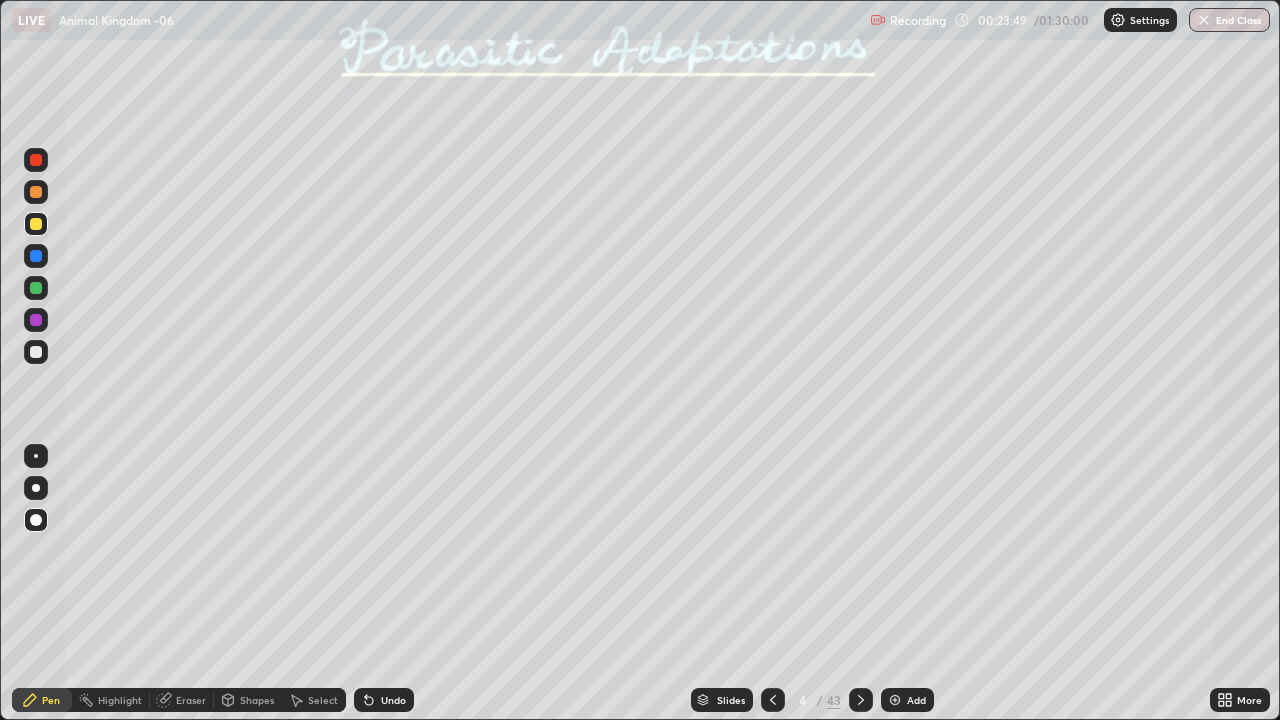 click at bounding box center [36, 352] 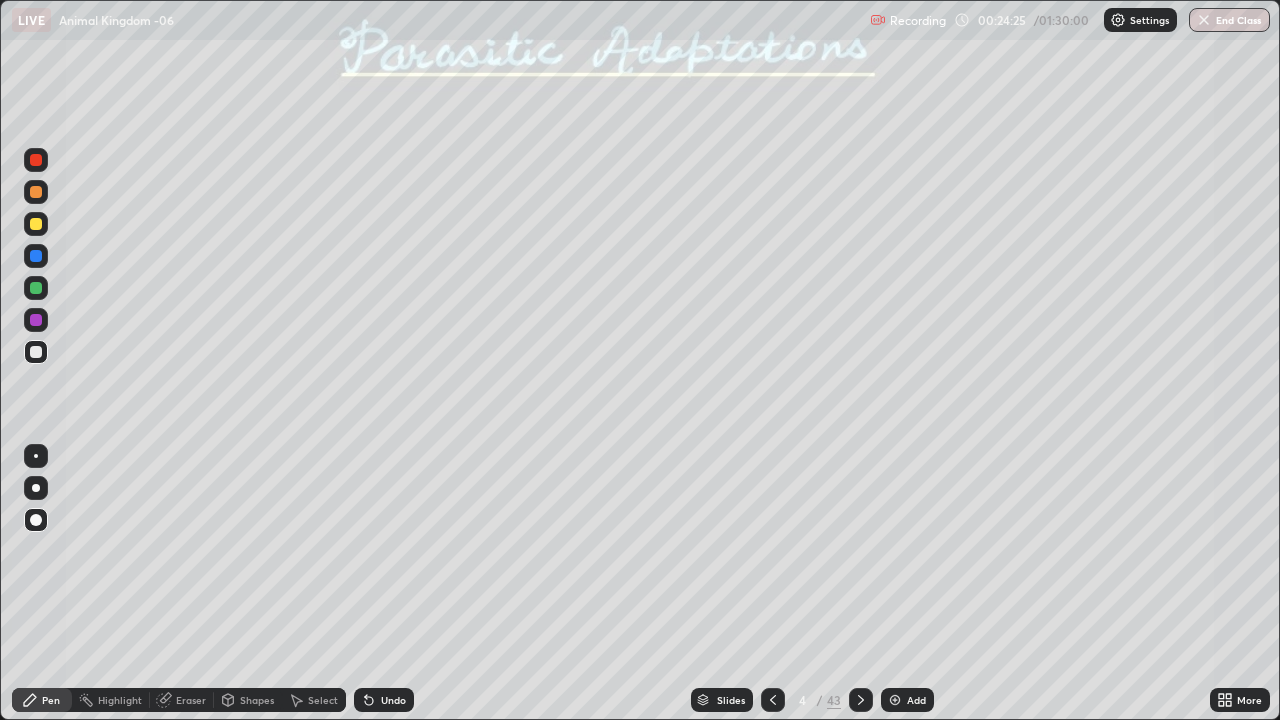 click at bounding box center (36, 224) 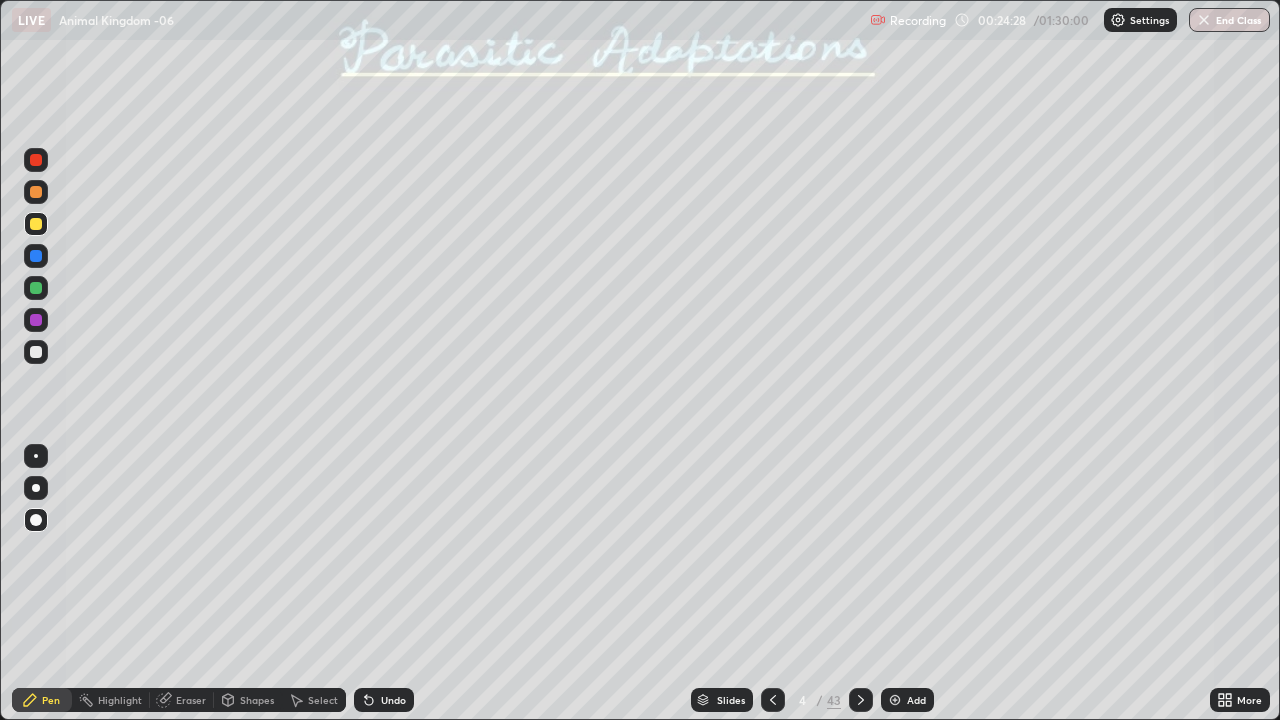 click at bounding box center (36, 352) 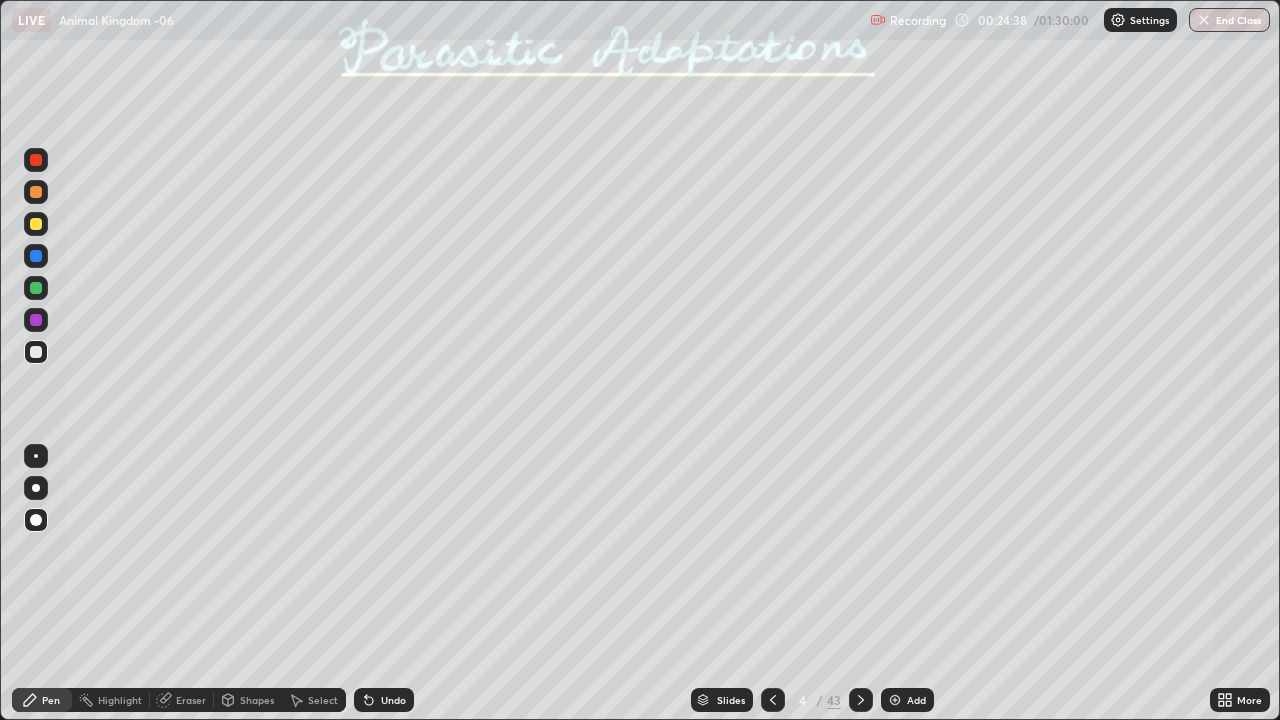 click on "Undo" at bounding box center [384, 700] 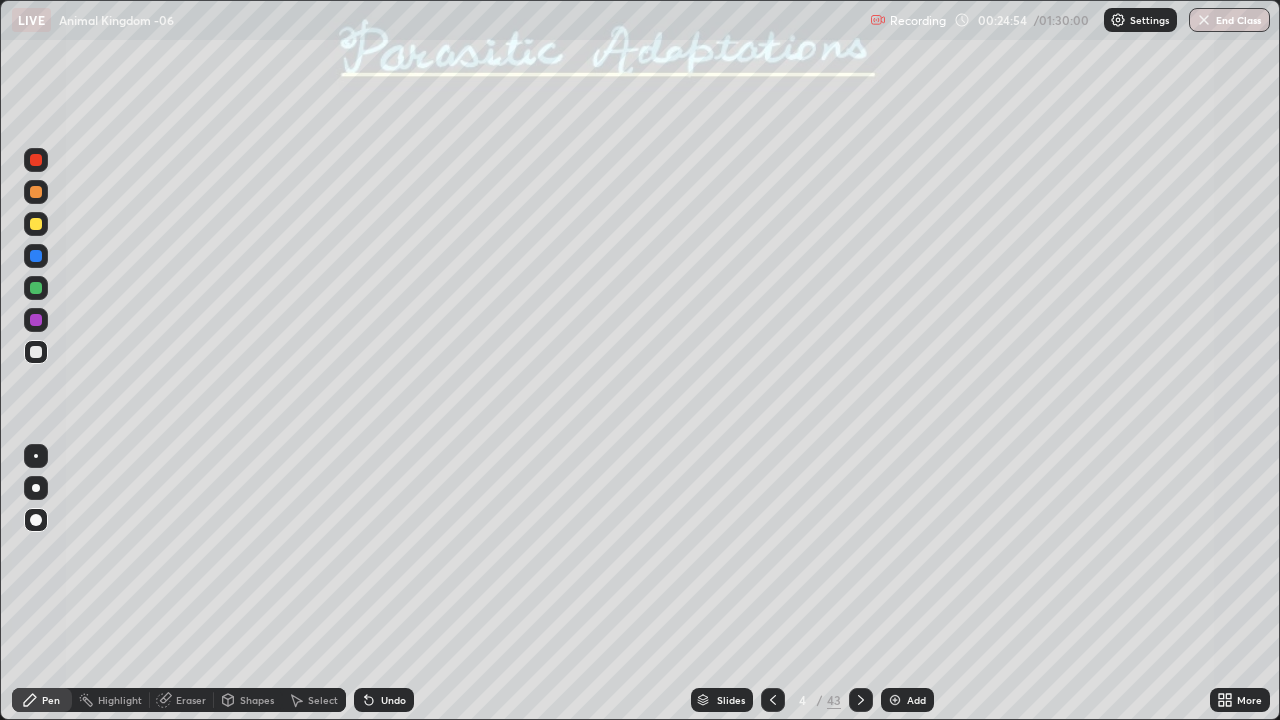 click at bounding box center [36, 256] 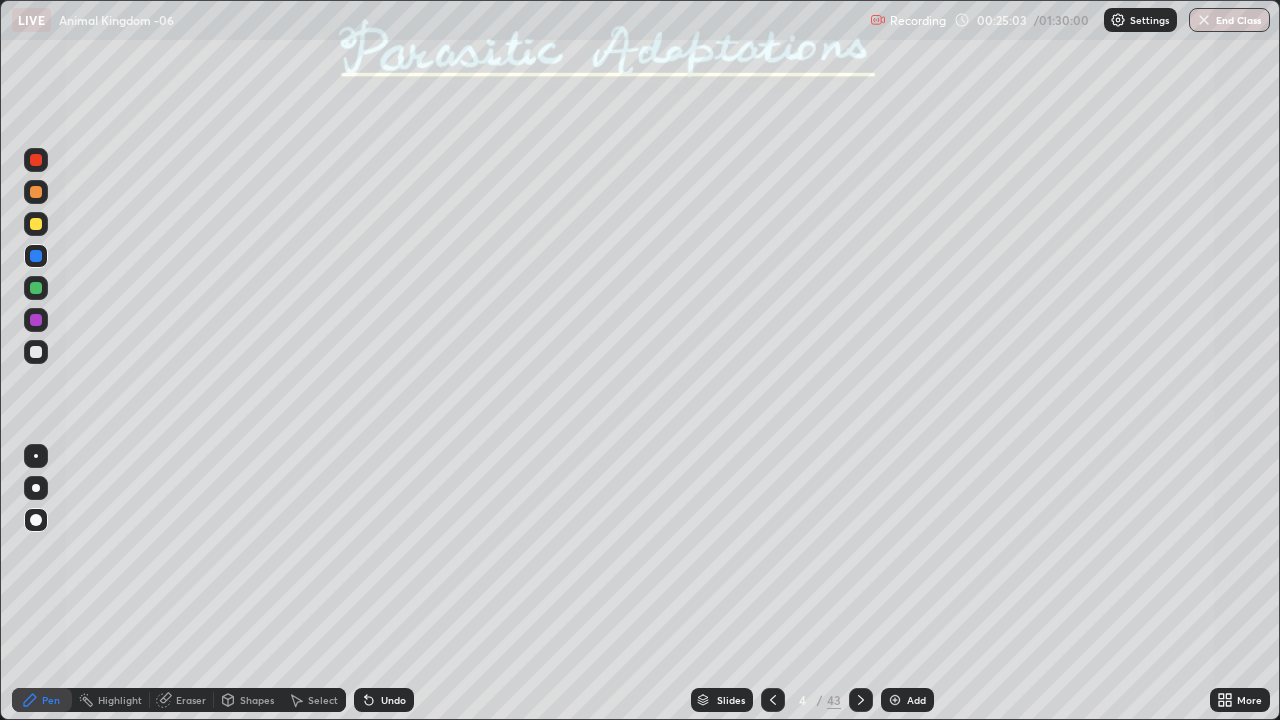 click at bounding box center (36, 288) 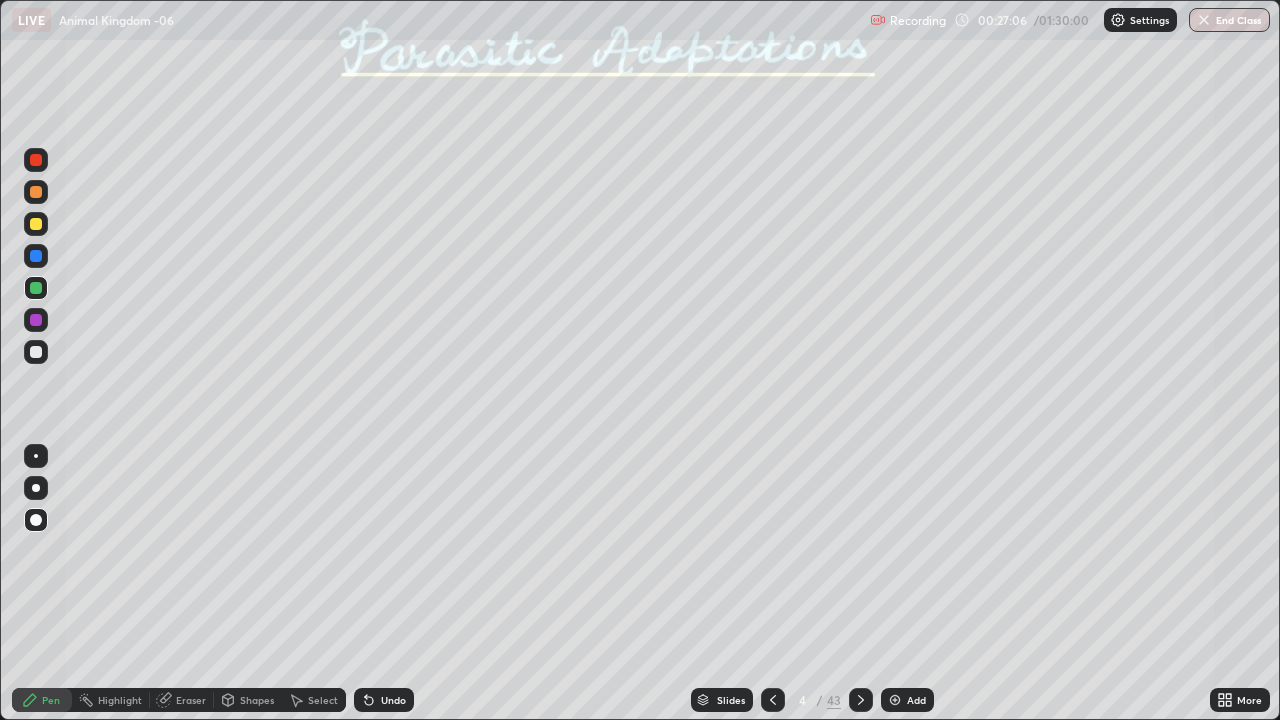 click 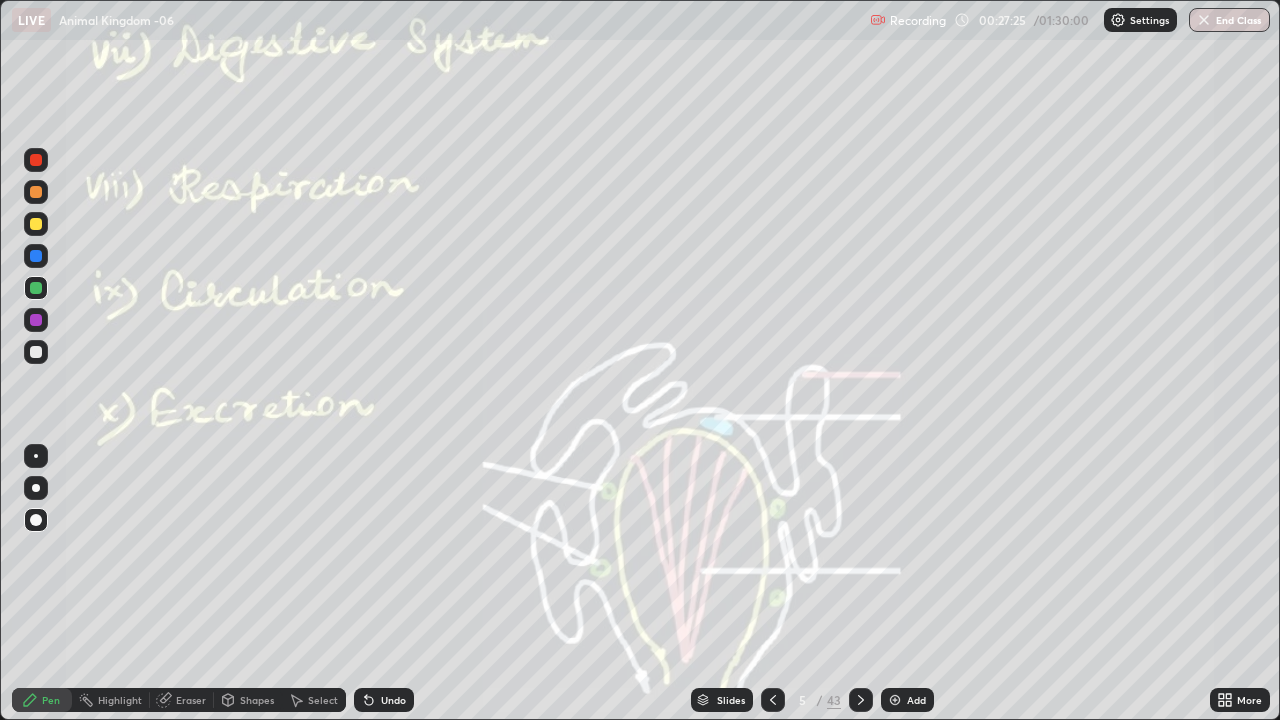 click at bounding box center [36, 160] 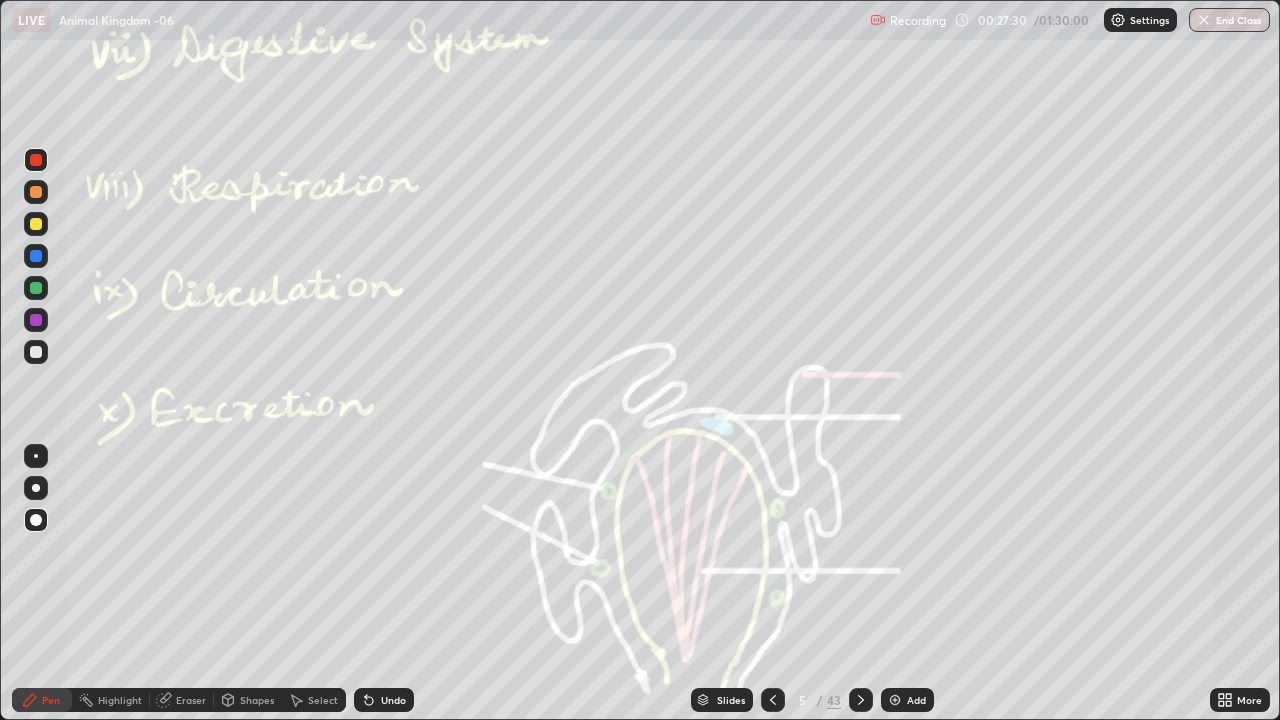 click at bounding box center (36, 520) 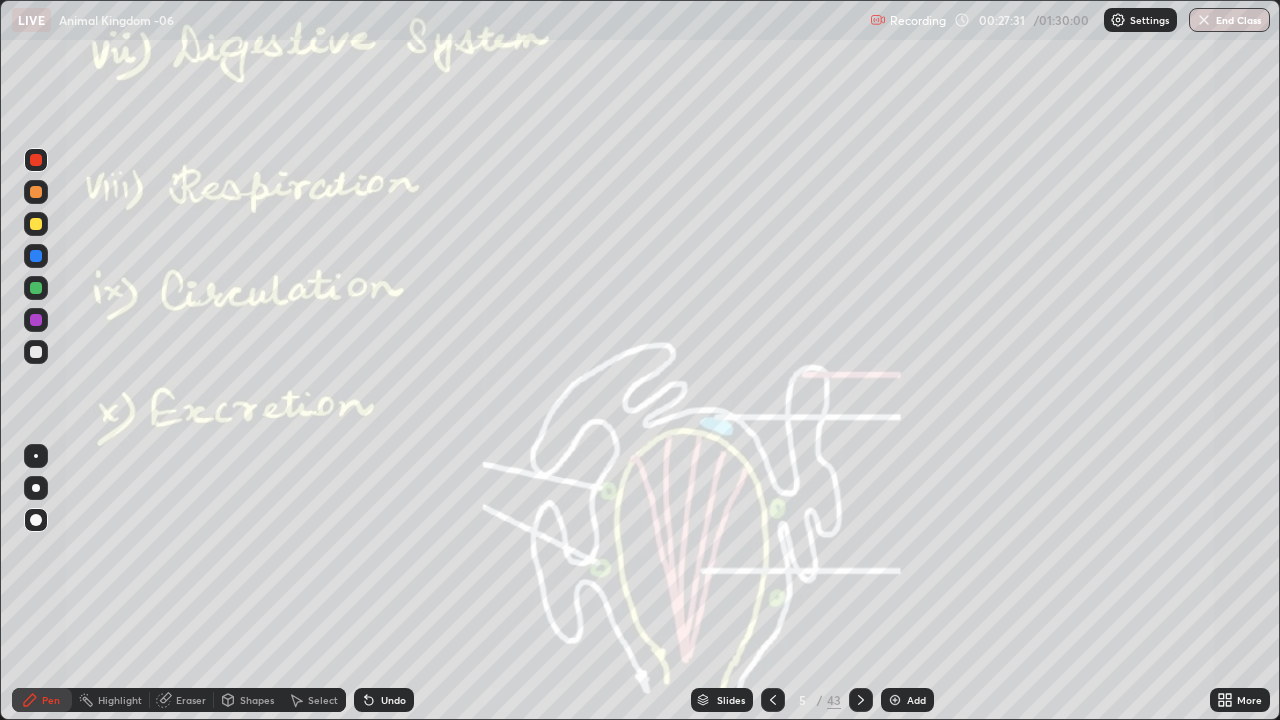click at bounding box center (36, 352) 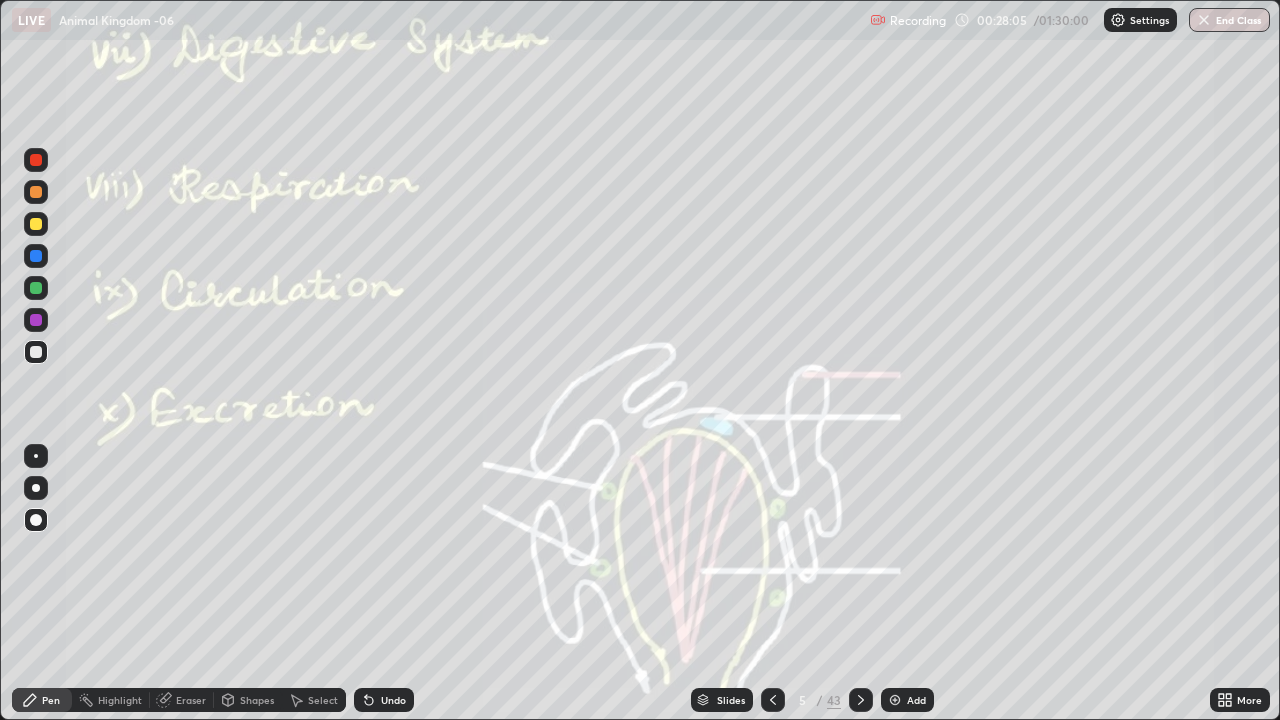 click at bounding box center (36, 288) 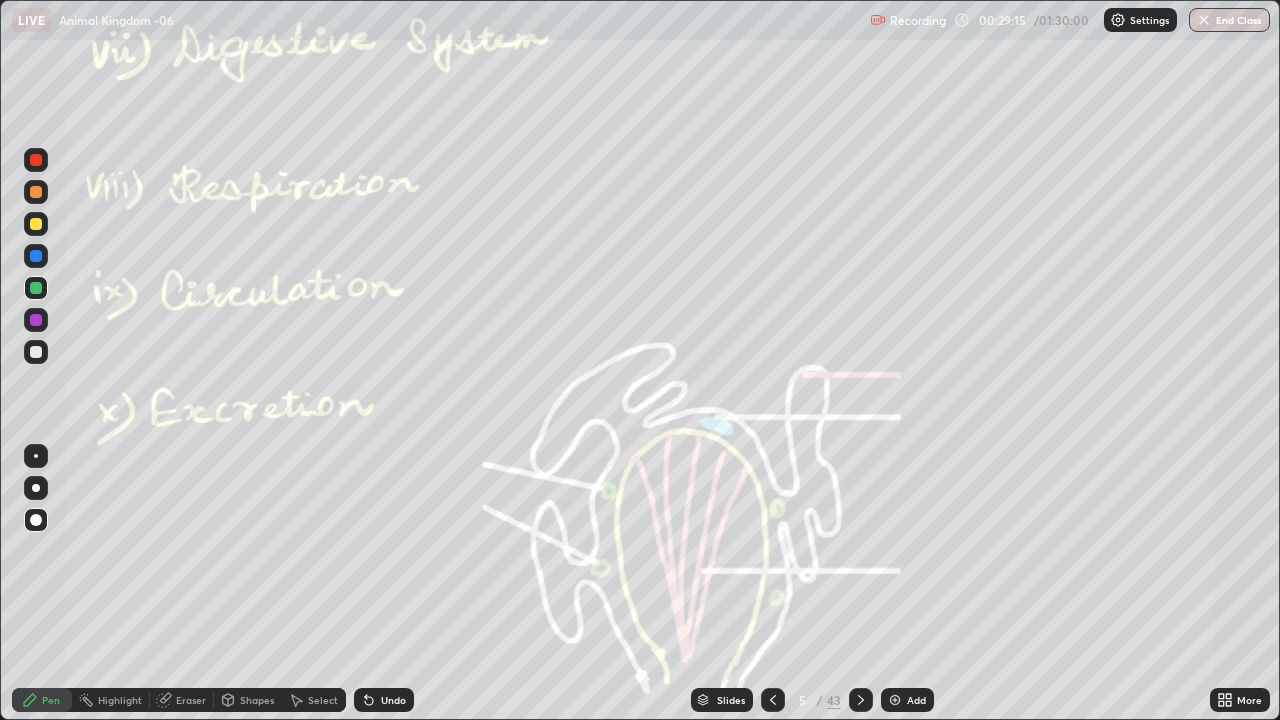 click at bounding box center (36, 320) 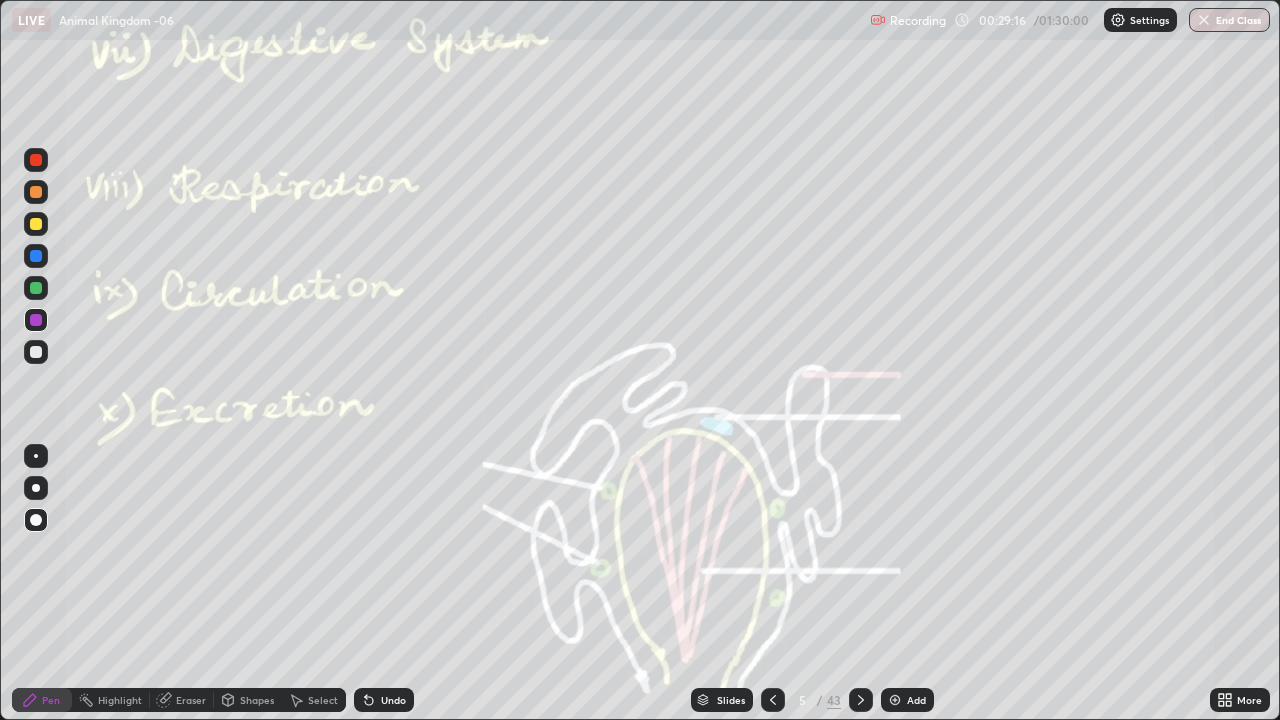 click at bounding box center (36, 224) 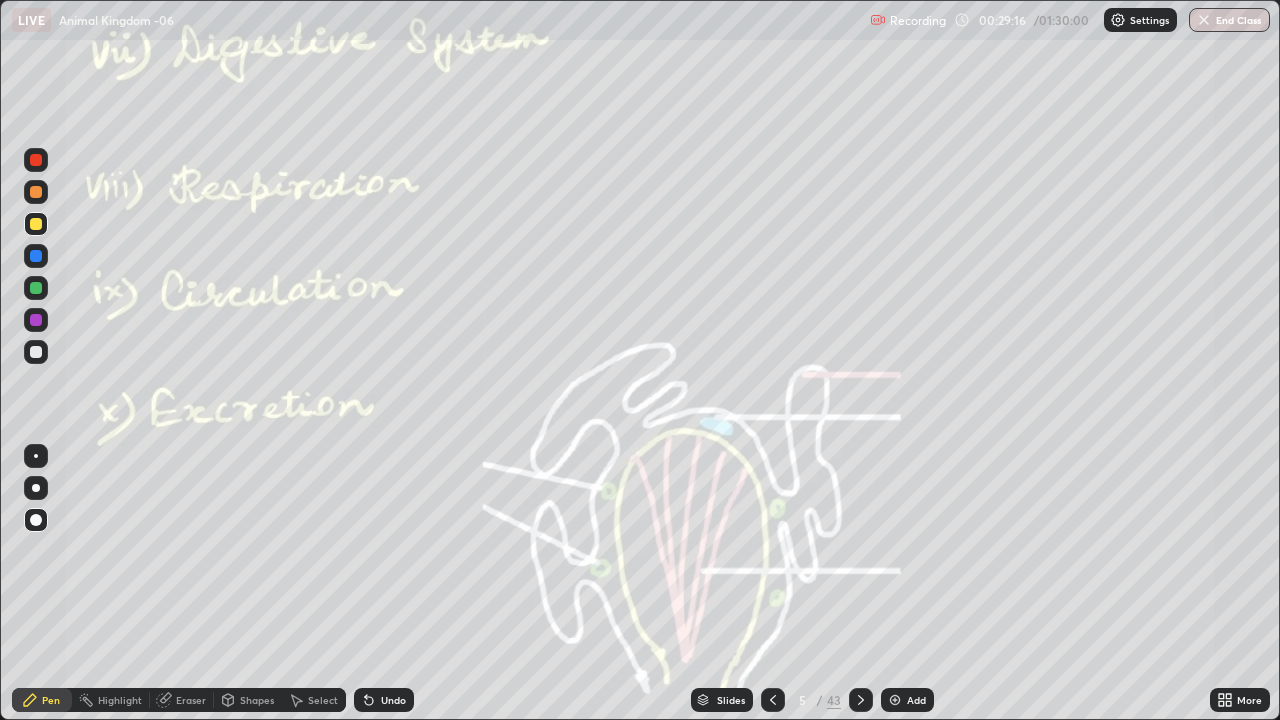 click at bounding box center [36, 192] 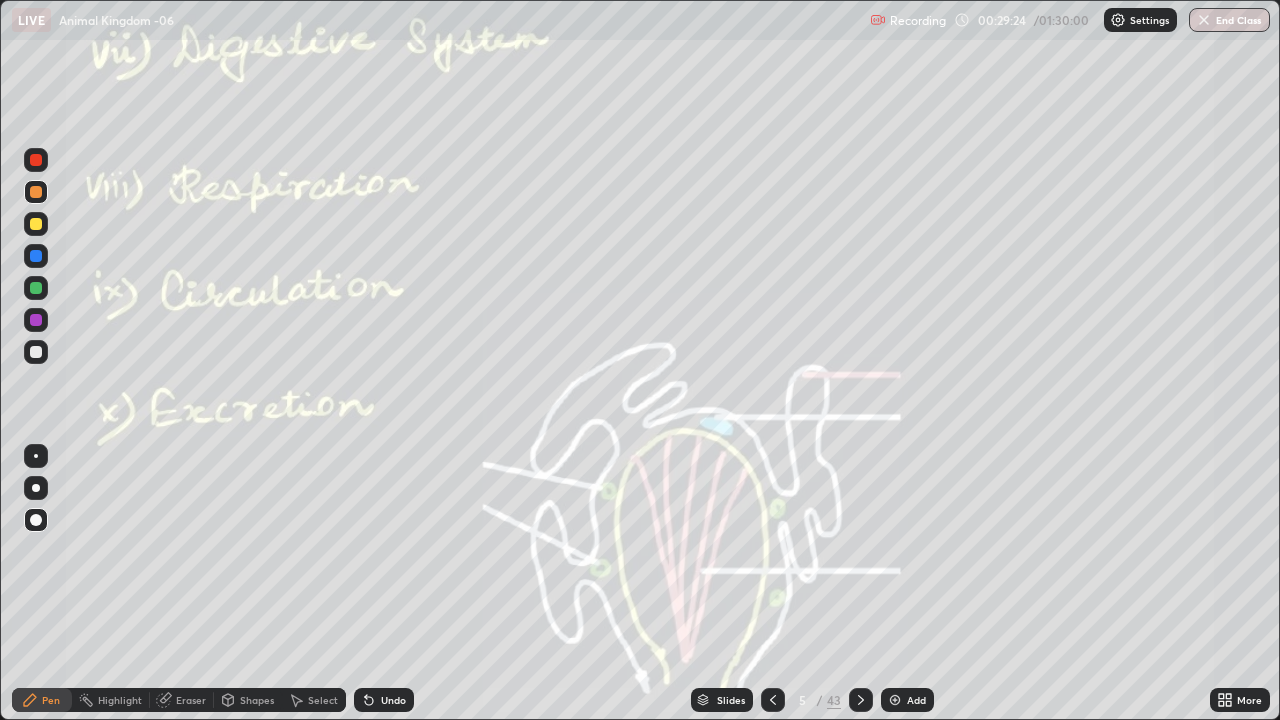 click on "Highlight" at bounding box center [120, 700] 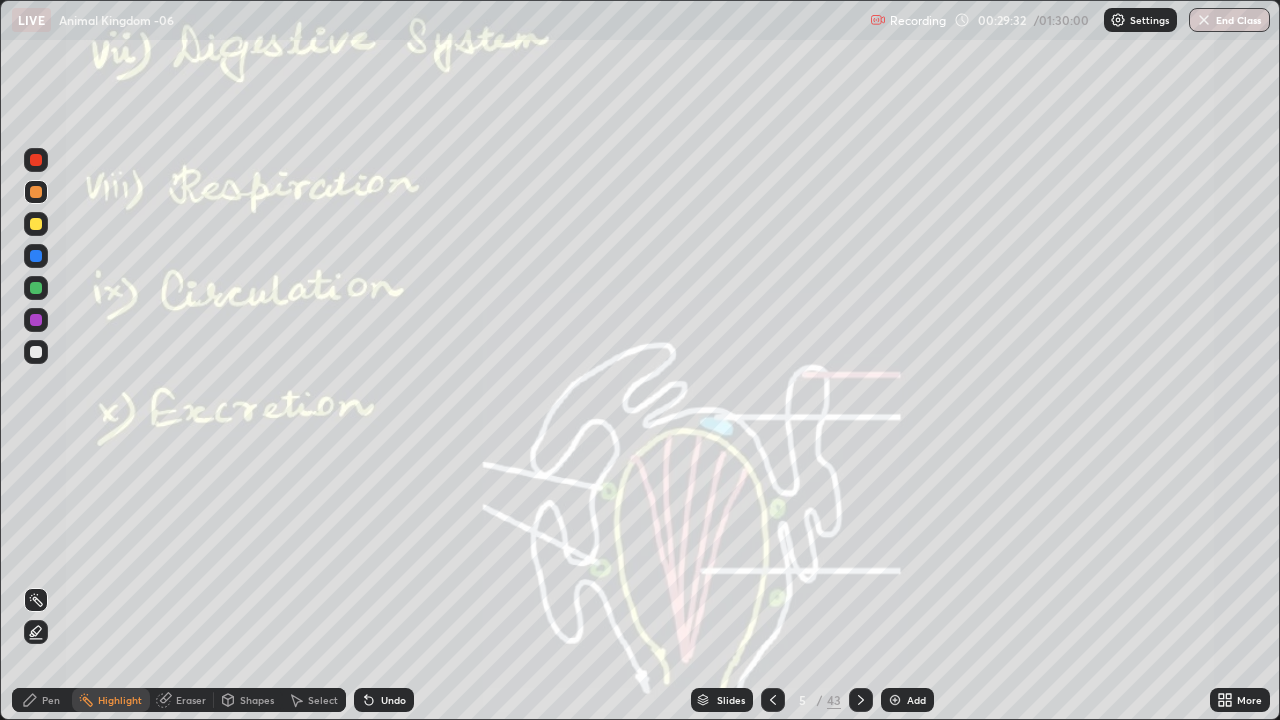 click 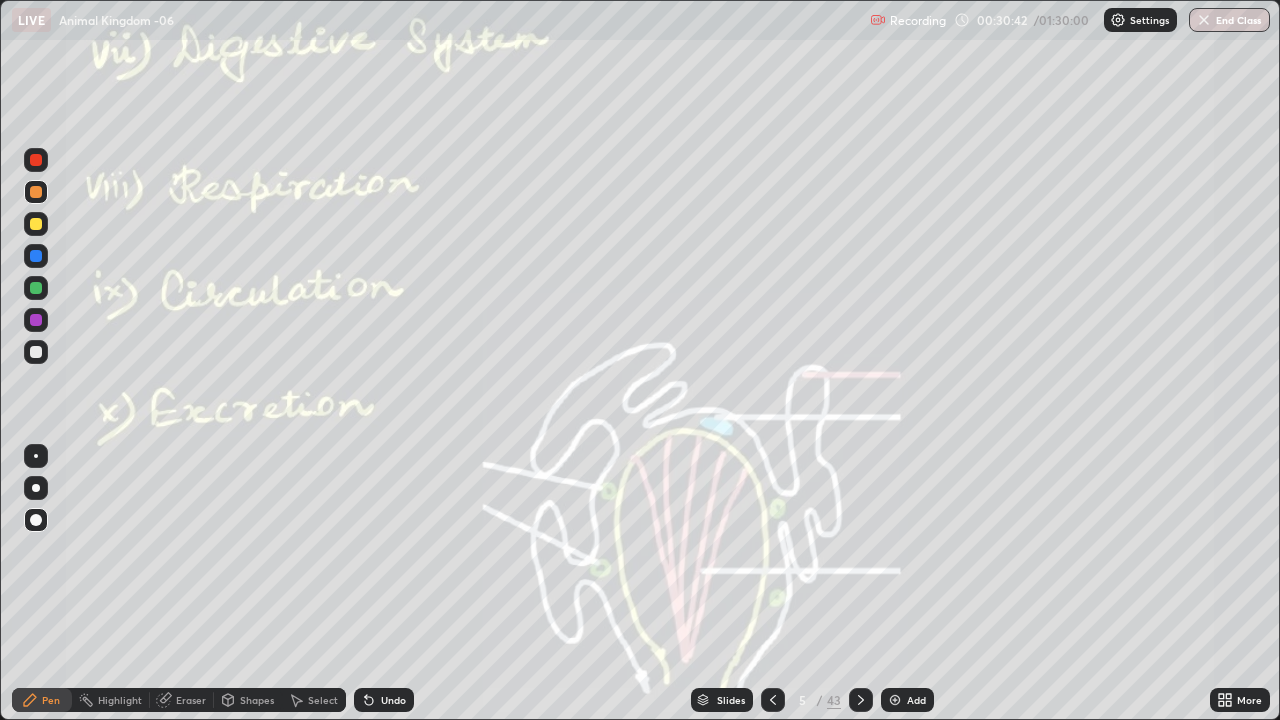 click at bounding box center [895, 700] 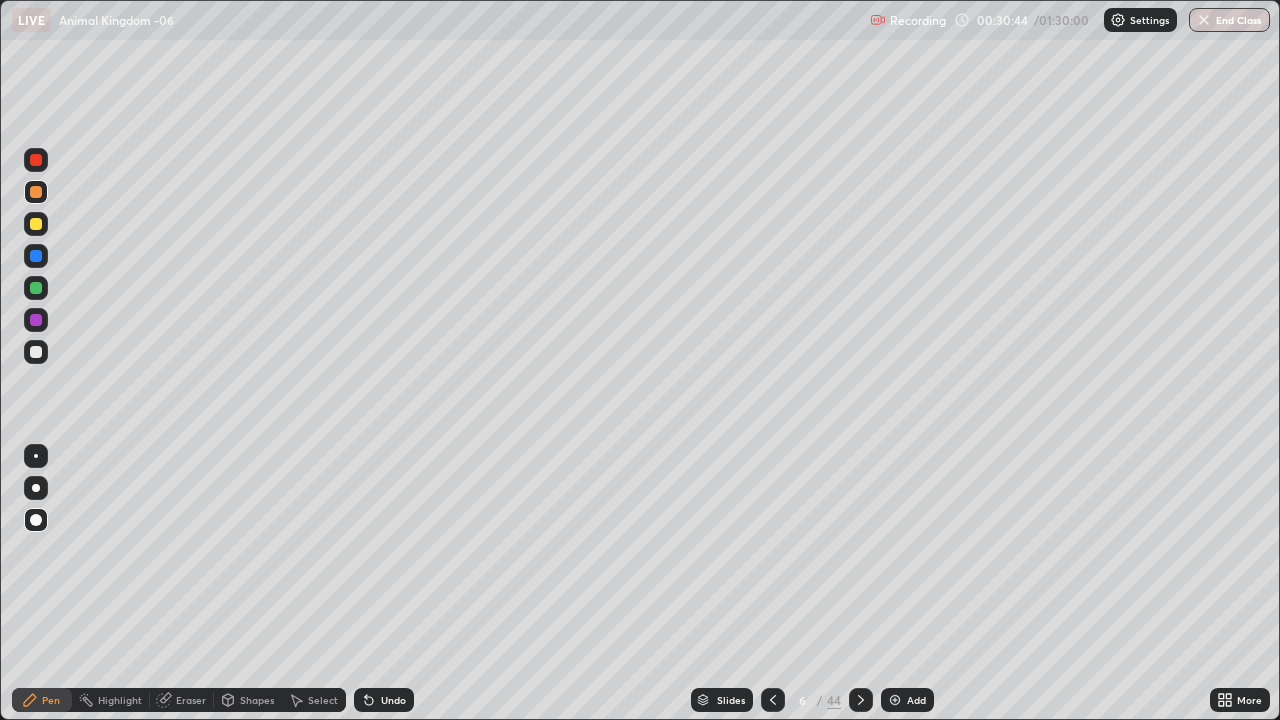 click at bounding box center (36, 352) 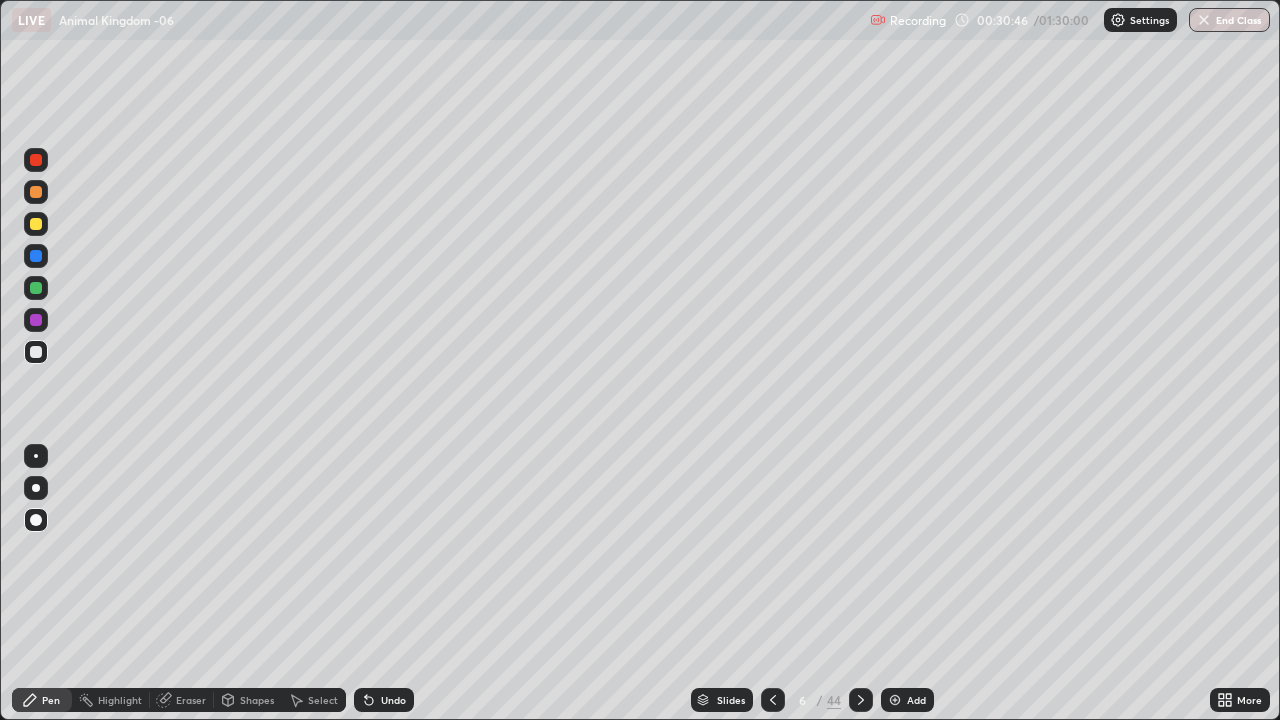 click at bounding box center (36, 224) 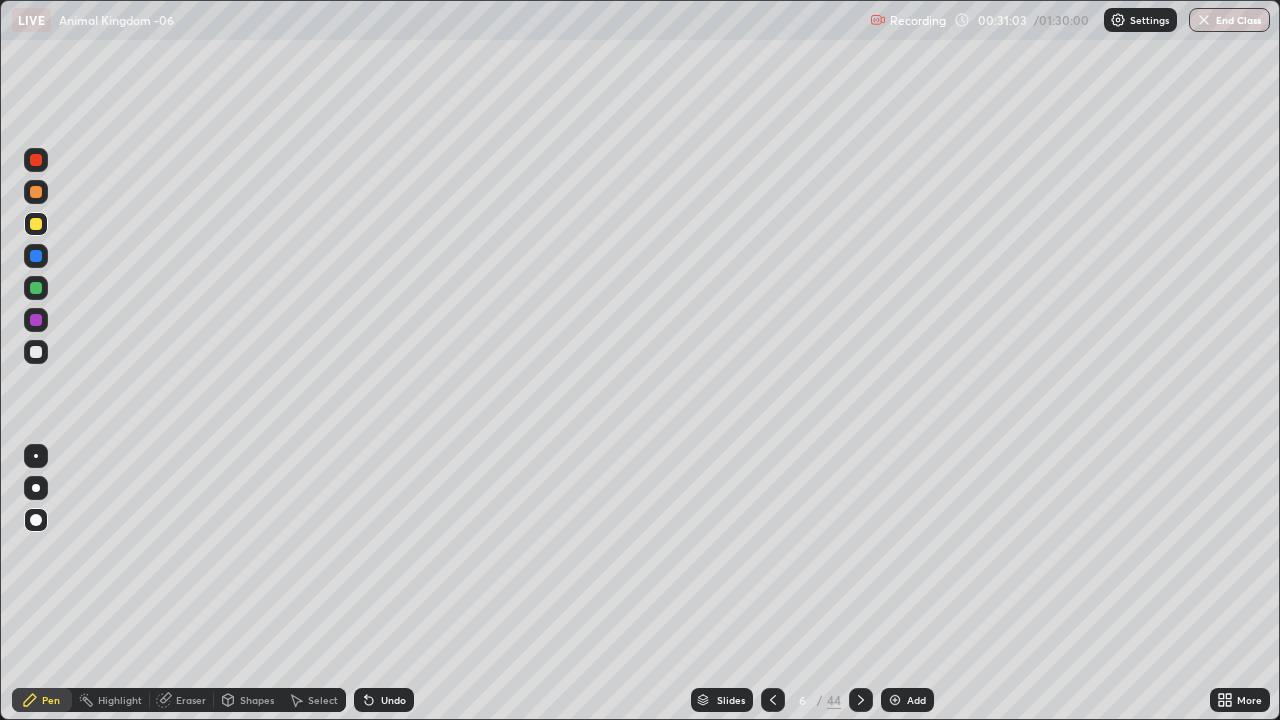 click at bounding box center (36, 352) 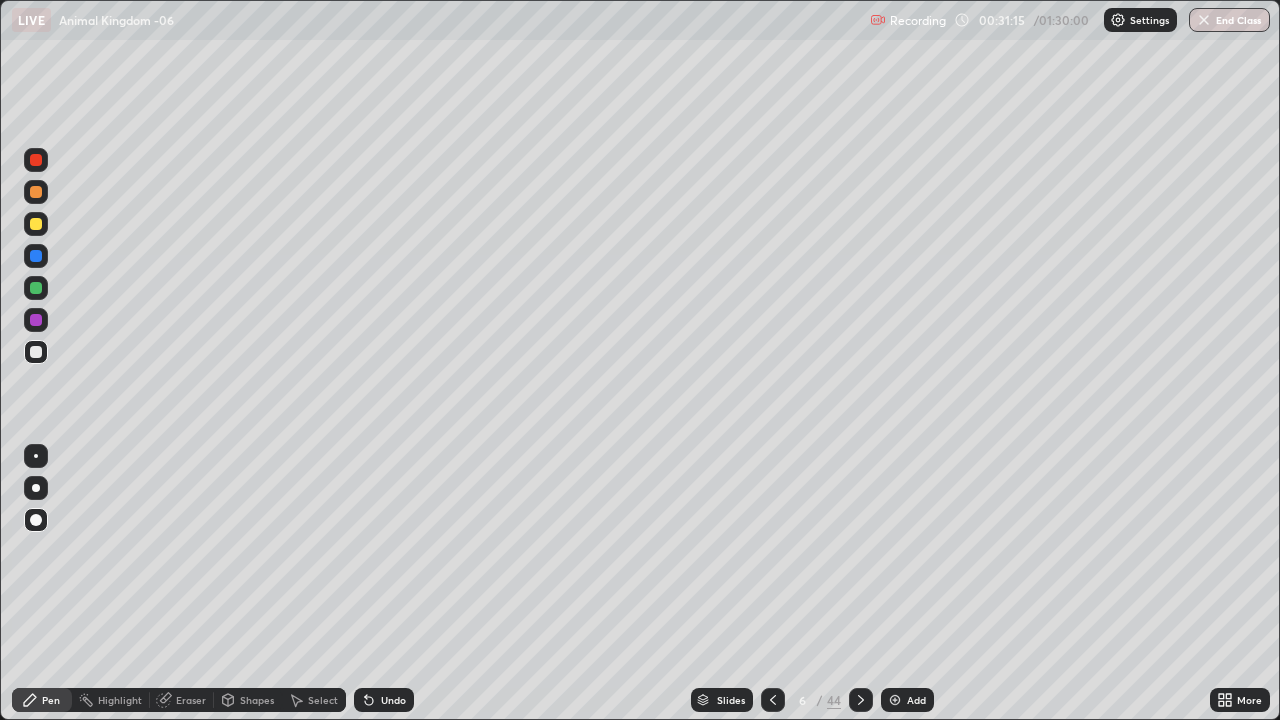 click at bounding box center [36, 256] 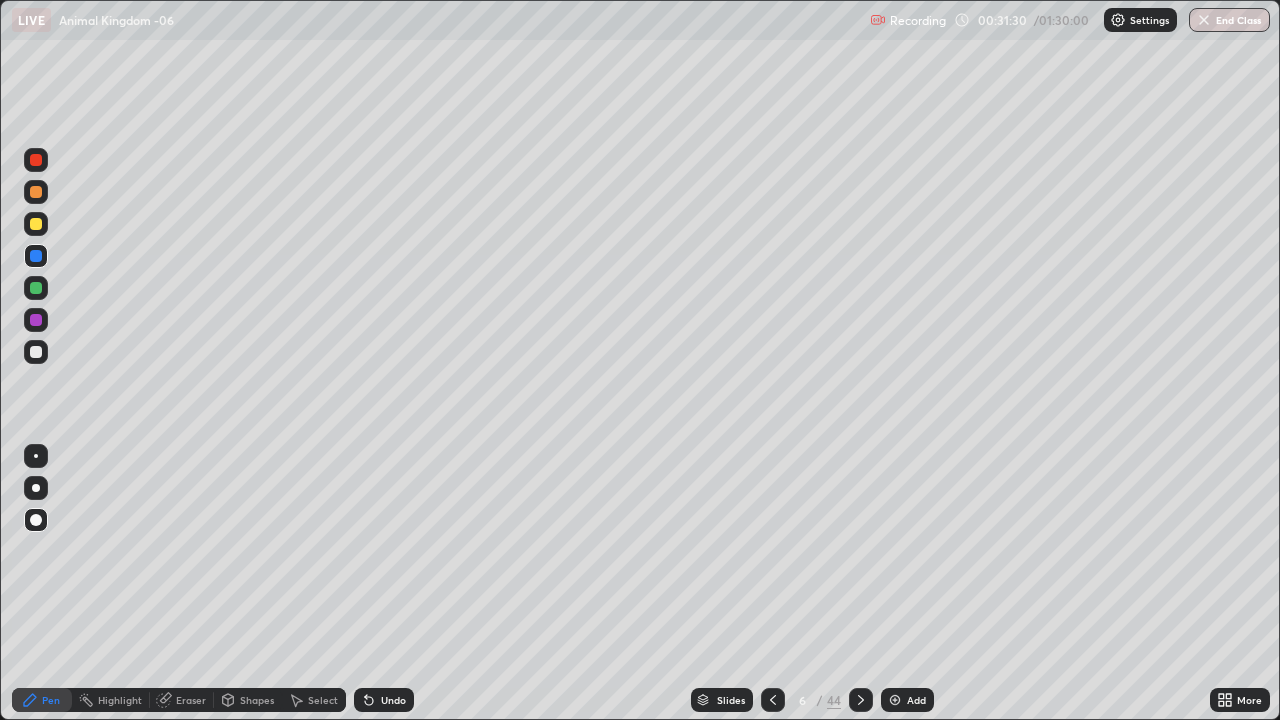 click at bounding box center (36, 288) 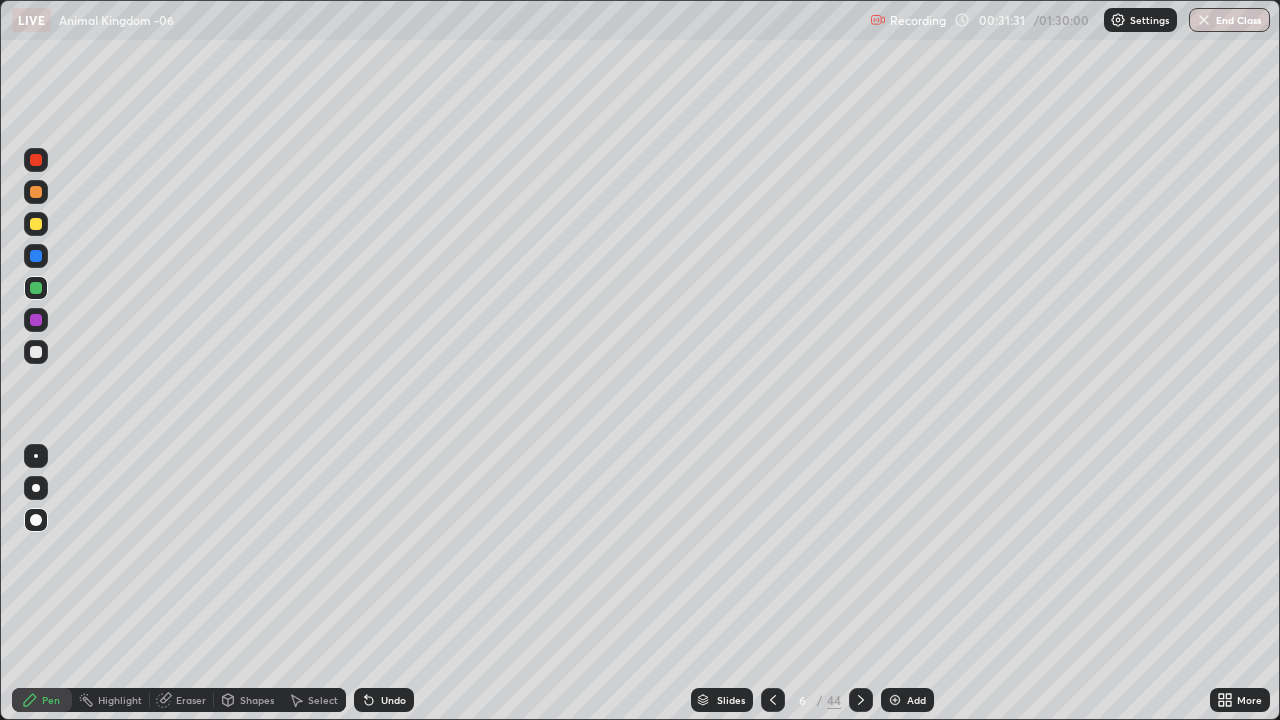 click on "Highlight" at bounding box center (120, 700) 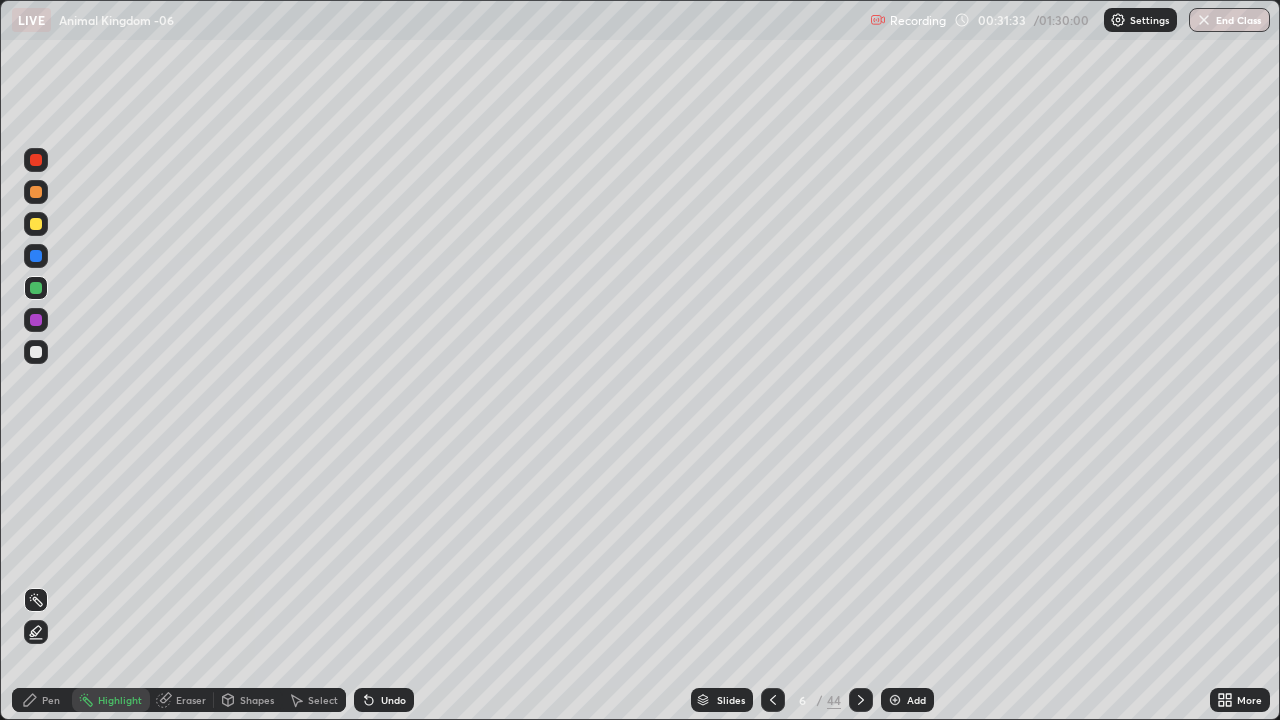 click 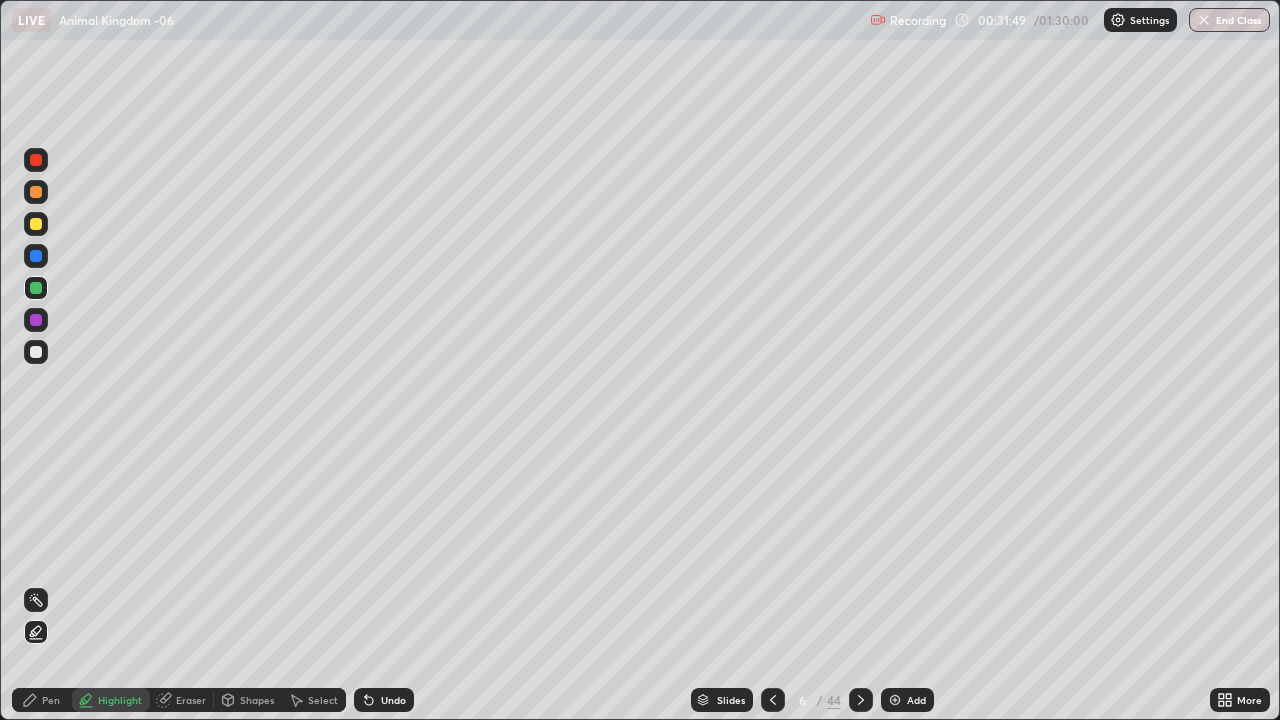 click 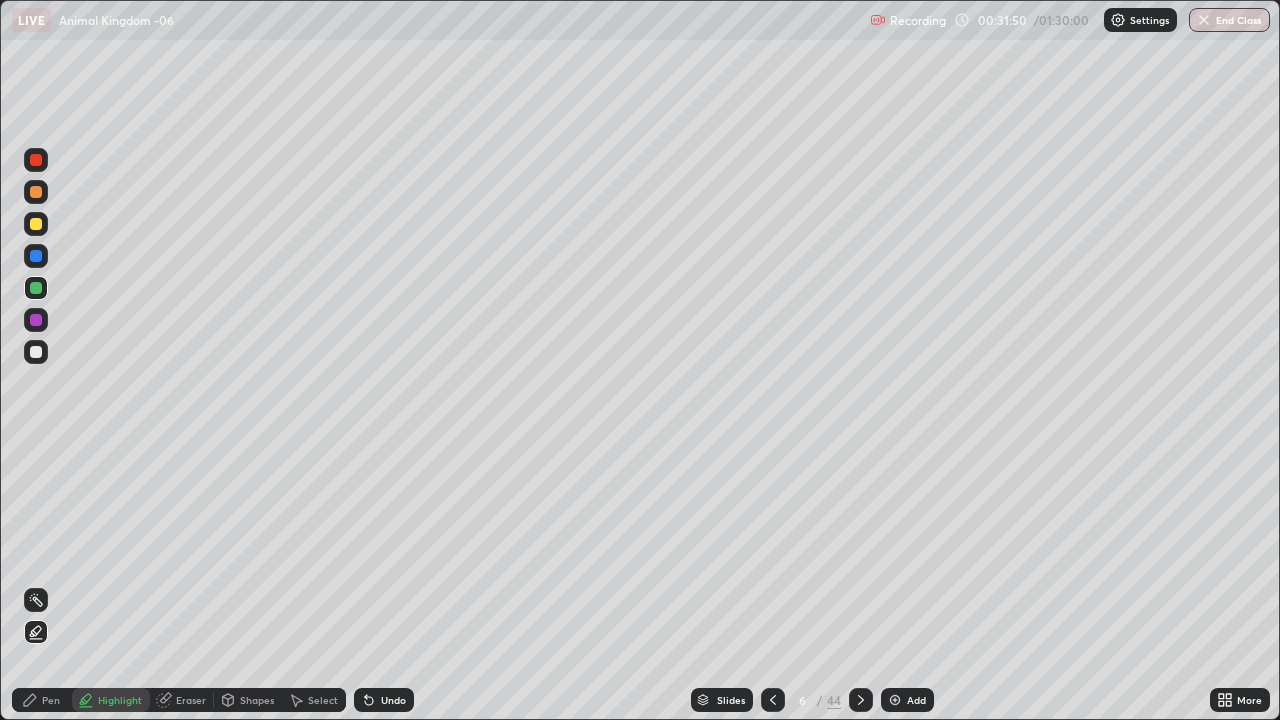 click on "Undo" at bounding box center (384, 700) 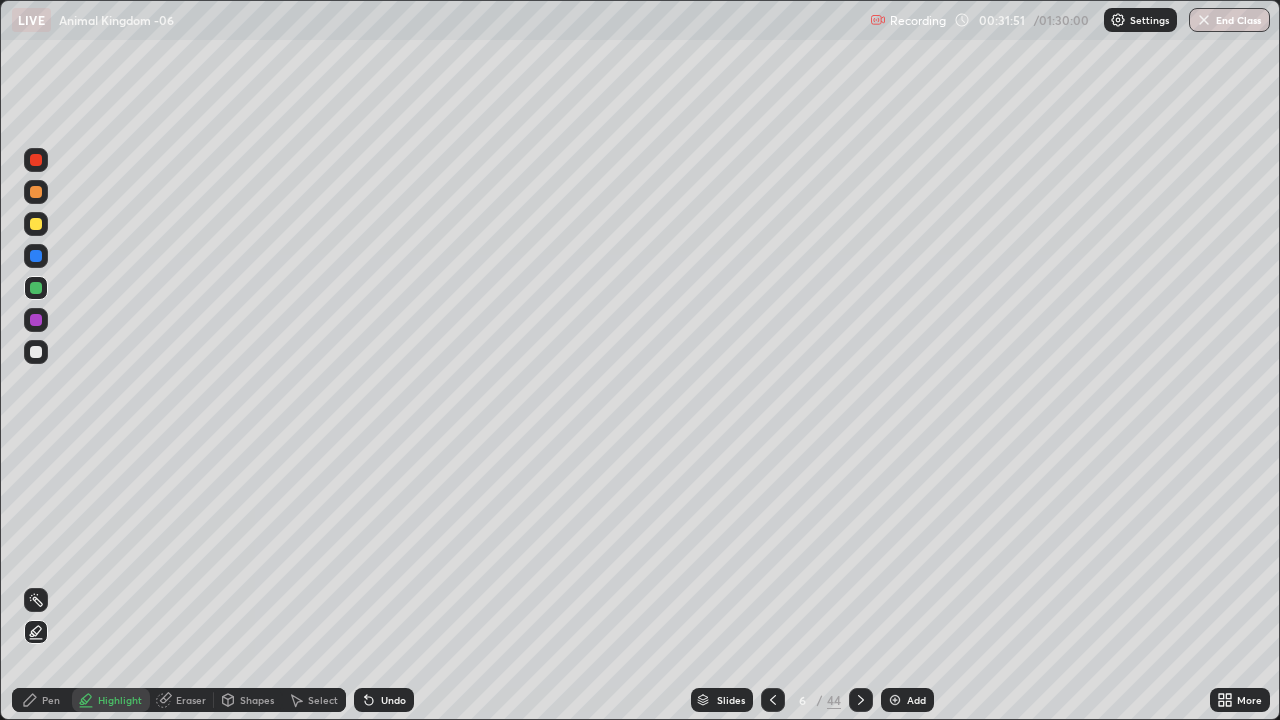 click at bounding box center (36, 256) 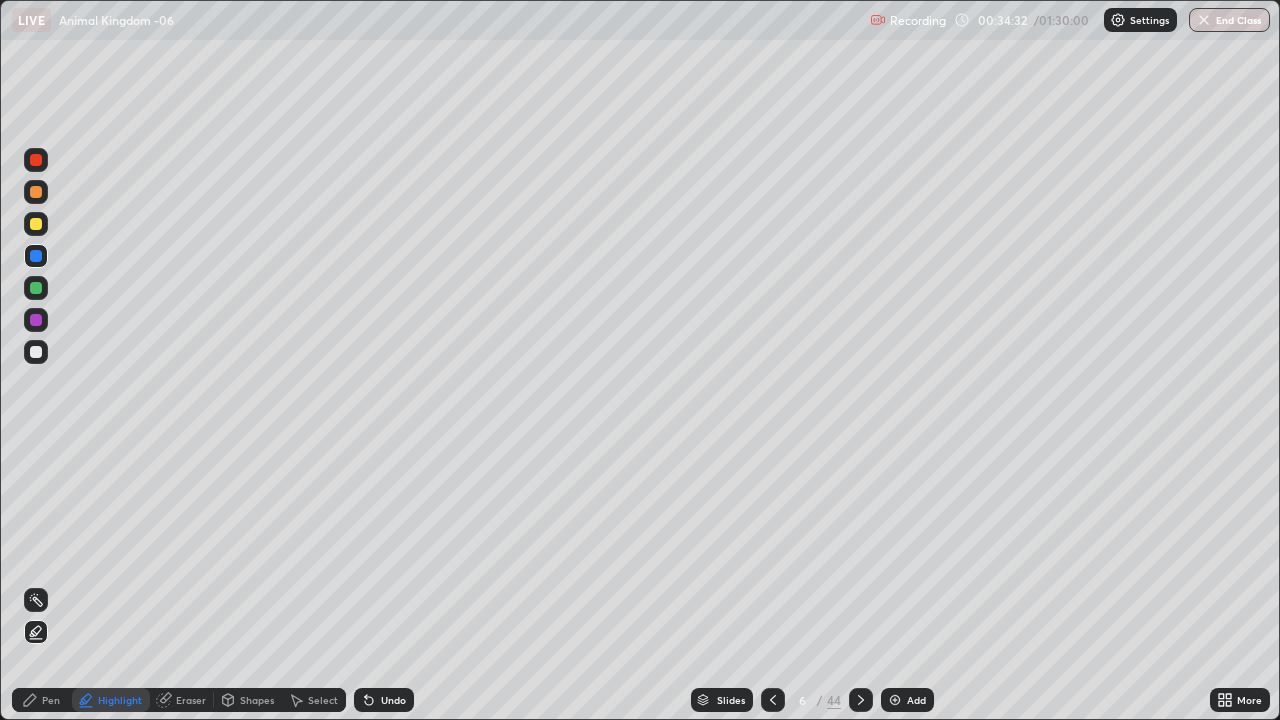 click at bounding box center [773, 700] 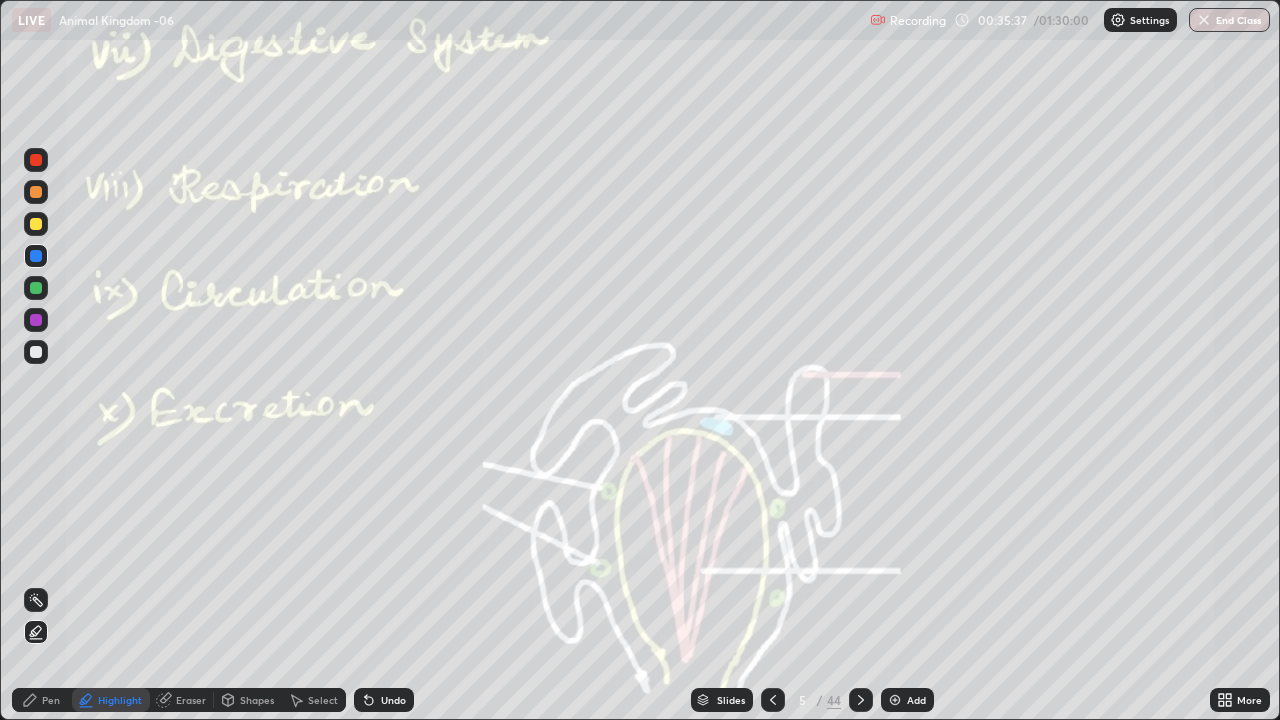click at bounding box center (36, 256) 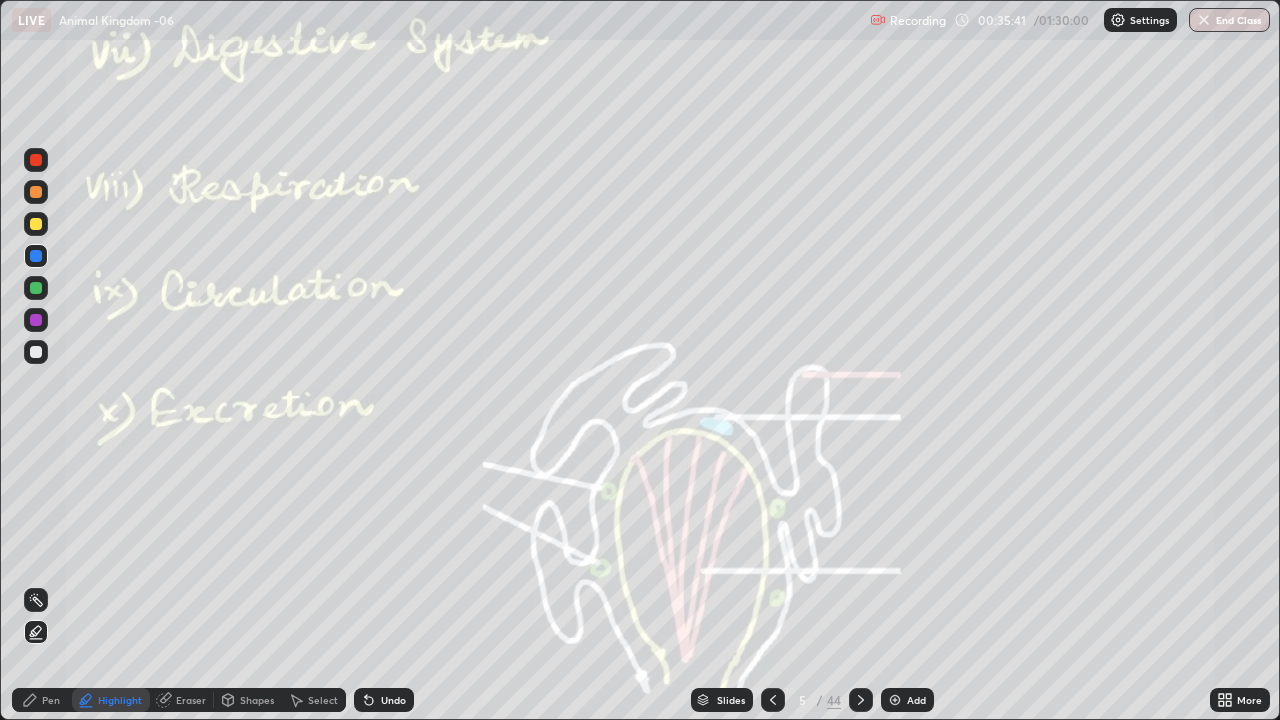 click on "Pen" at bounding box center [51, 700] 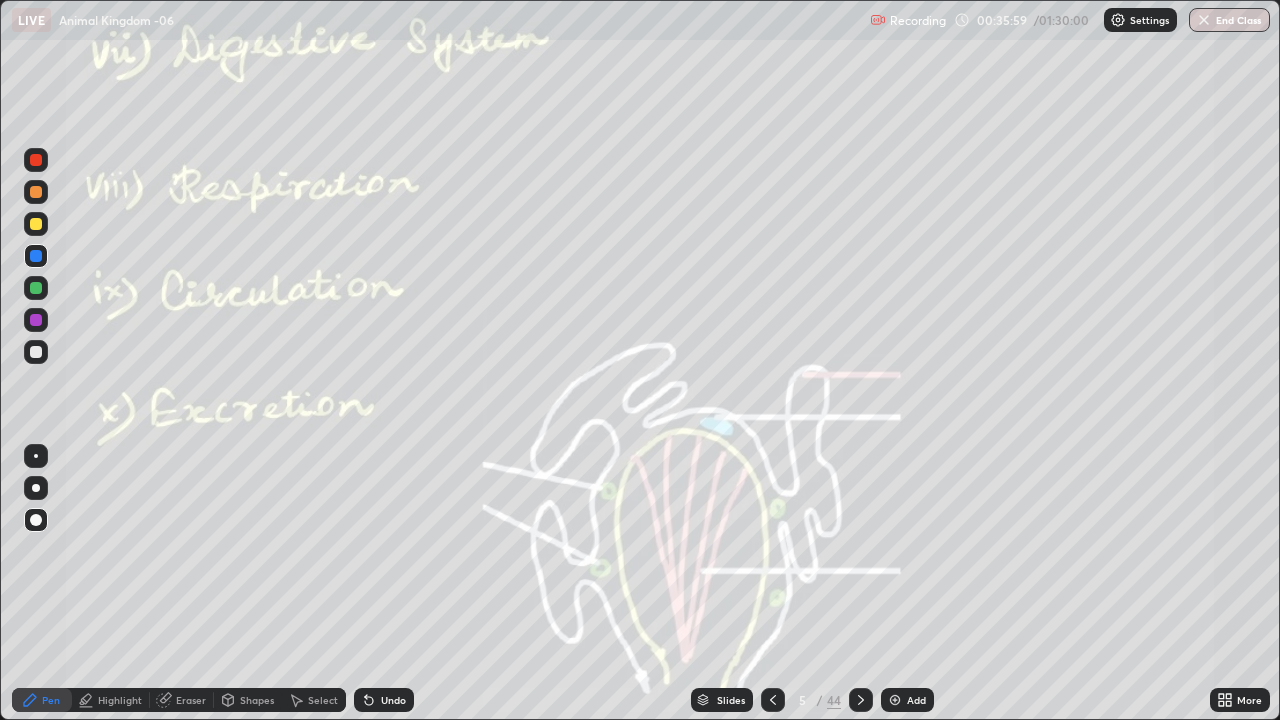 click at bounding box center [36, 224] 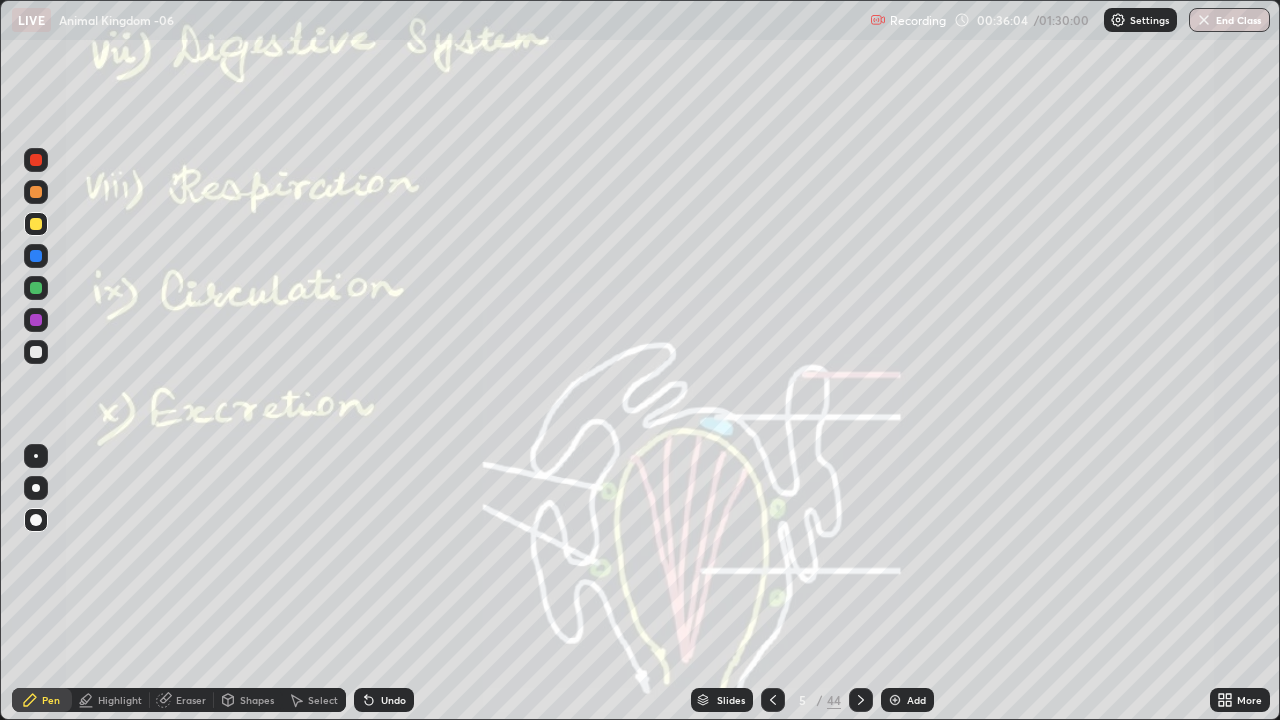 click at bounding box center [36, 288] 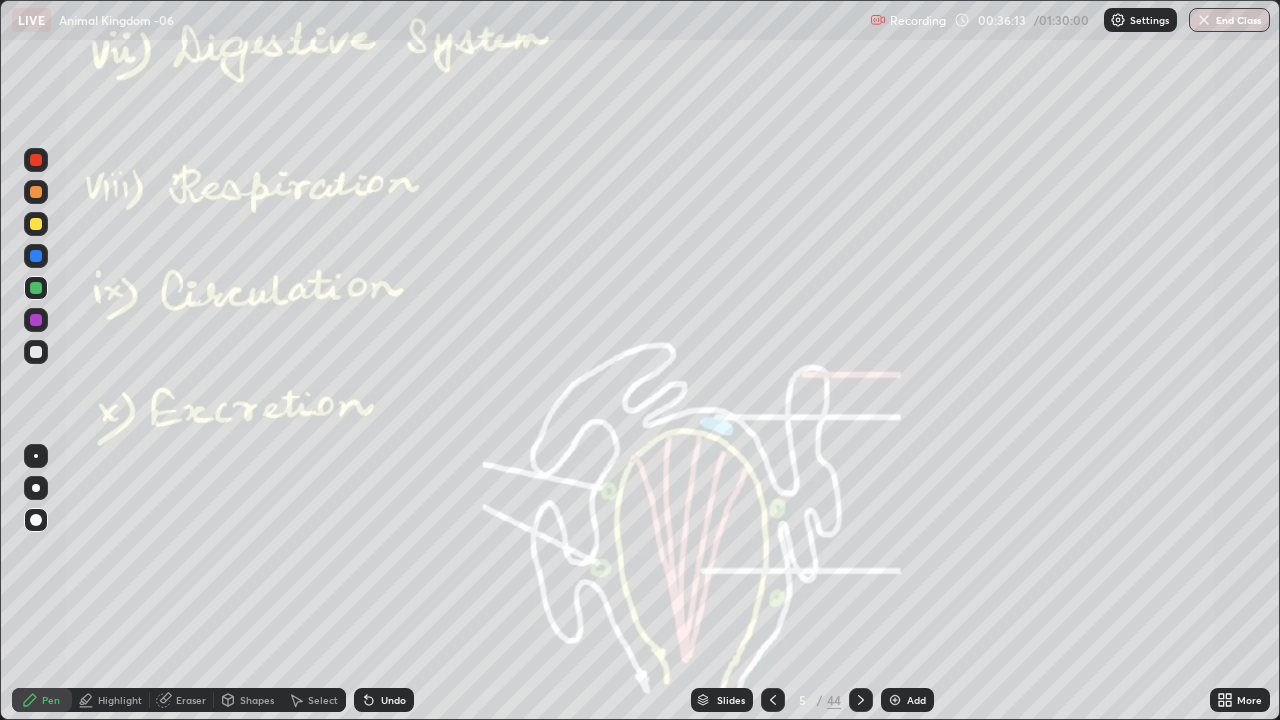 click on "Select" at bounding box center (323, 700) 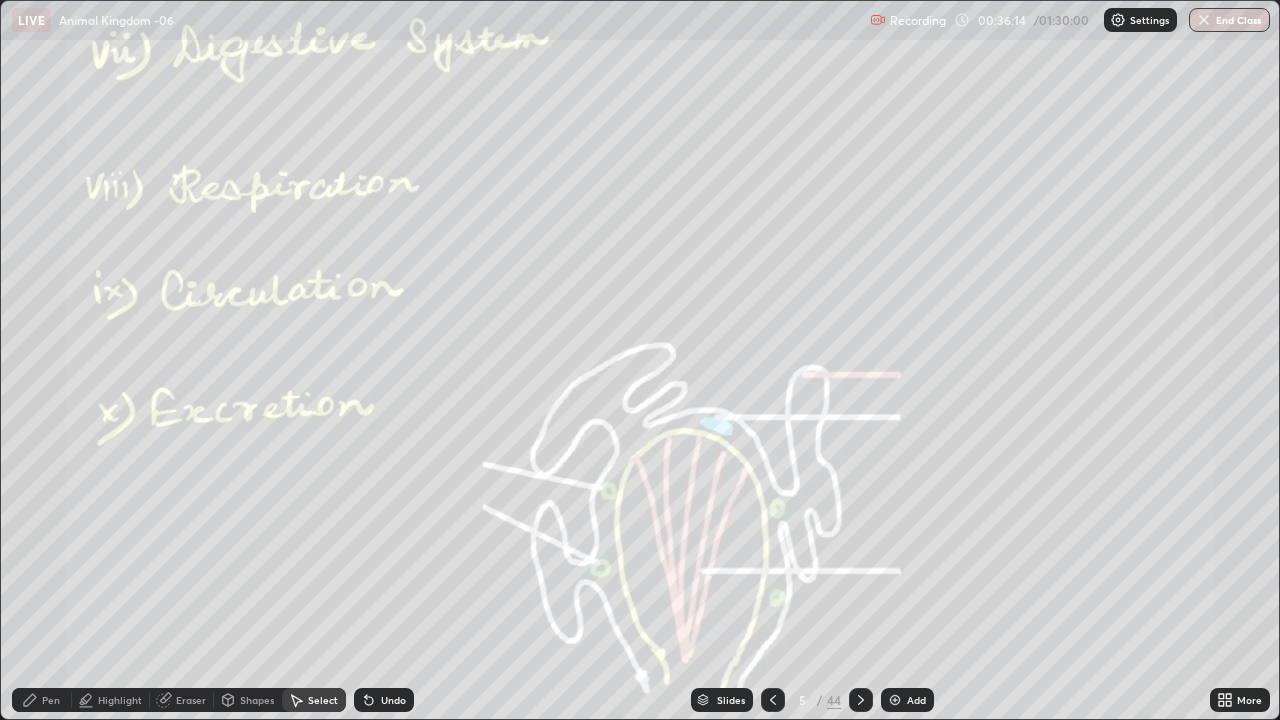 click on "Select" at bounding box center [314, 700] 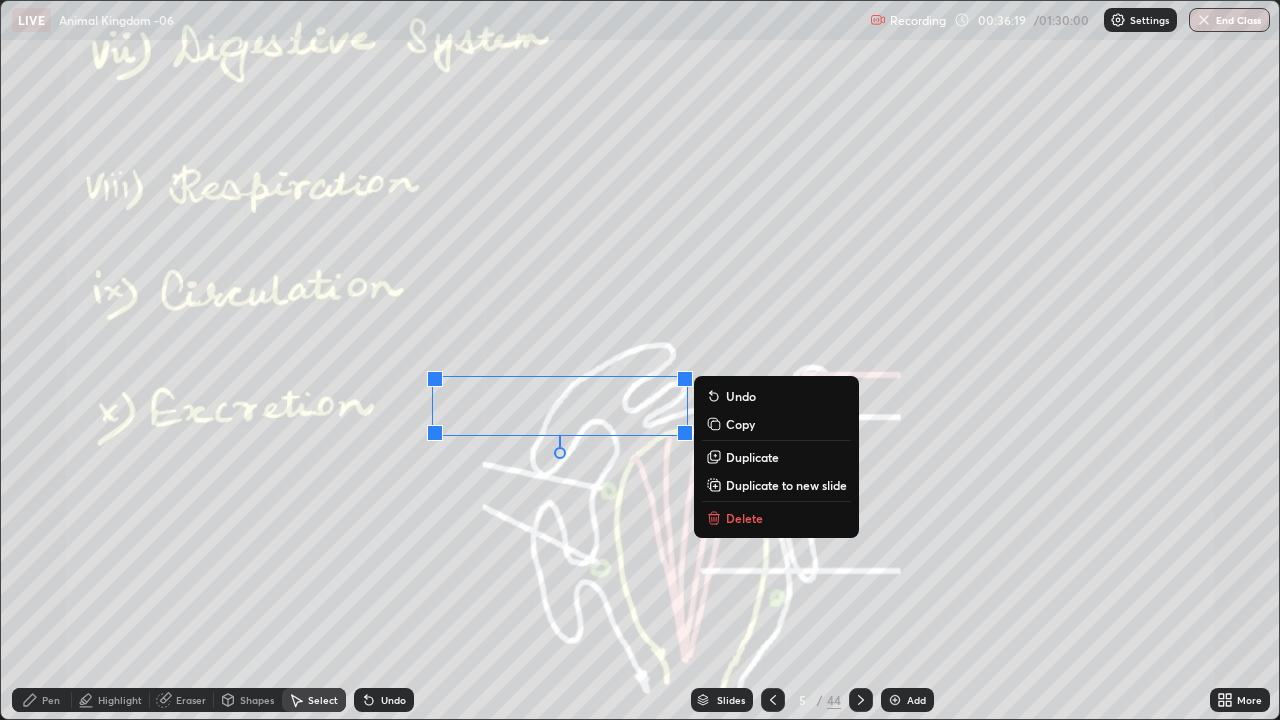 click on "Pen" at bounding box center [51, 700] 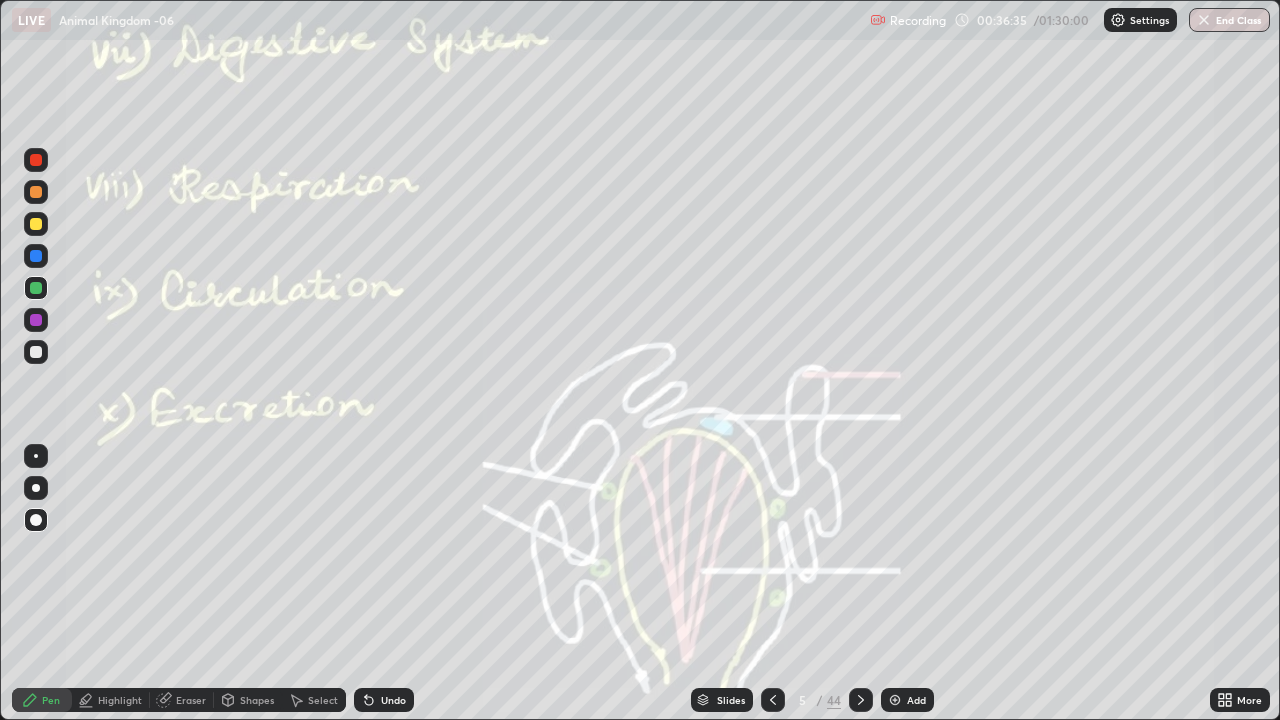 click on "Select" at bounding box center (314, 700) 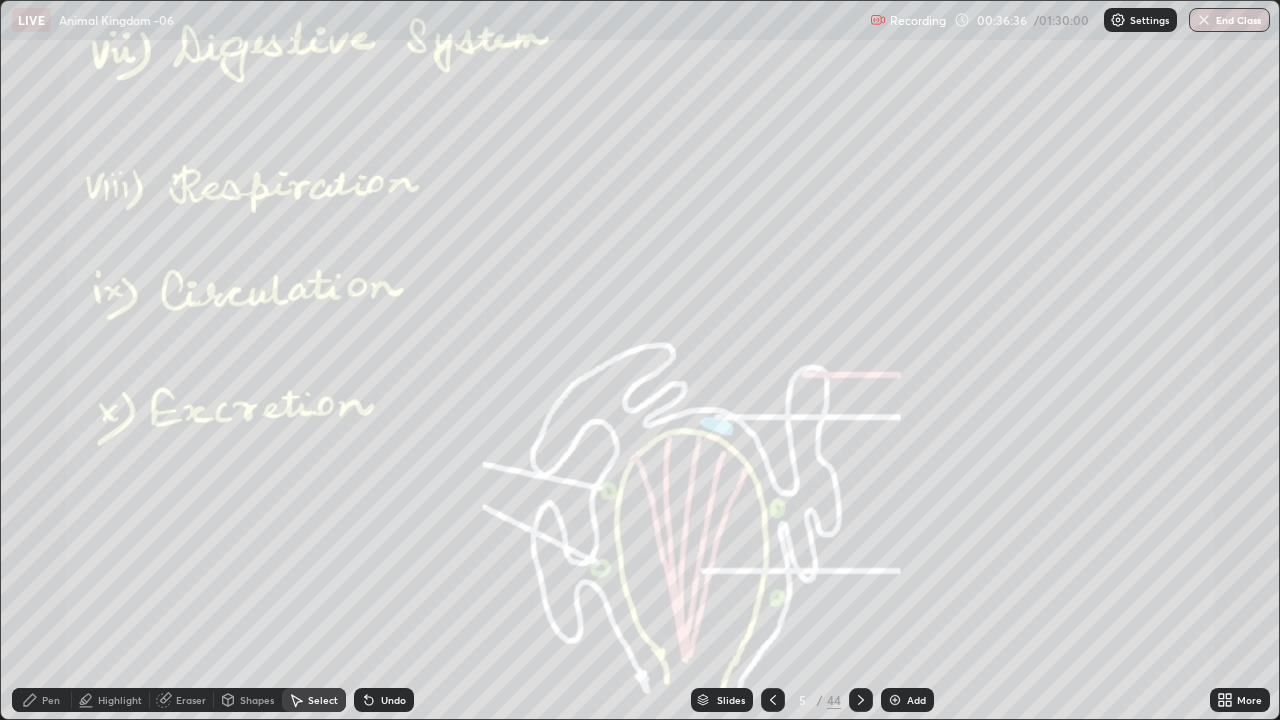click 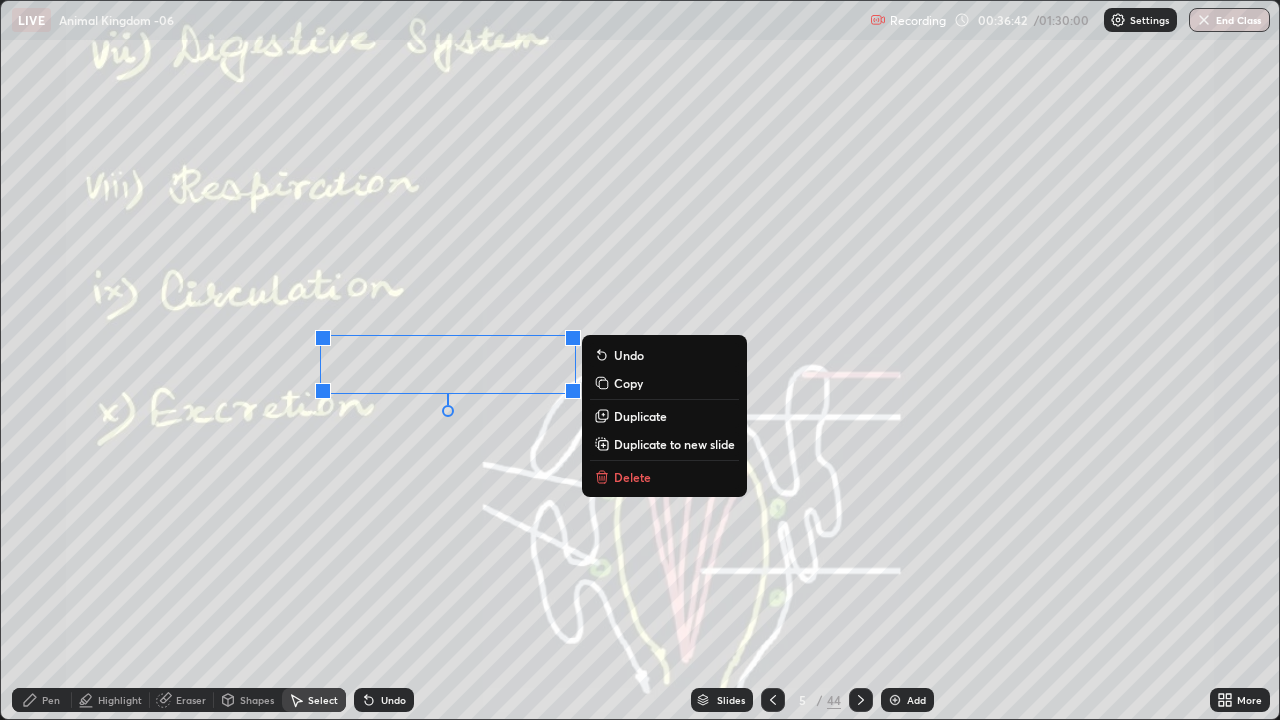 click on "Pen" at bounding box center (42, 700) 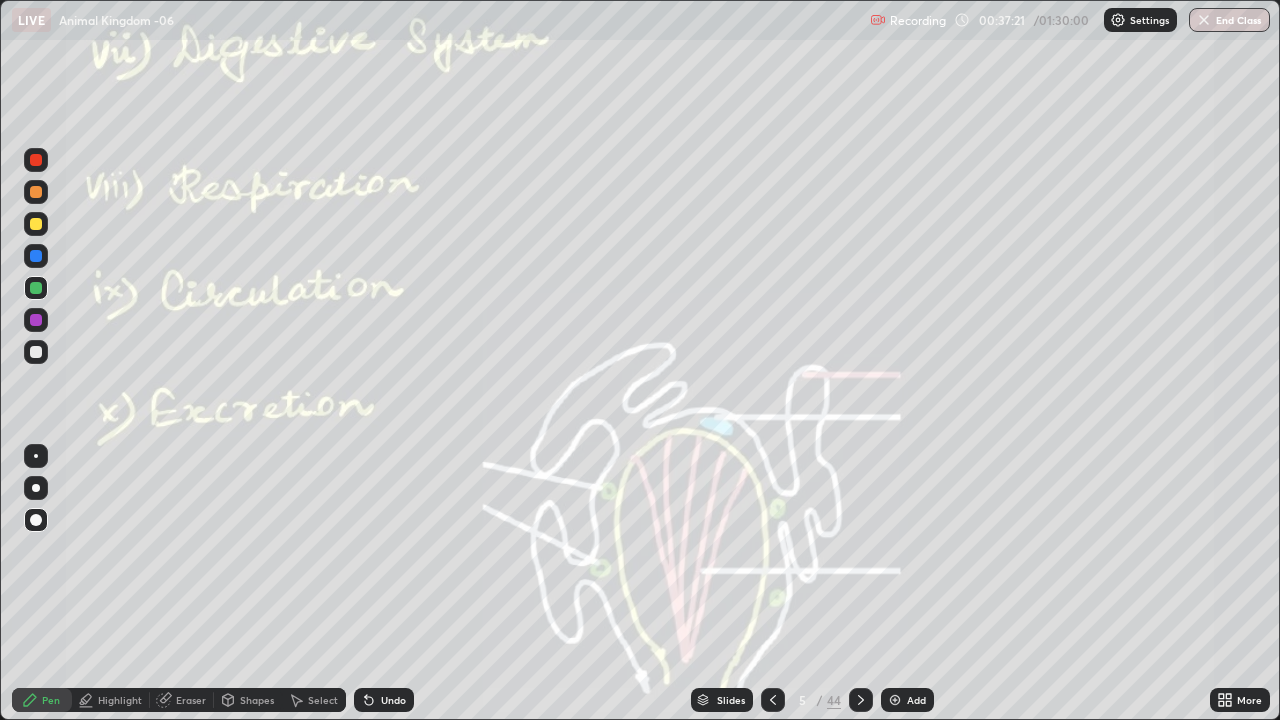 click at bounding box center [36, 256] 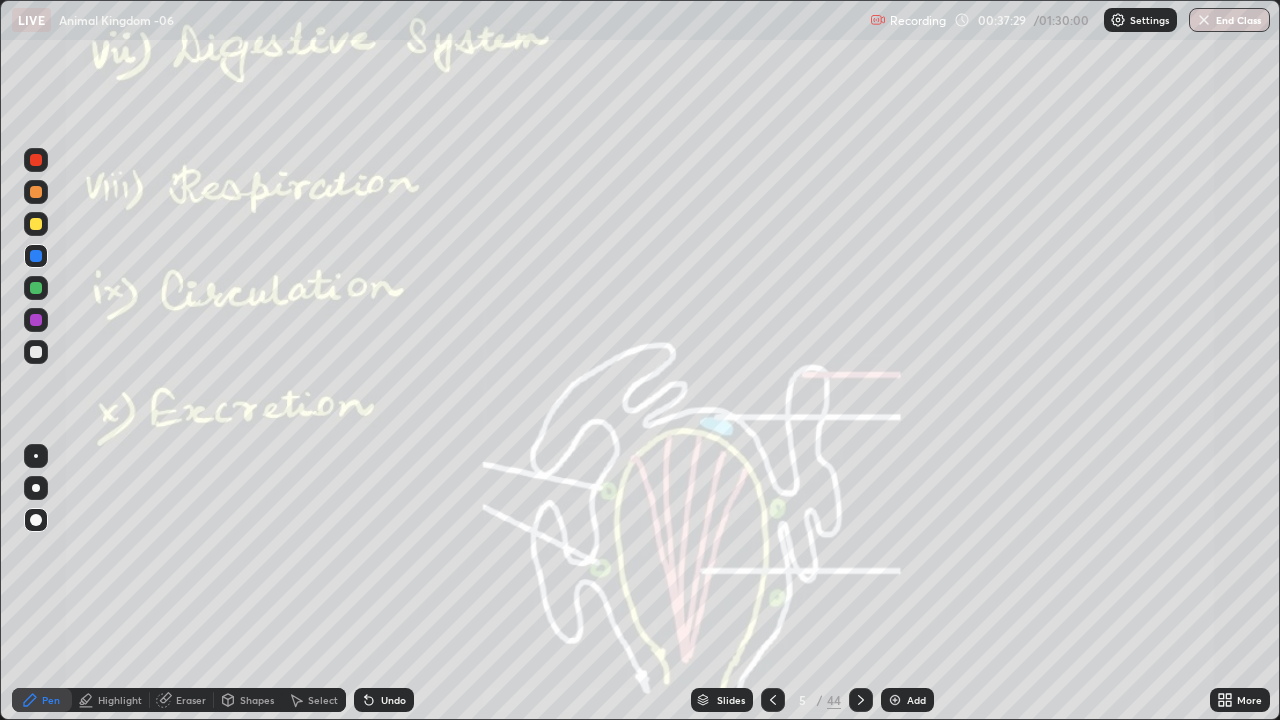 click on "Undo" at bounding box center [393, 700] 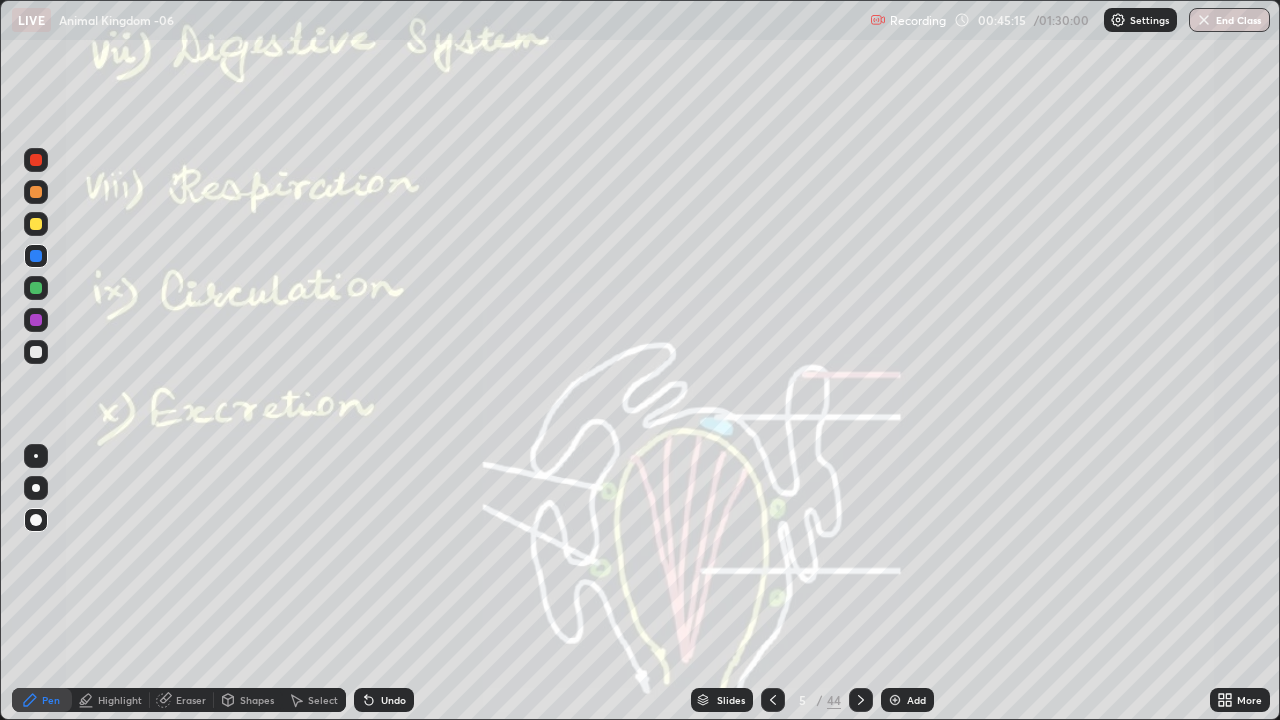 click 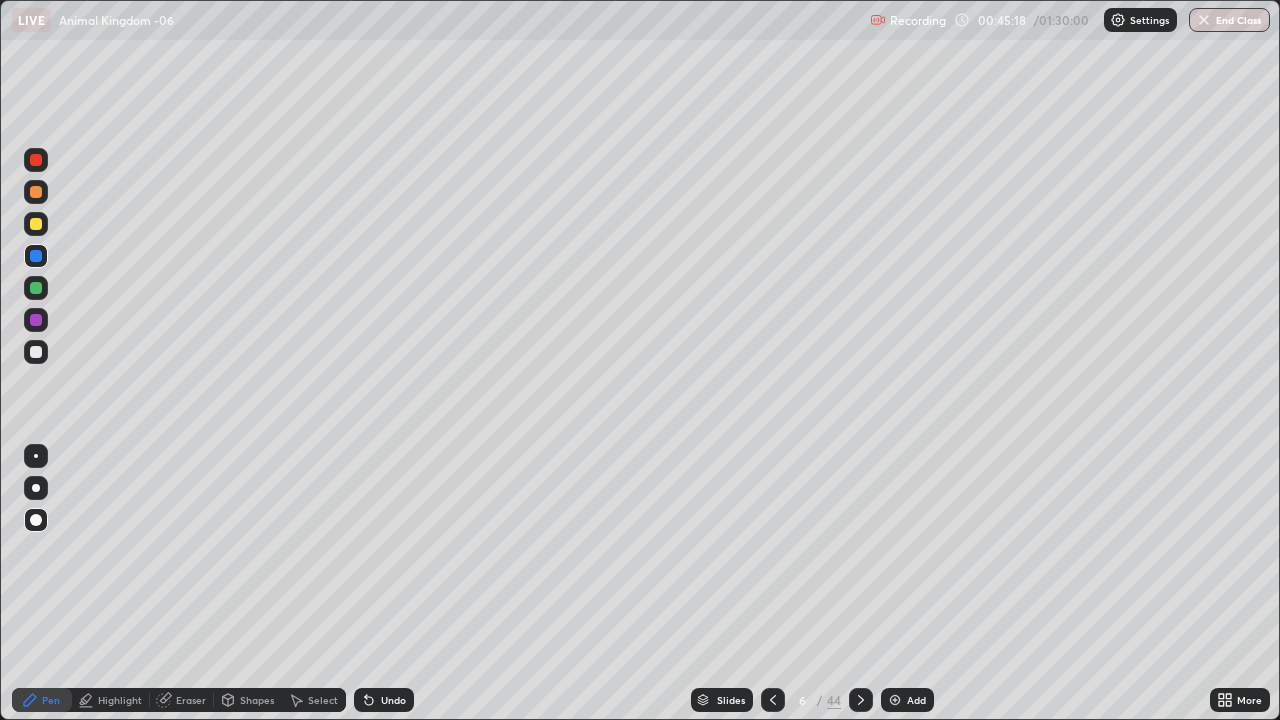 click 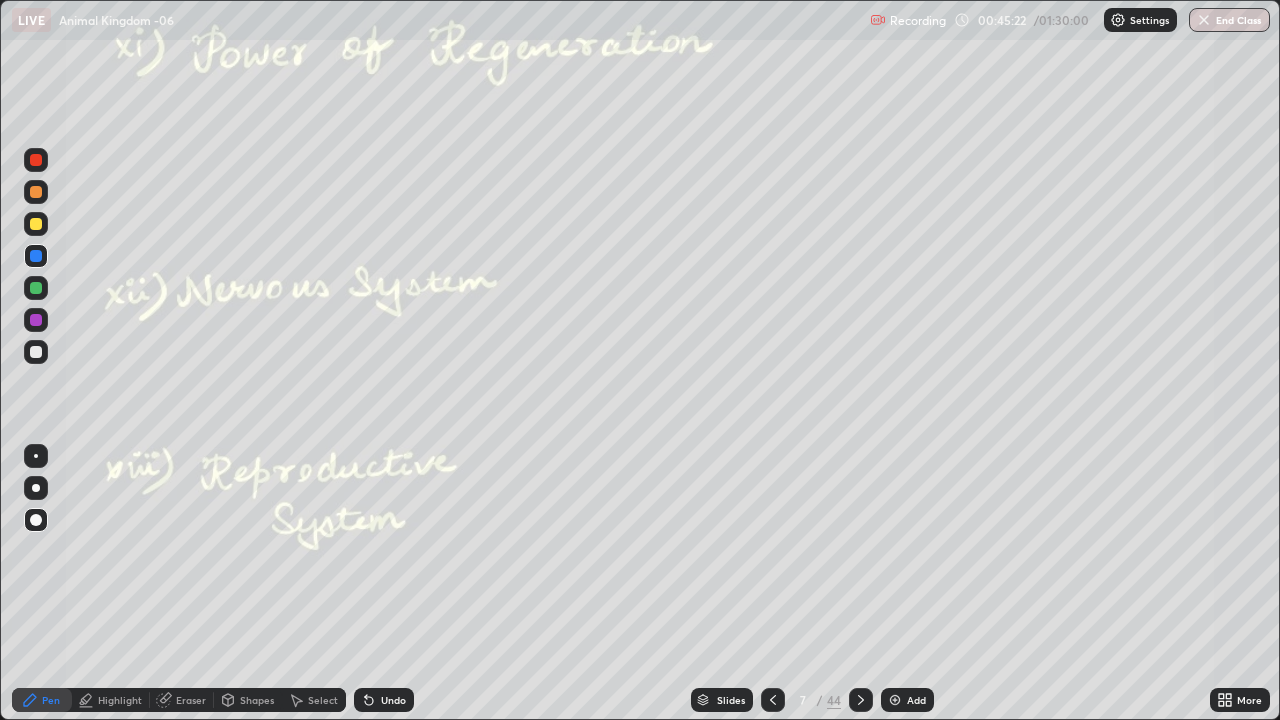 click at bounding box center (36, 224) 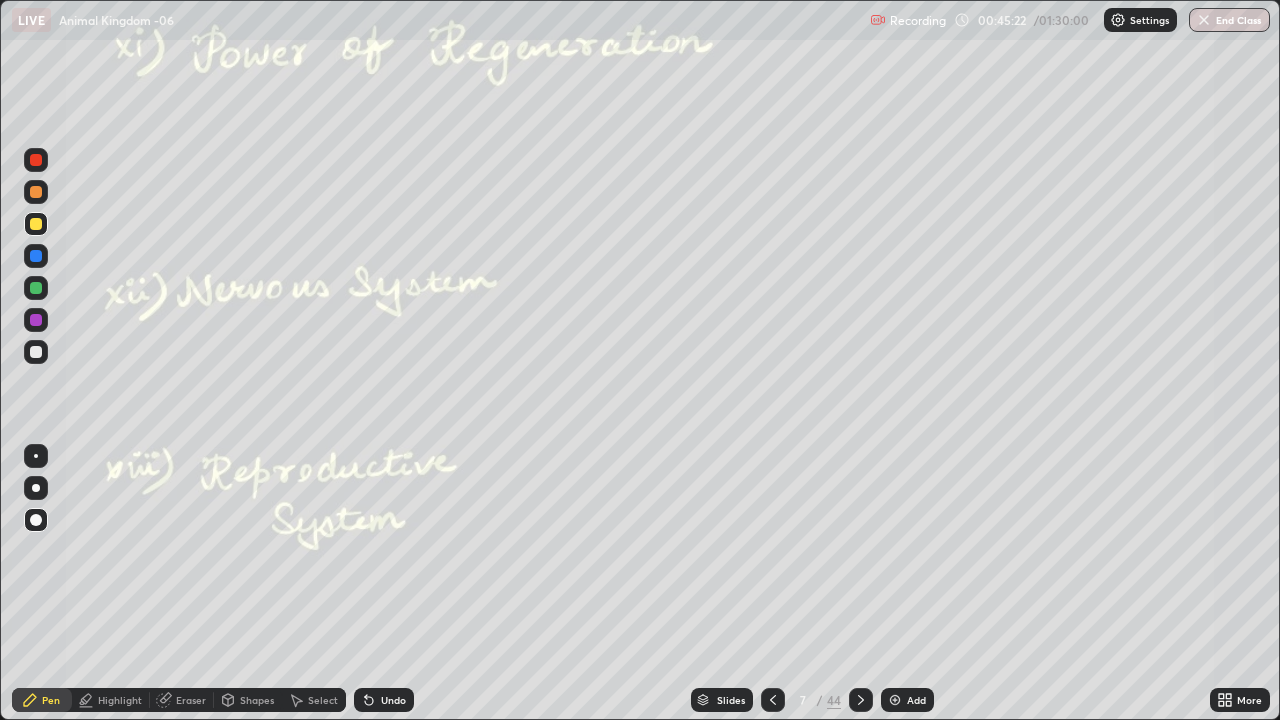 click at bounding box center [36, 192] 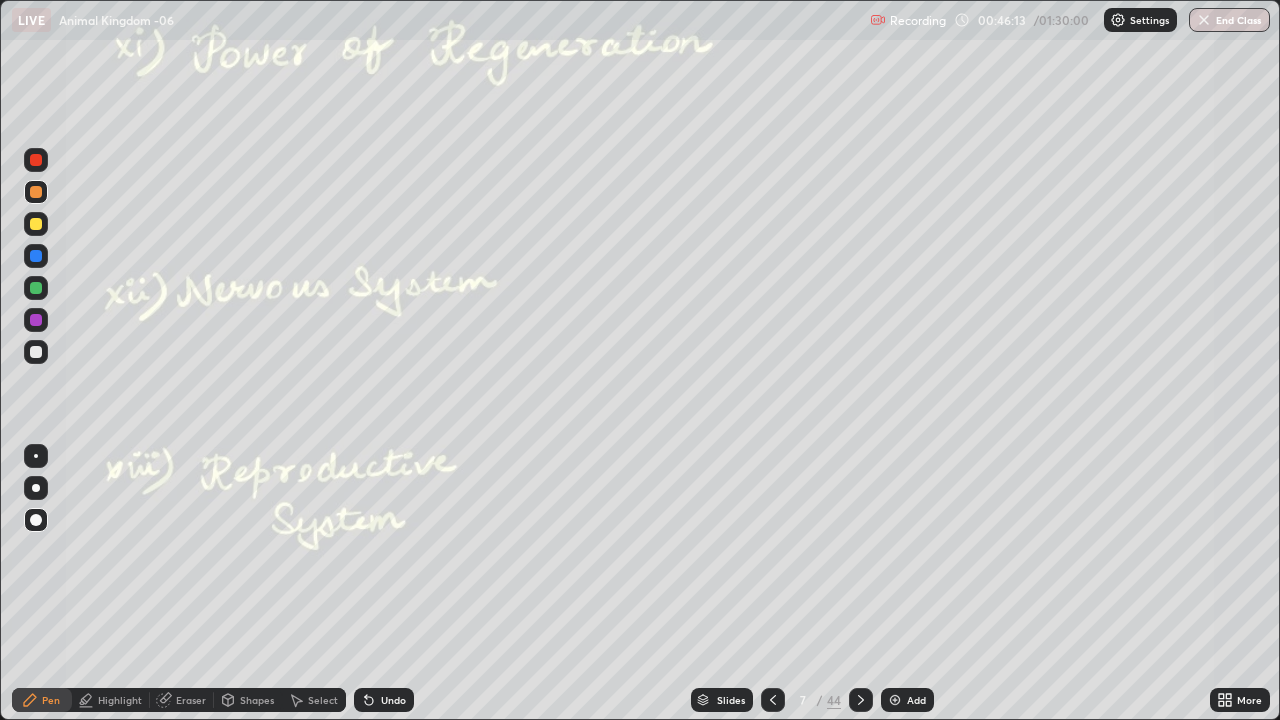 click at bounding box center [36, 224] 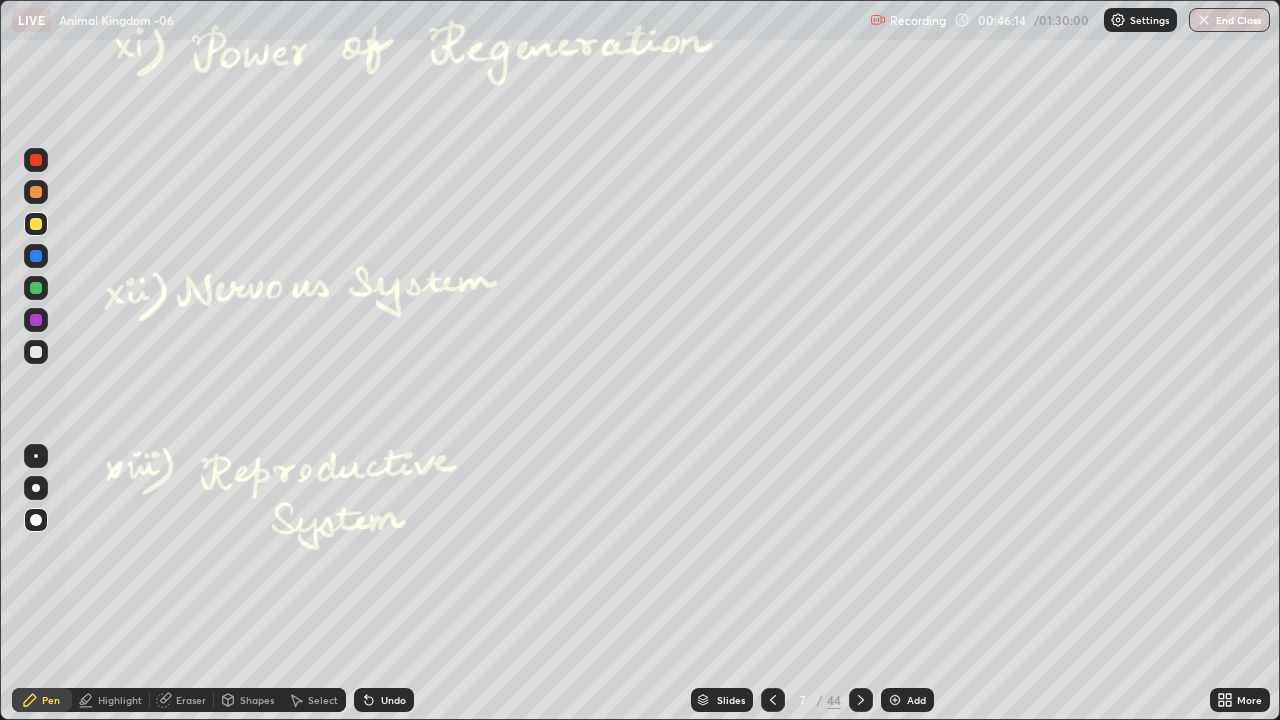 click at bounding box center [36, 488] 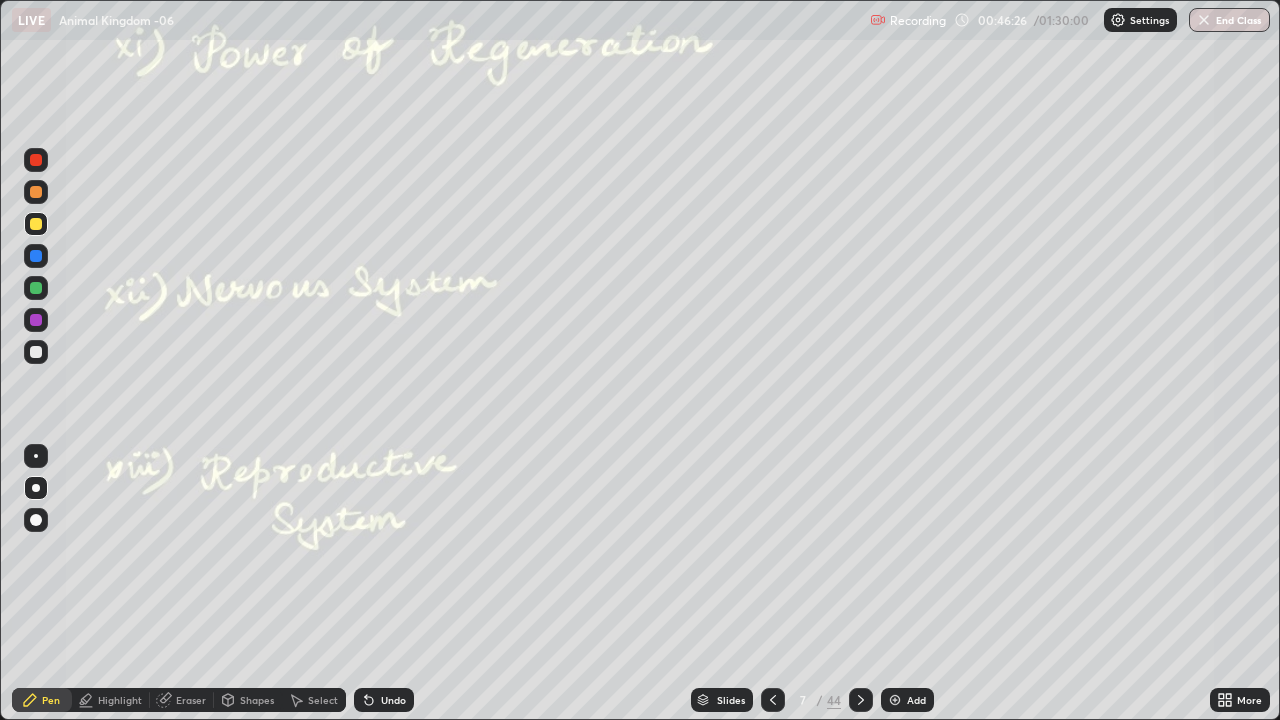 click at bounding box center (36, 352) 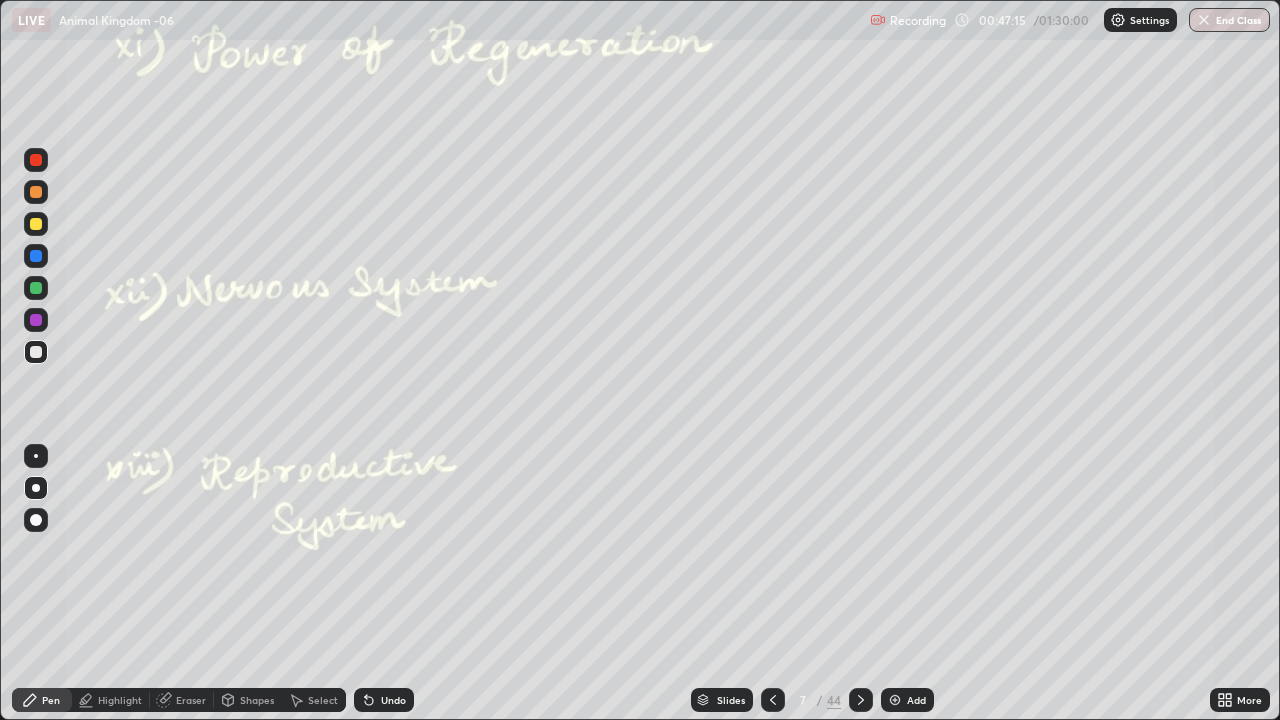 click at bounding box center (36, 224) 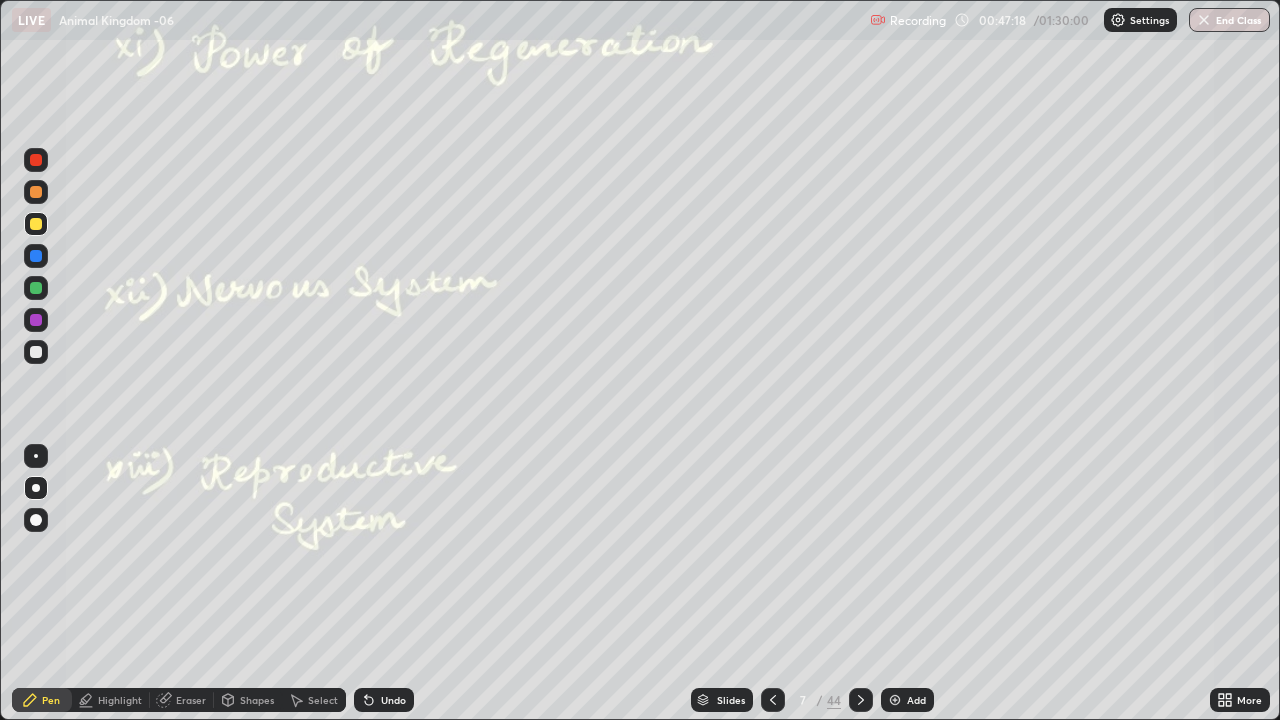 click at bounding box center (36, 192) 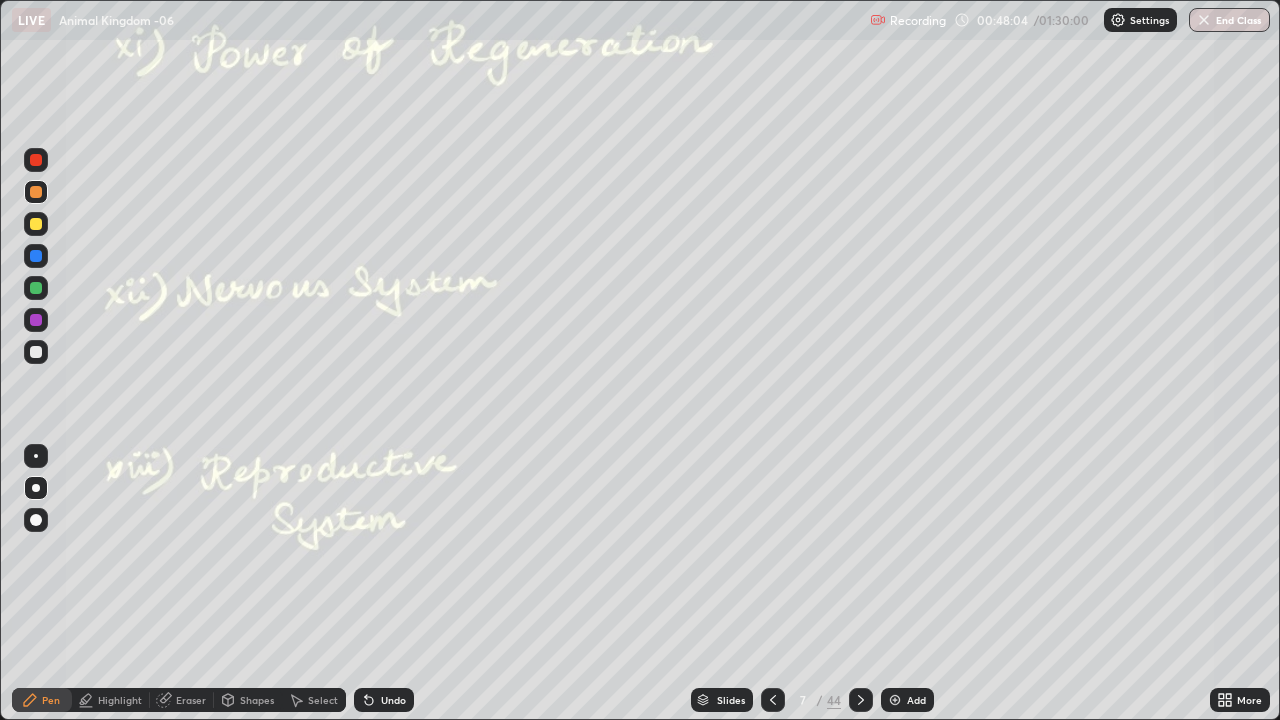 click on "Undo" at bounding box center [384, 700] 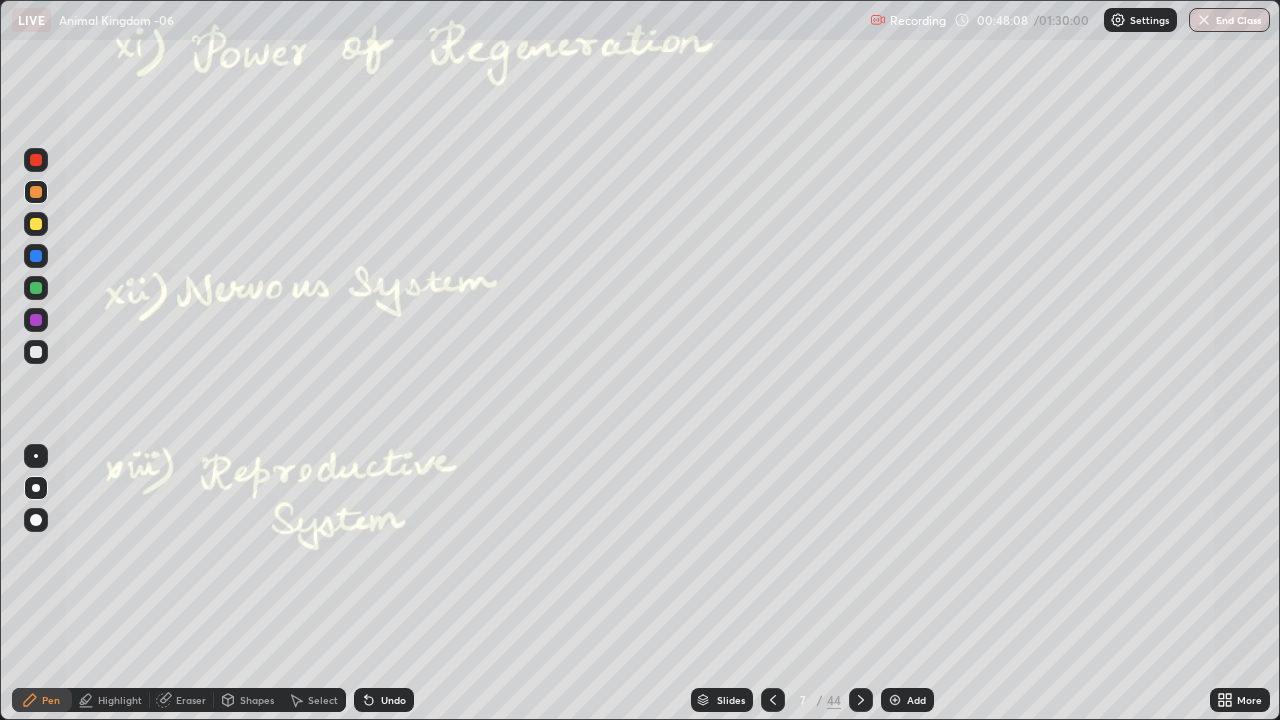 click on "Undo" at bounding box center (384, 700) 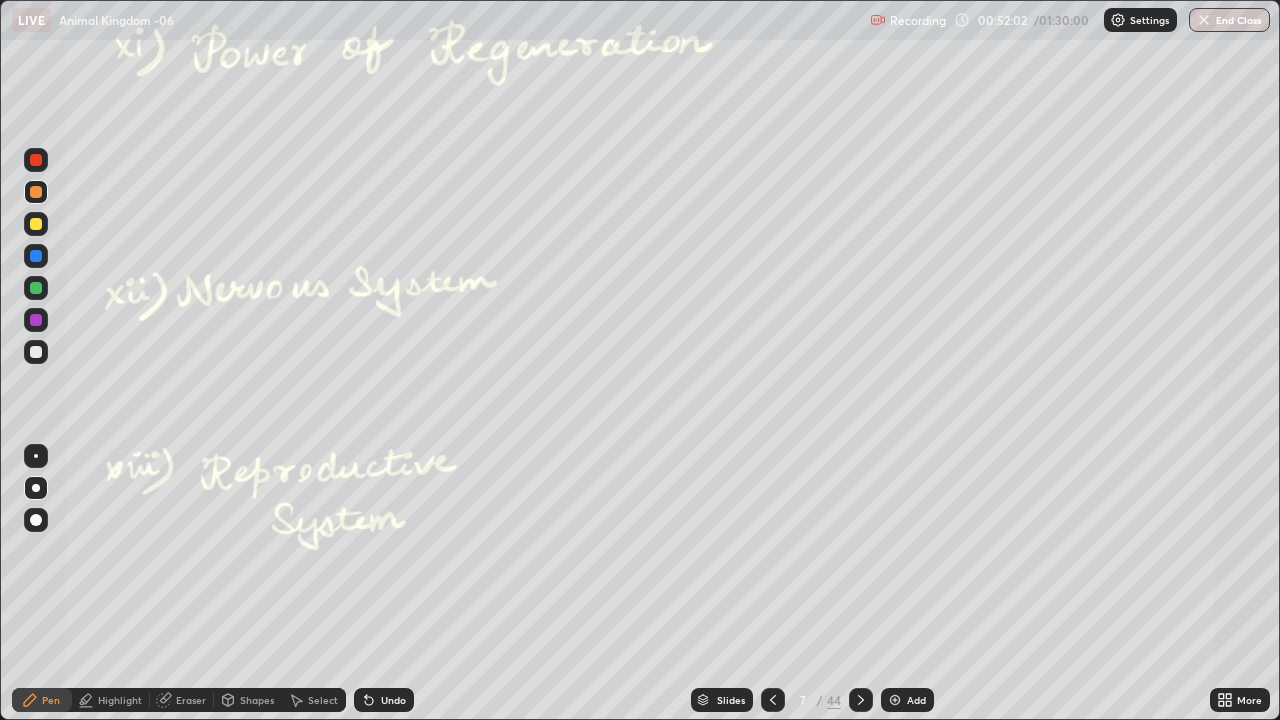 click 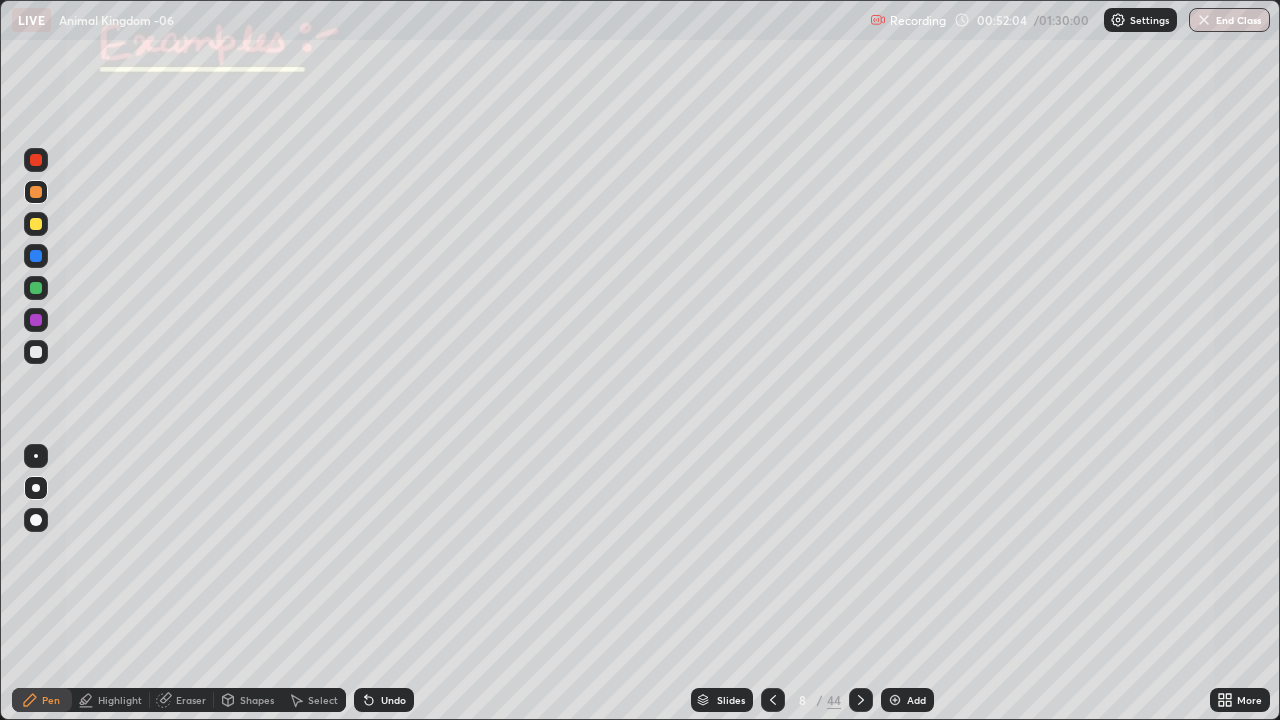 click at bounding box center (36, 352) 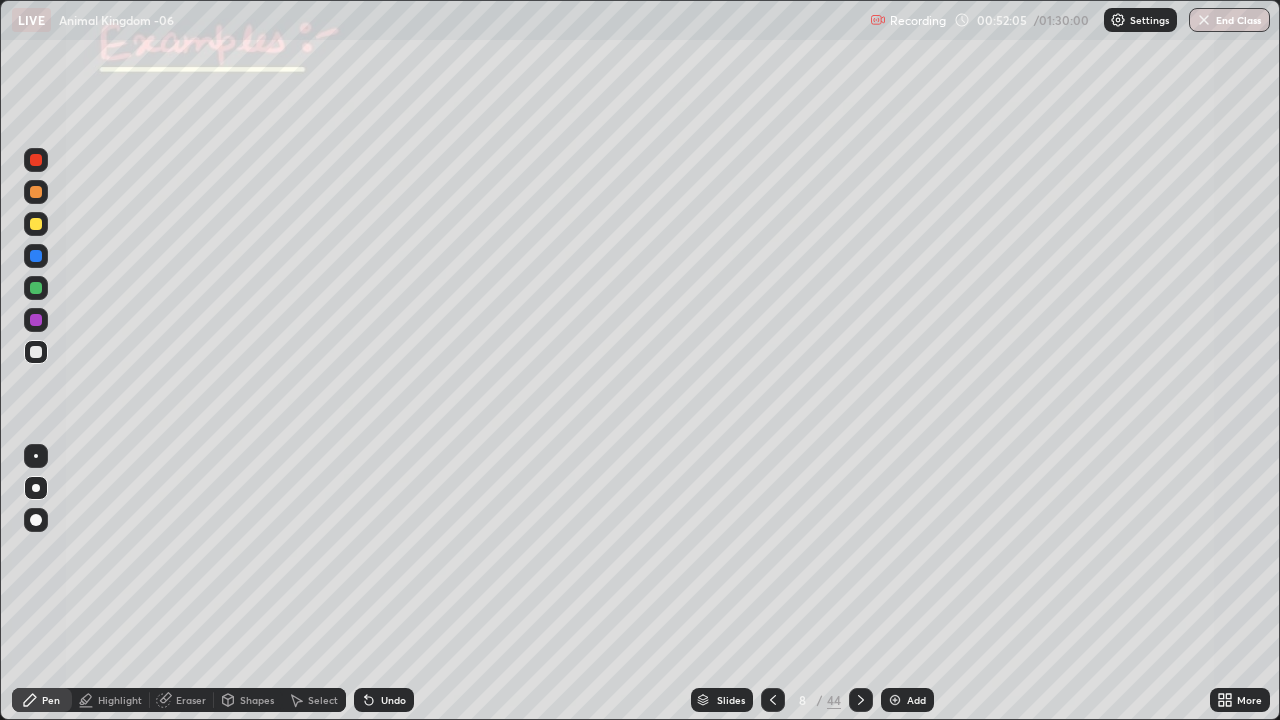 click at bounding box center (36, 520) 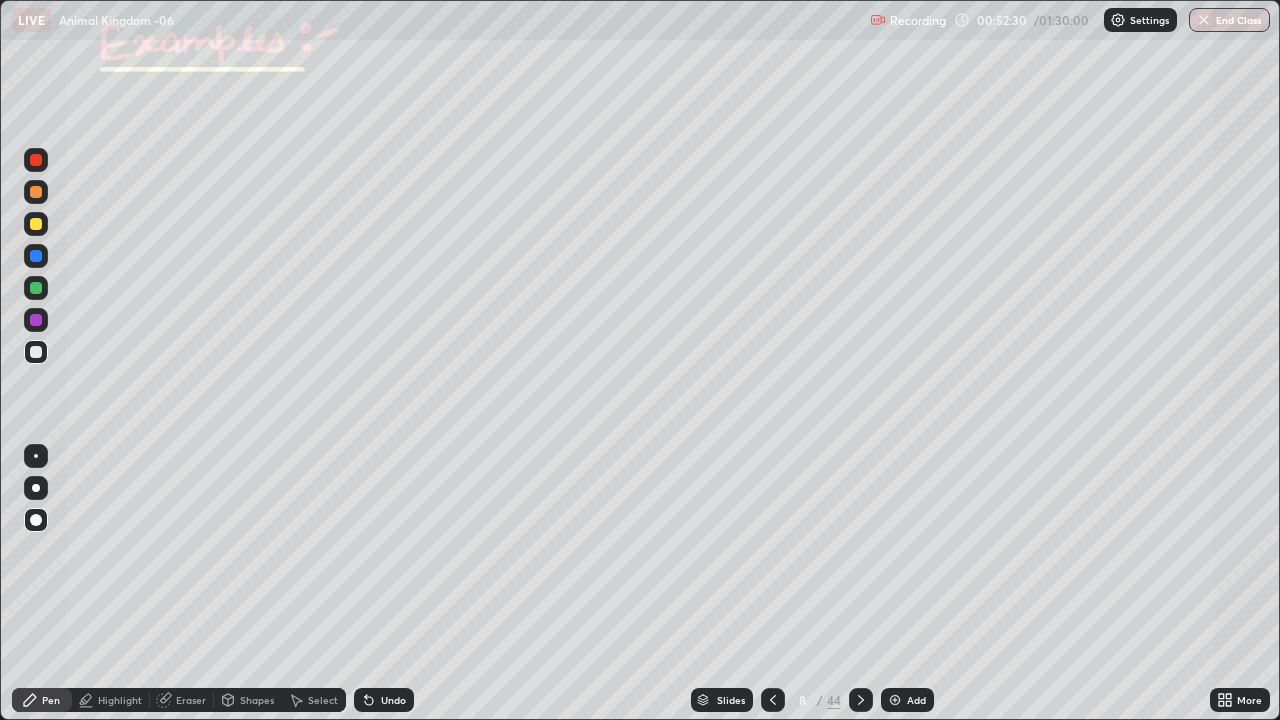 click at bounding box center (36, 256) 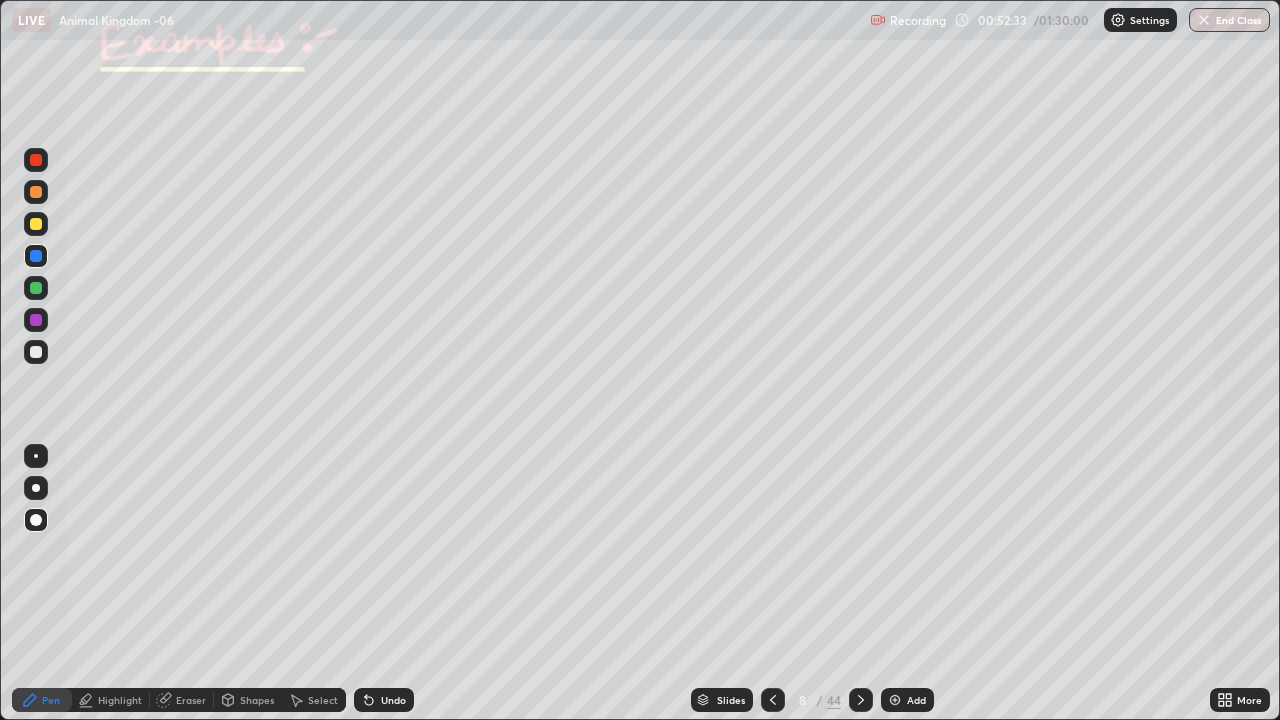 click at bounding box center [36, 488] 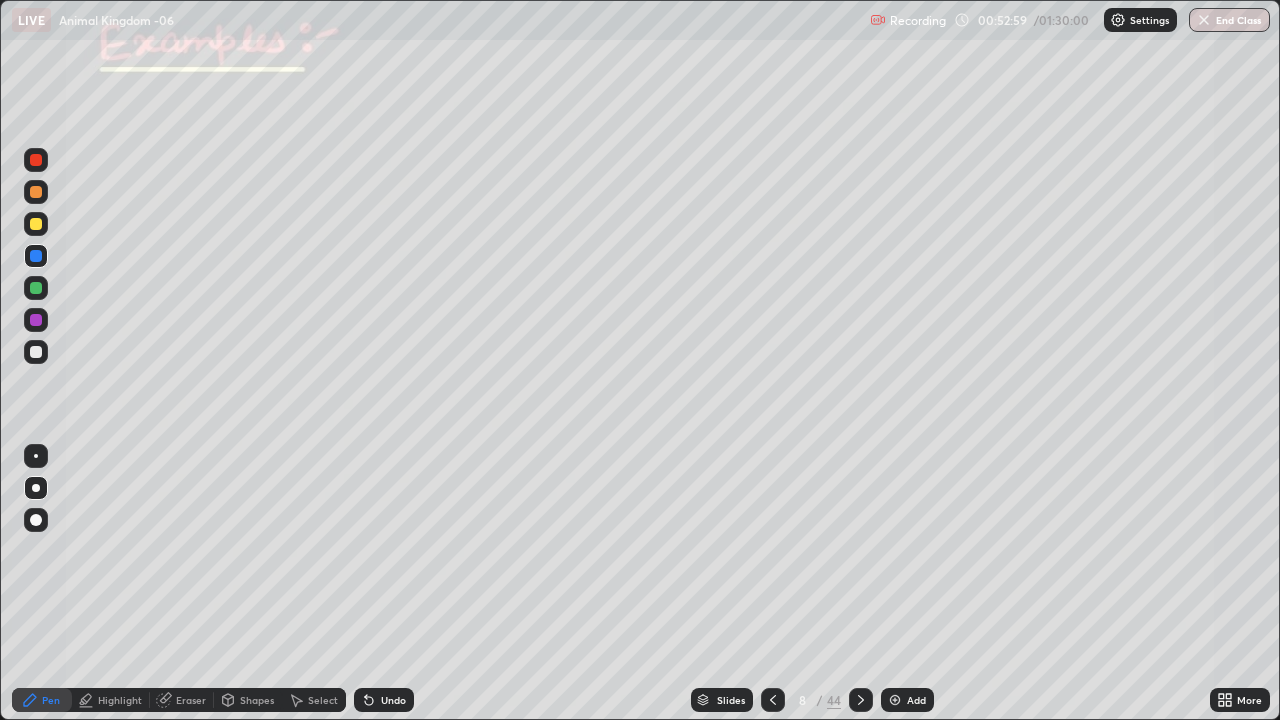 click at bounding box center [36, 352] 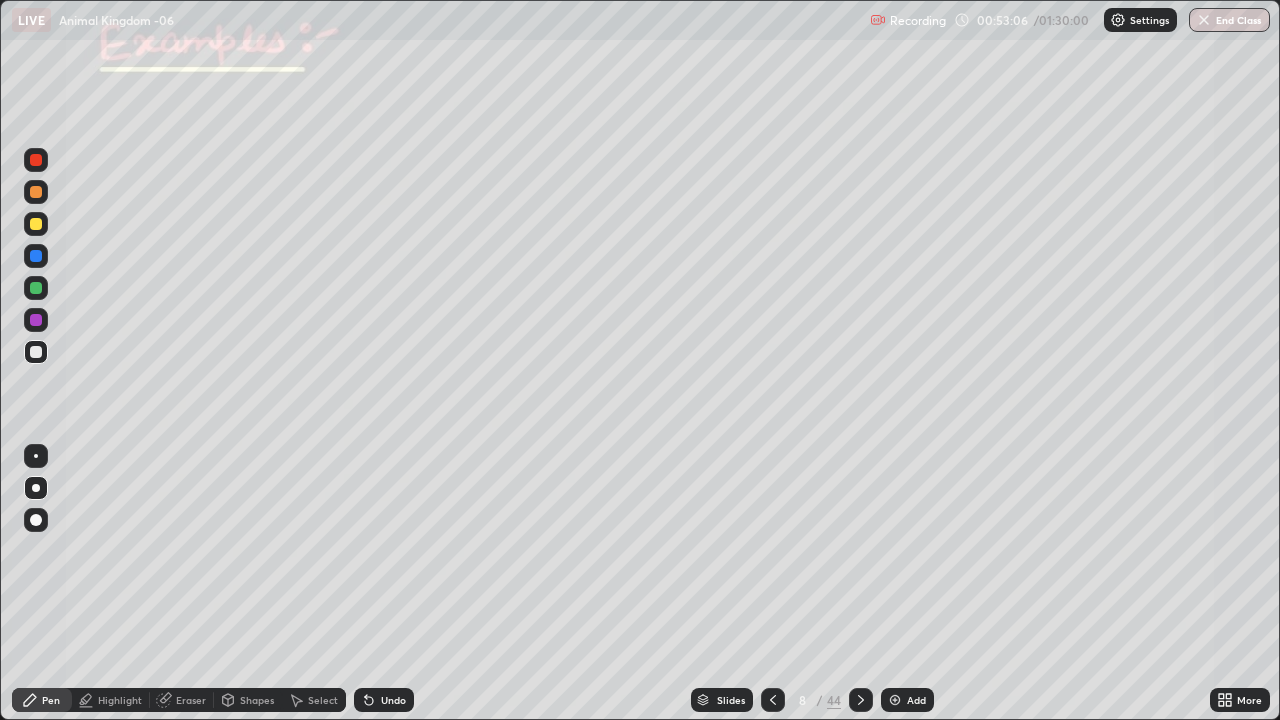 click on "Eraser" at bounding box center (191, 700) 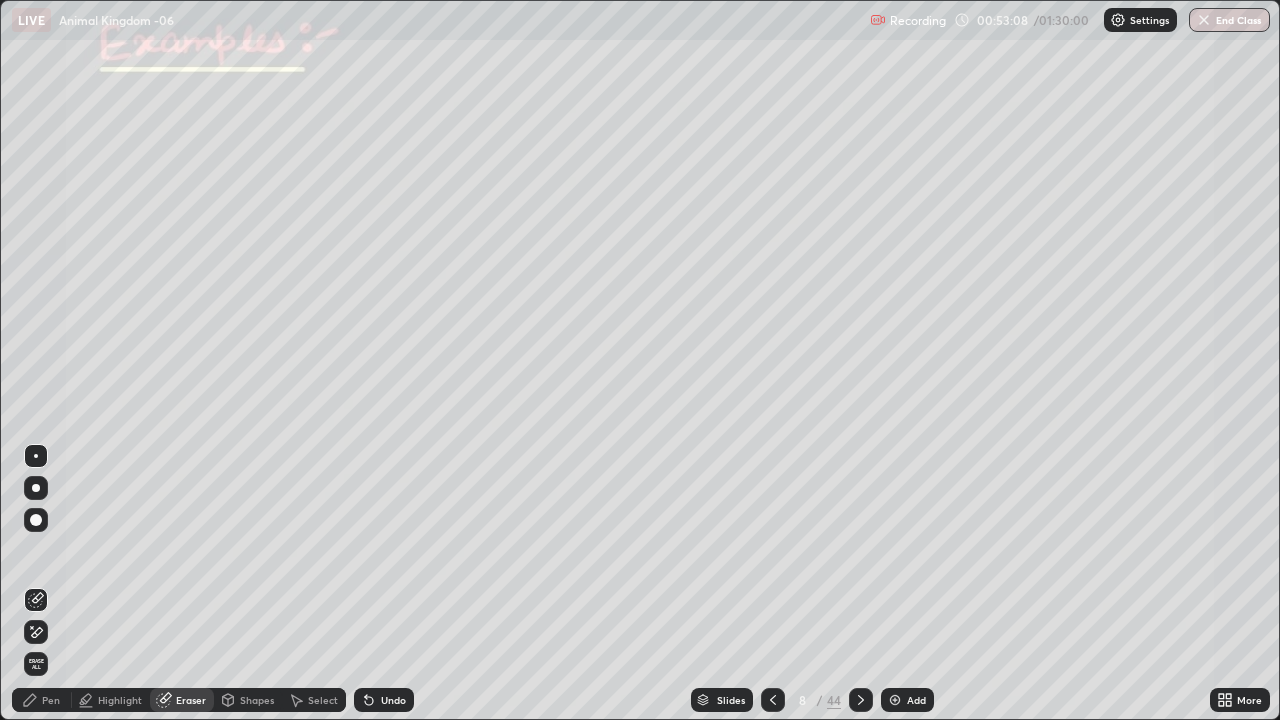 click on "Pen" at bounding box center (51, 700) 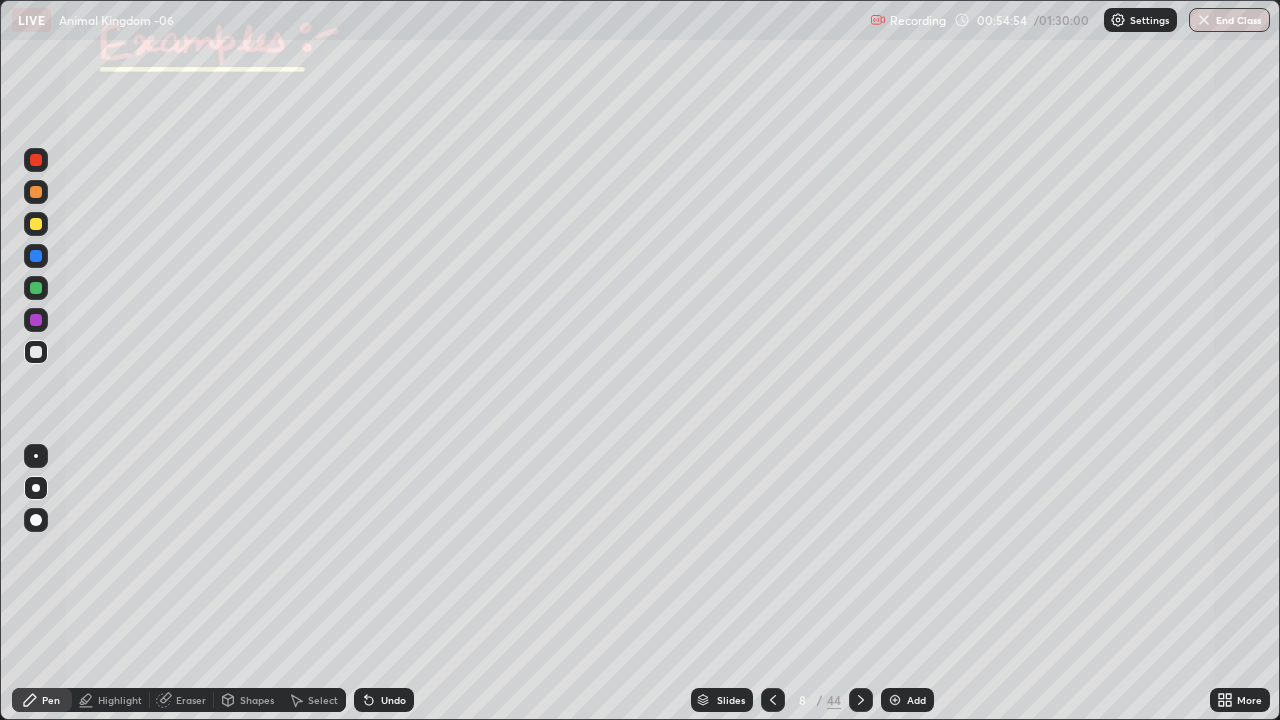 click 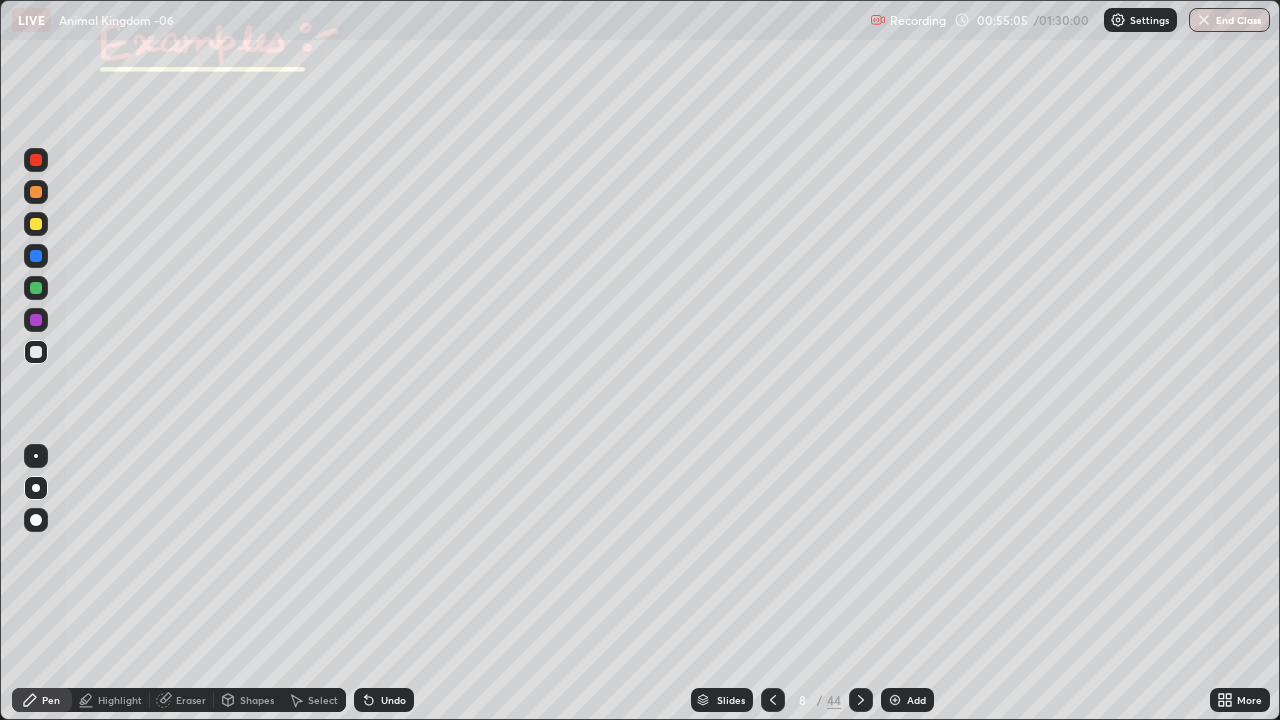 click on "Undo" at bounding box center (393, 700) 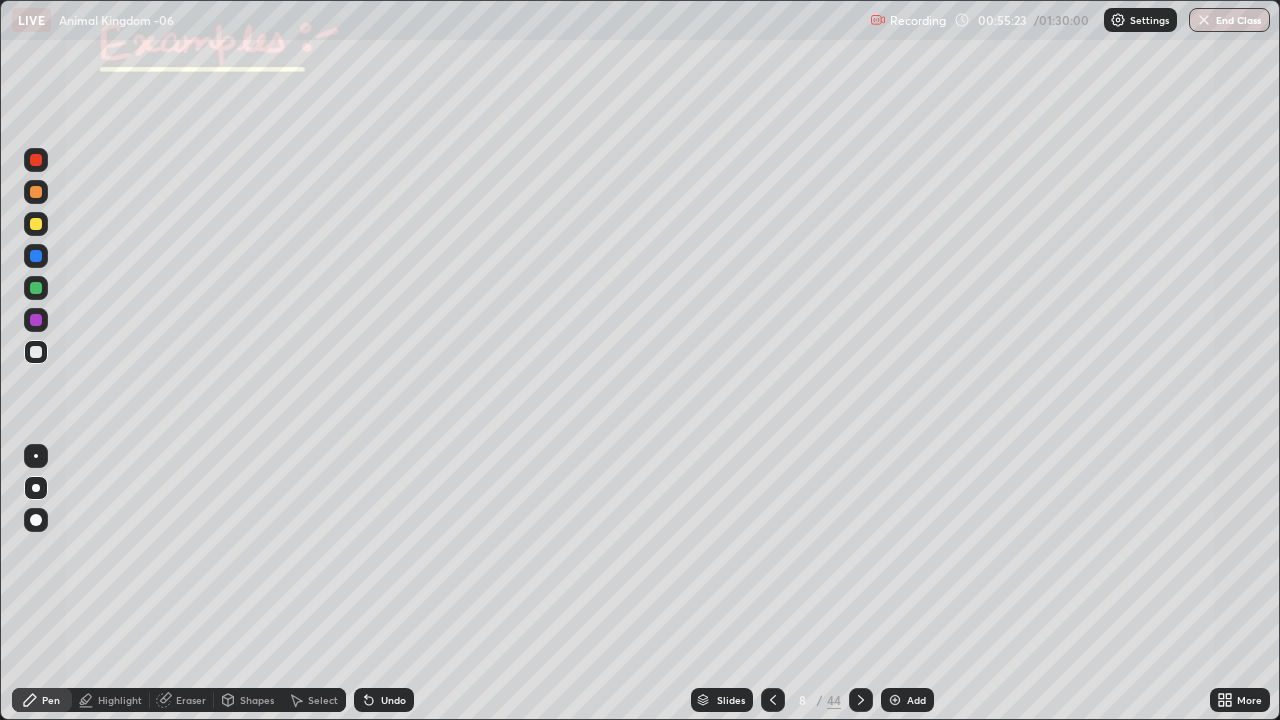click at bounding box center [36, 224] 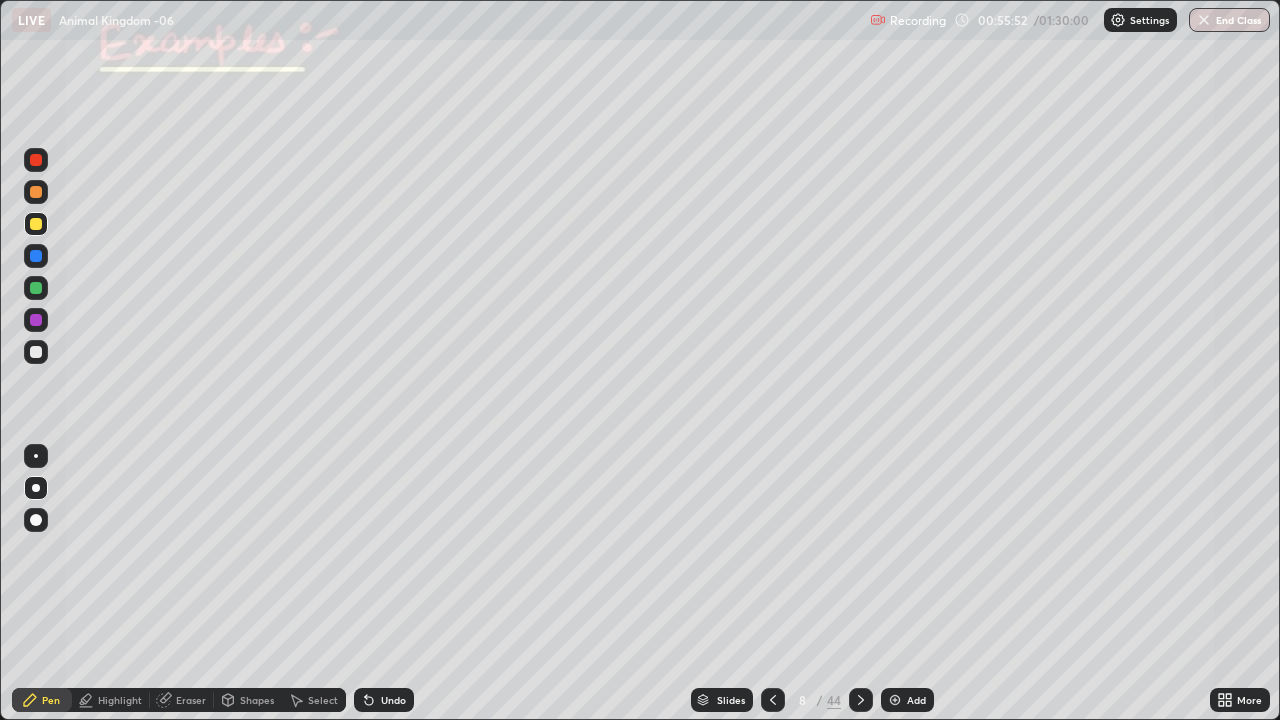 click at bounding box center (36, 352) 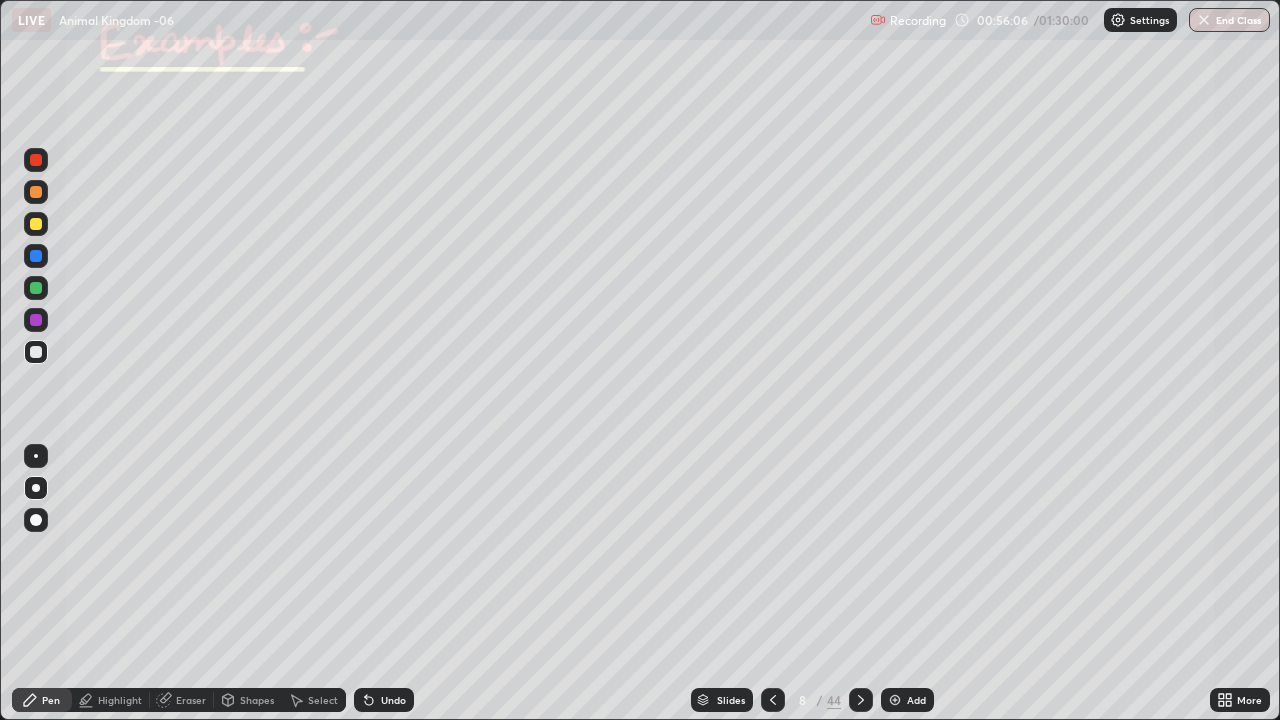 click on "Eraser" at bounding box center (182, 700) 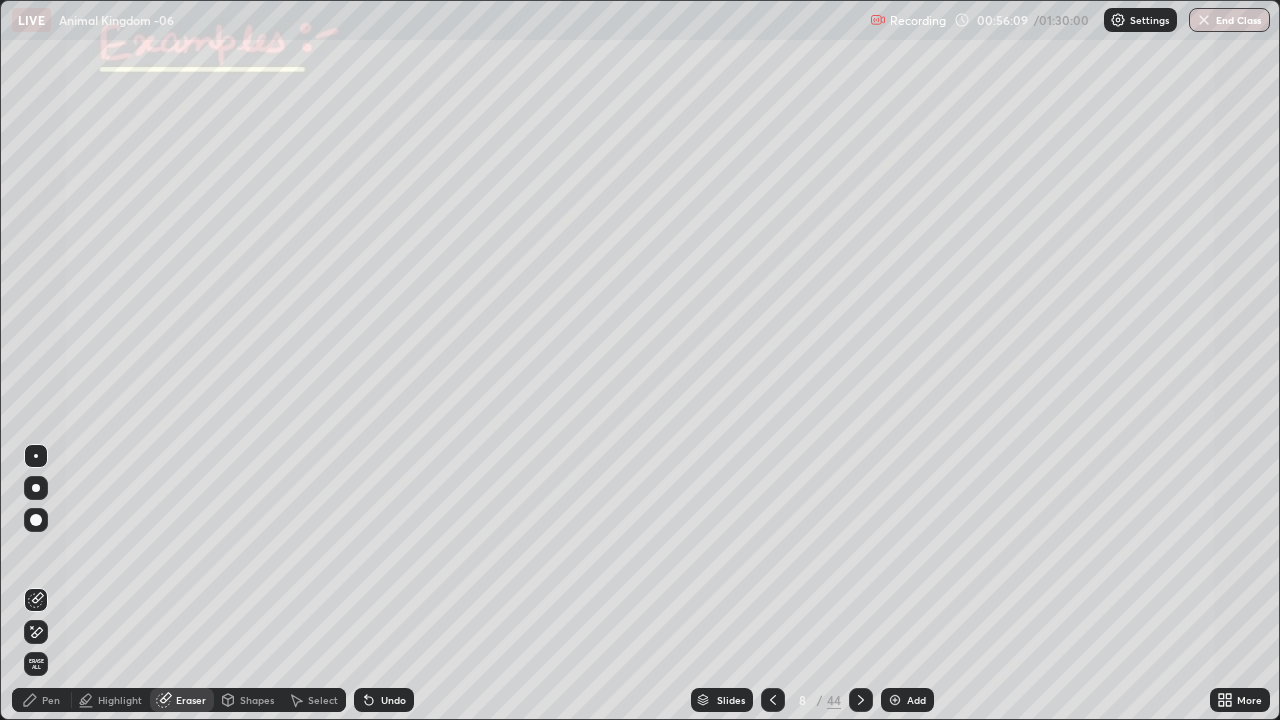 click on "Pen" at bounding box center [42, 700] 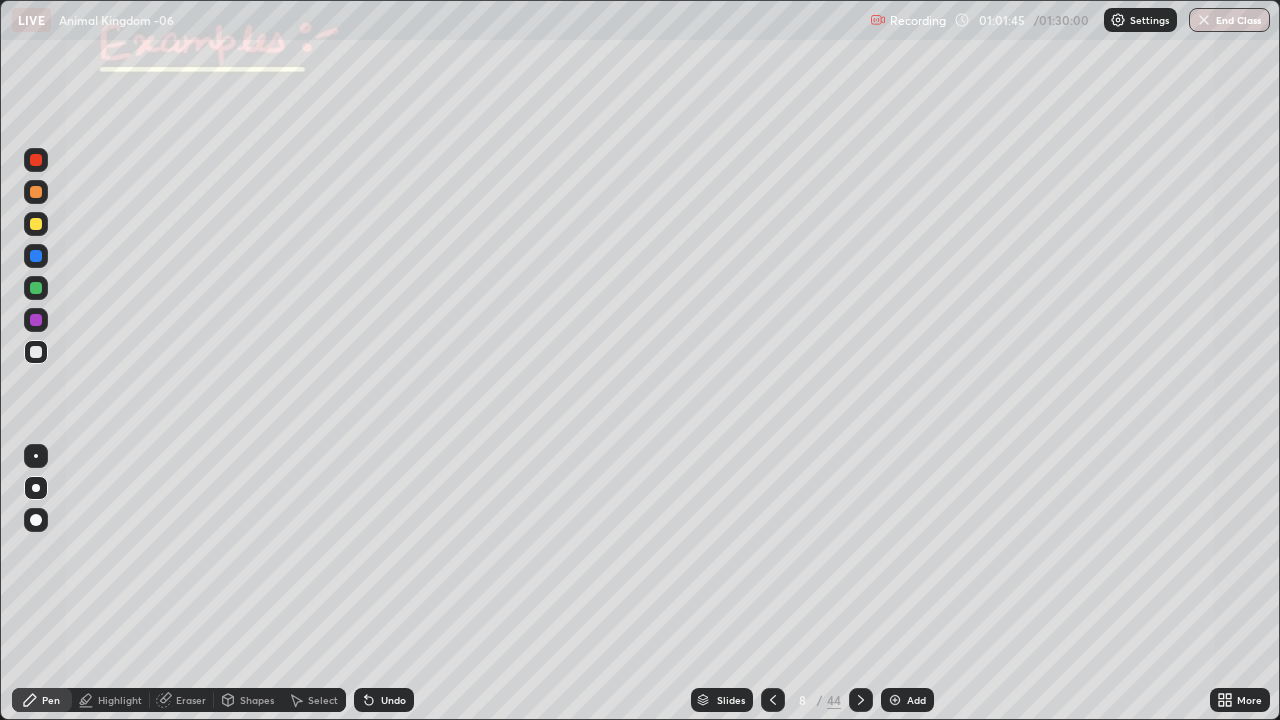click 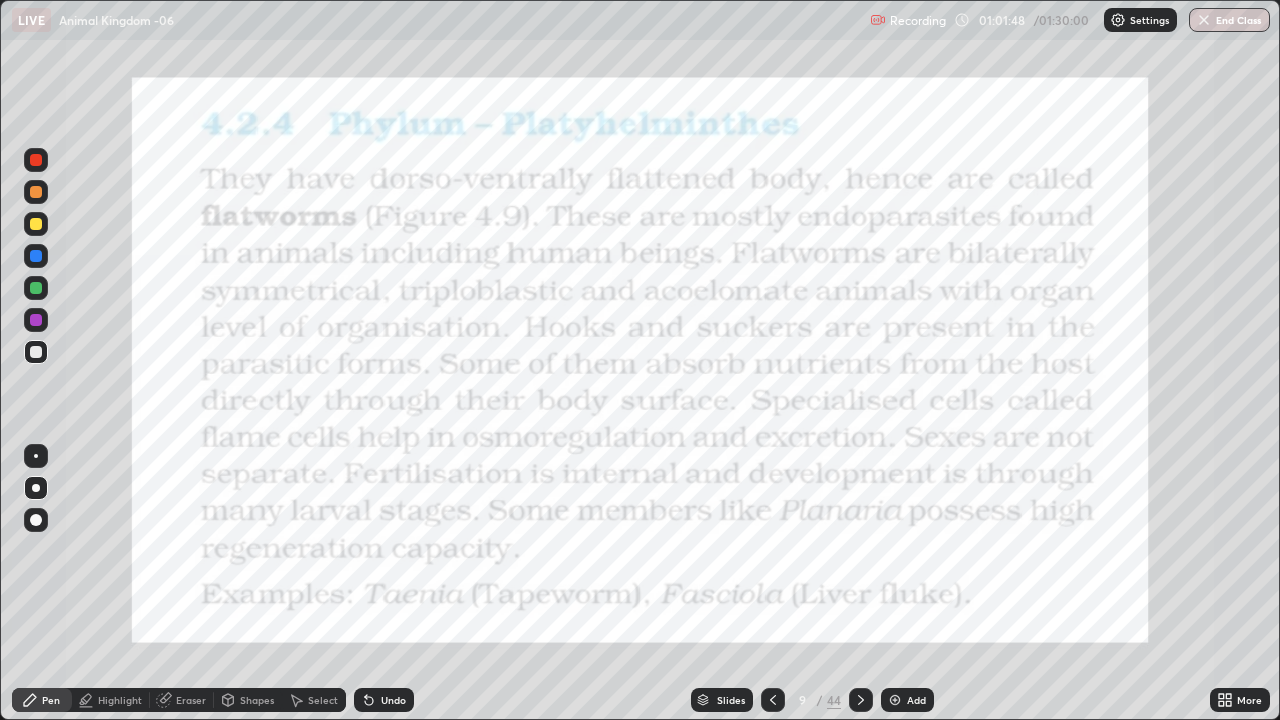 click at bounding box center [36, 256] 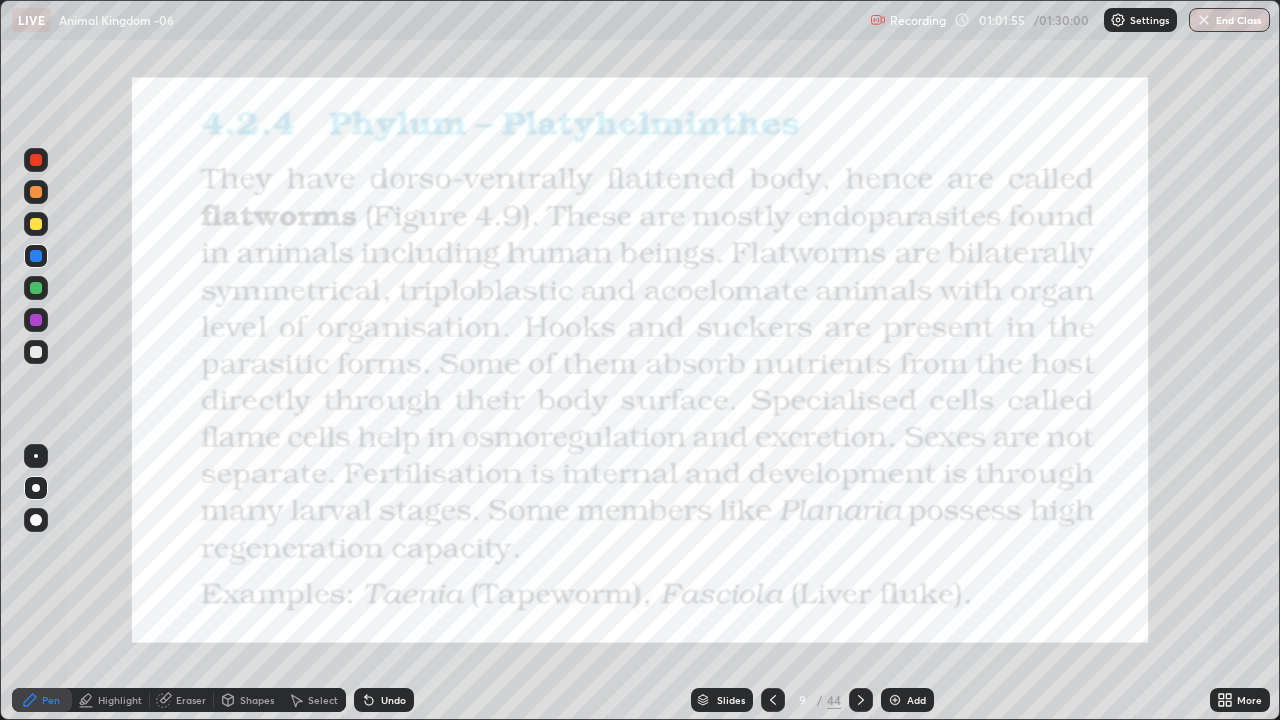 click at bounding box center (36, 192) 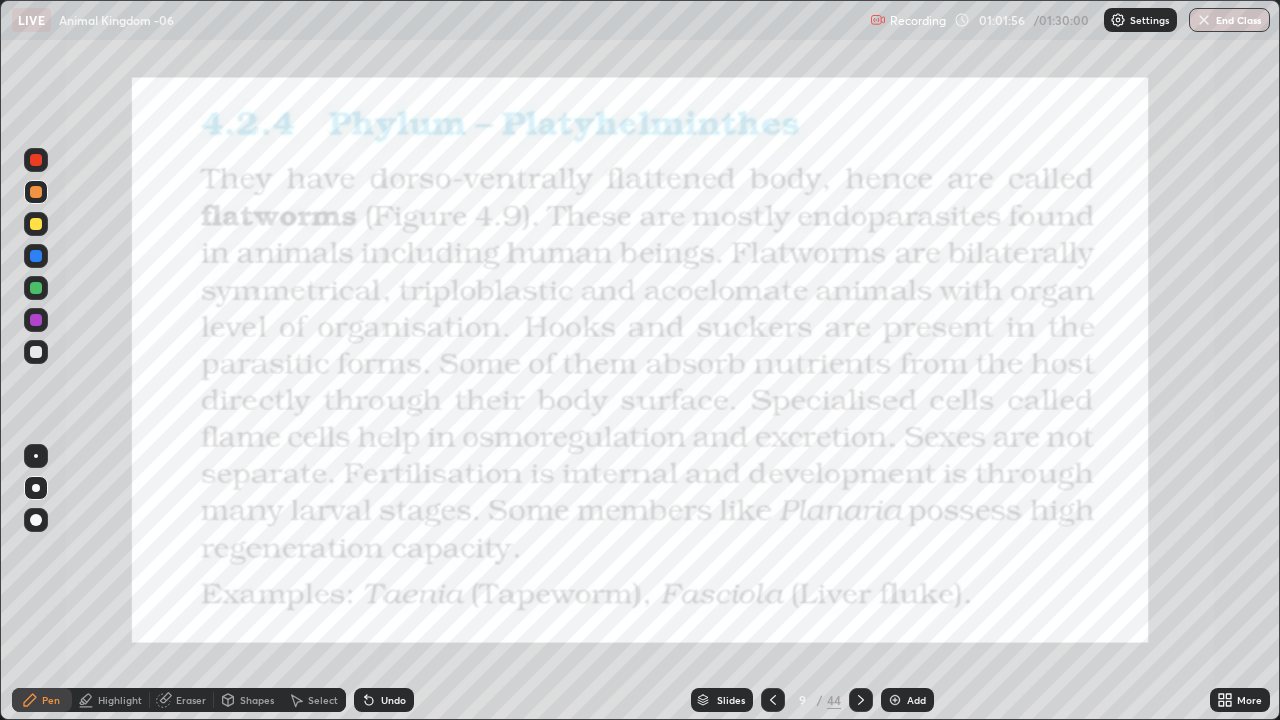 click at bounding box center [36, 256] 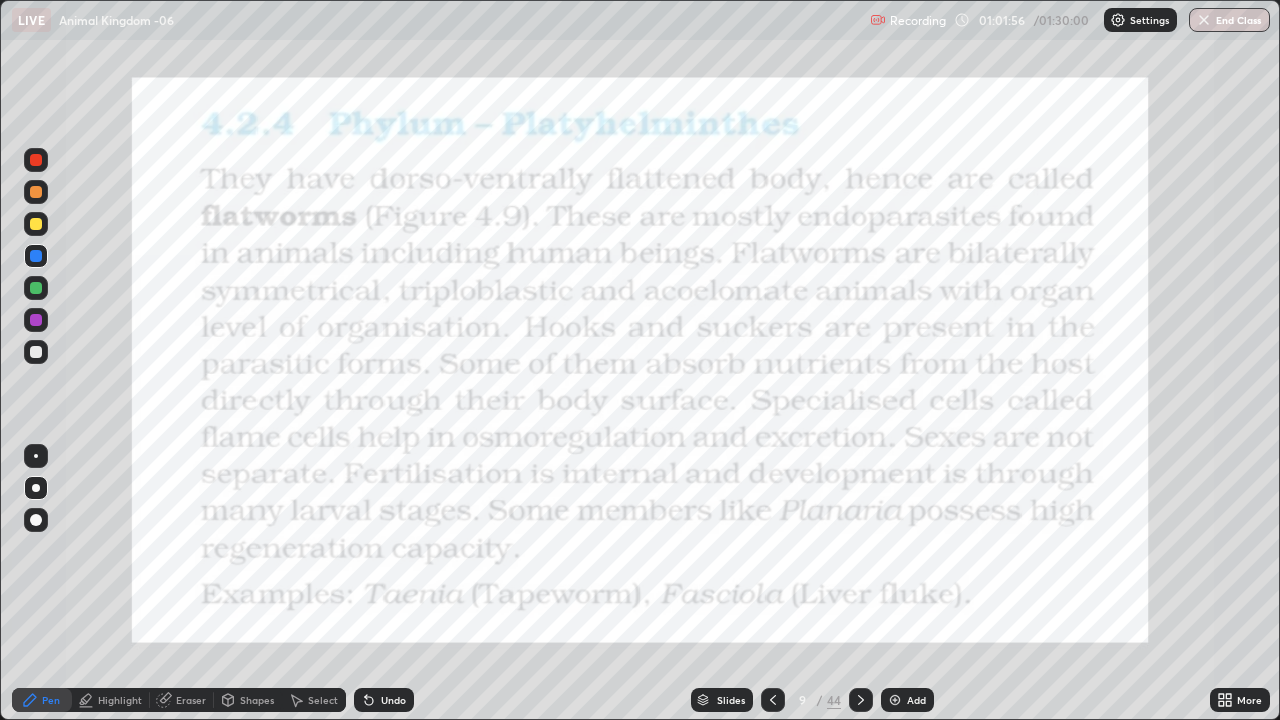 click at bounding box center (36, 288) 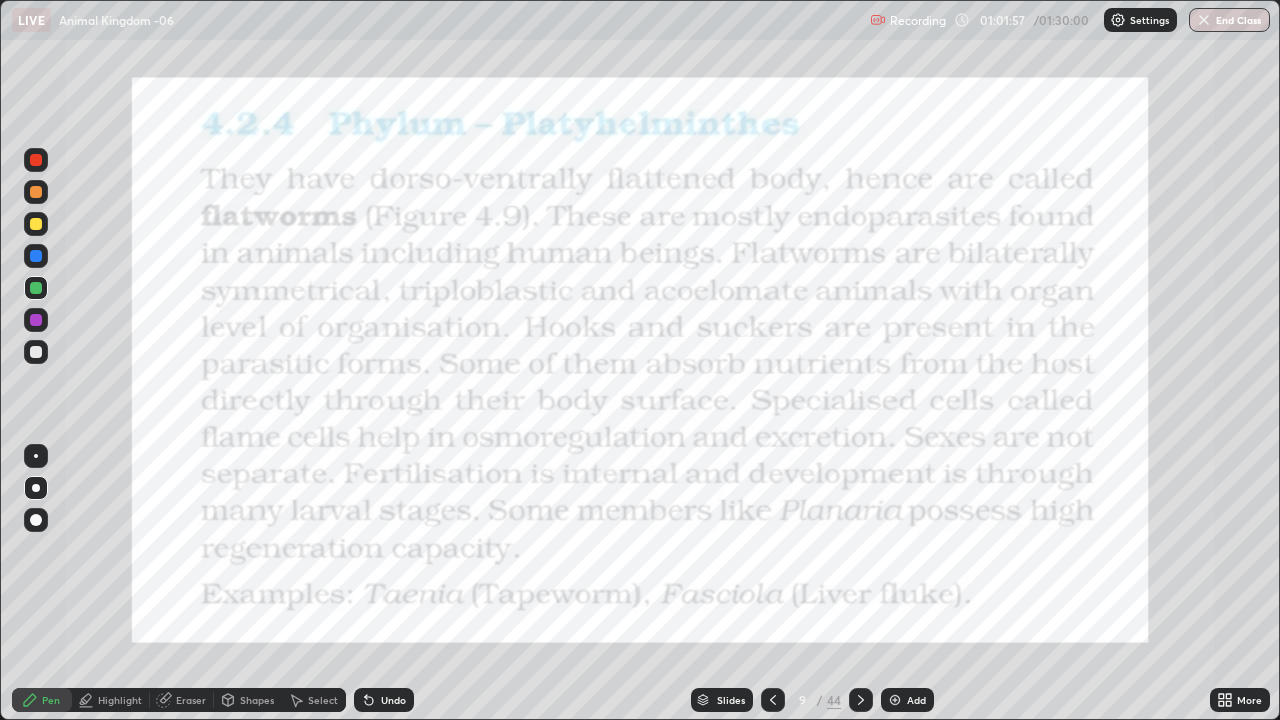 click at bounding box center [36, 320] 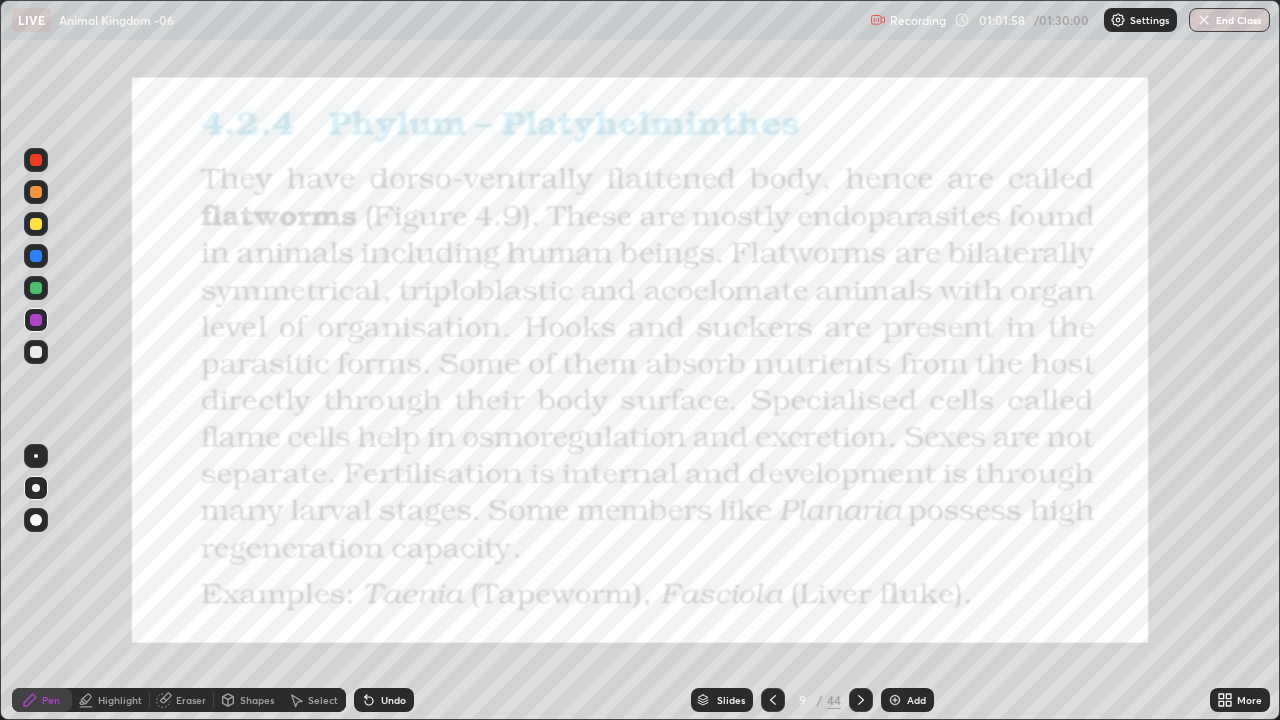 click on "Highlight" at bounding box center (111, 700) 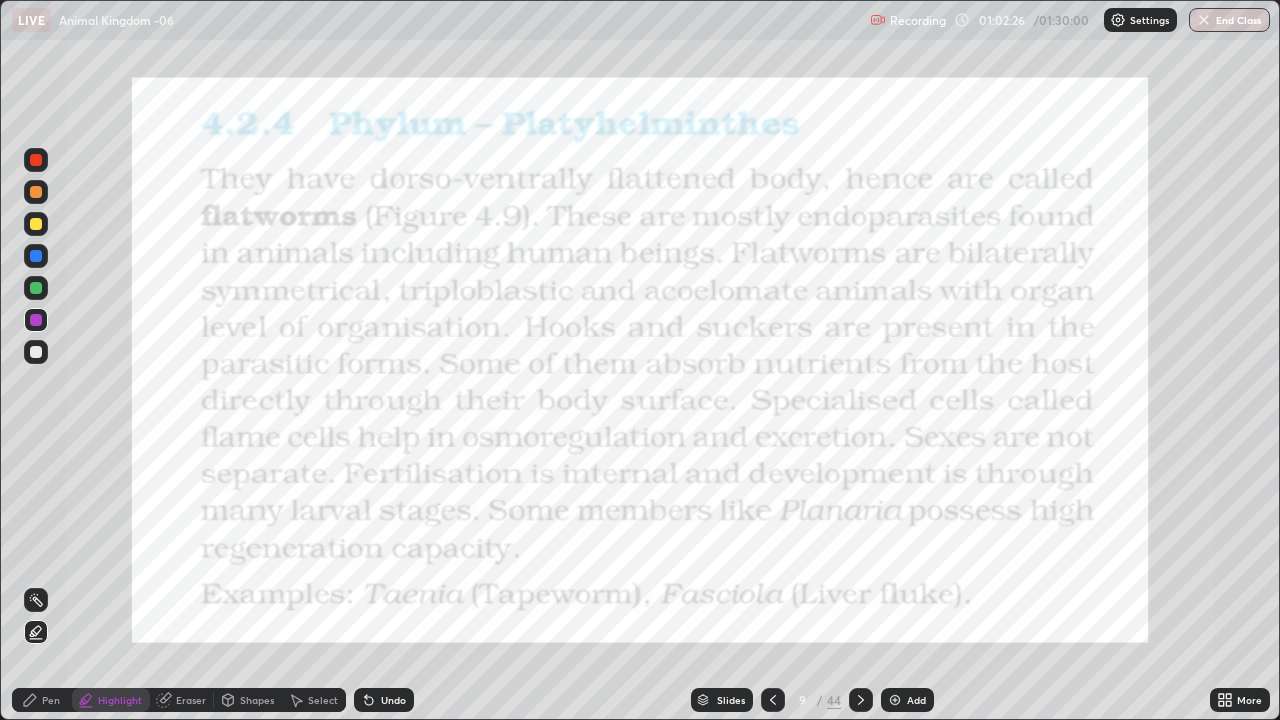 click on "Pen" at bounding box center (51, 700) 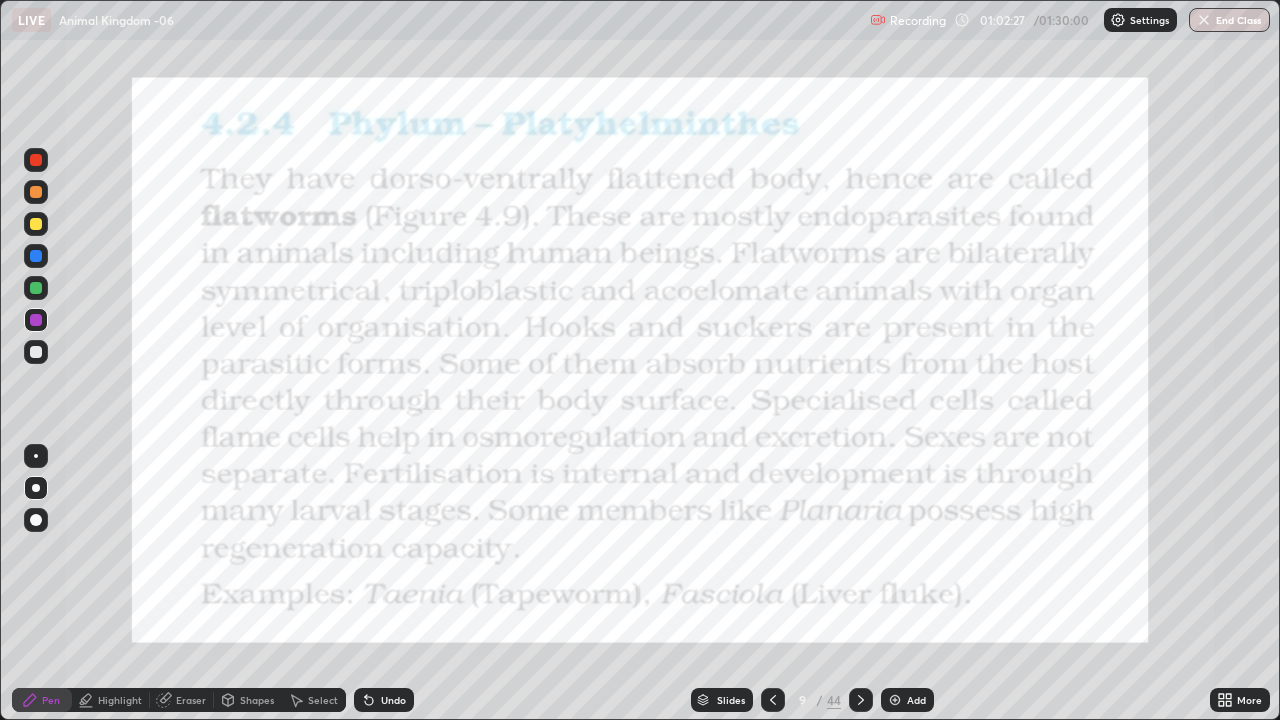 click at bounding box center [36, 288] 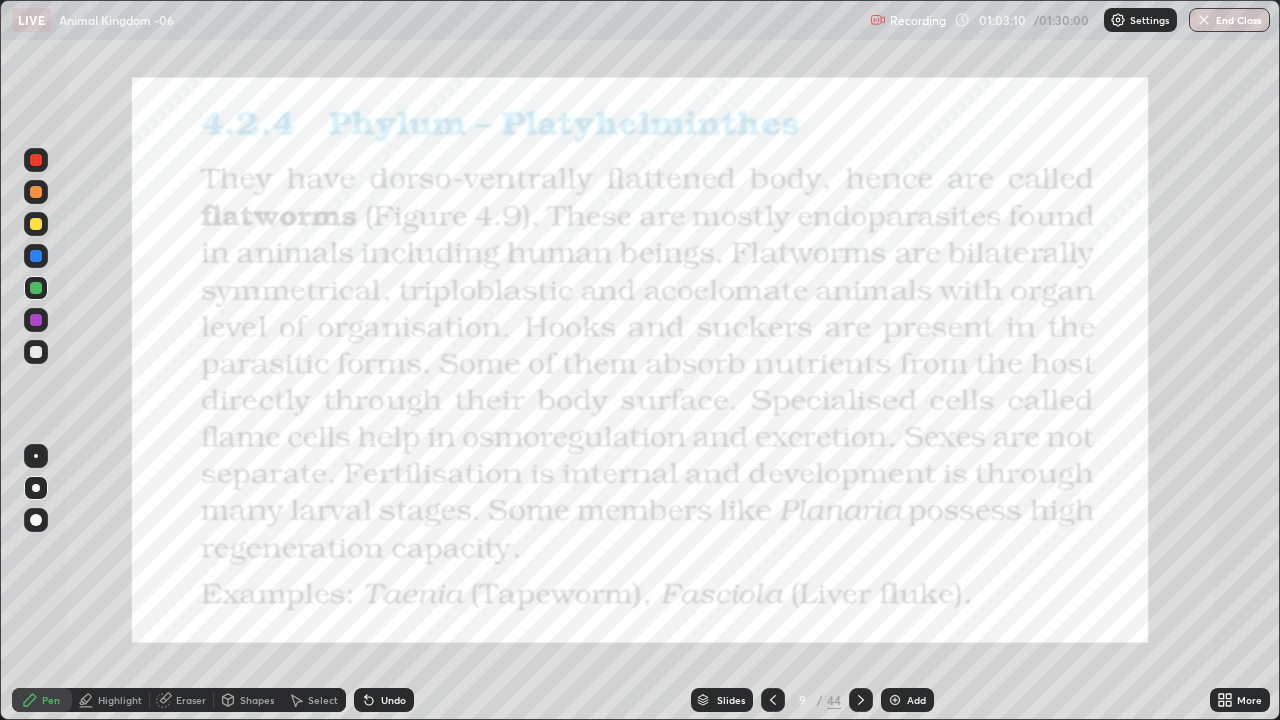 click at bounding box center [36, 256] 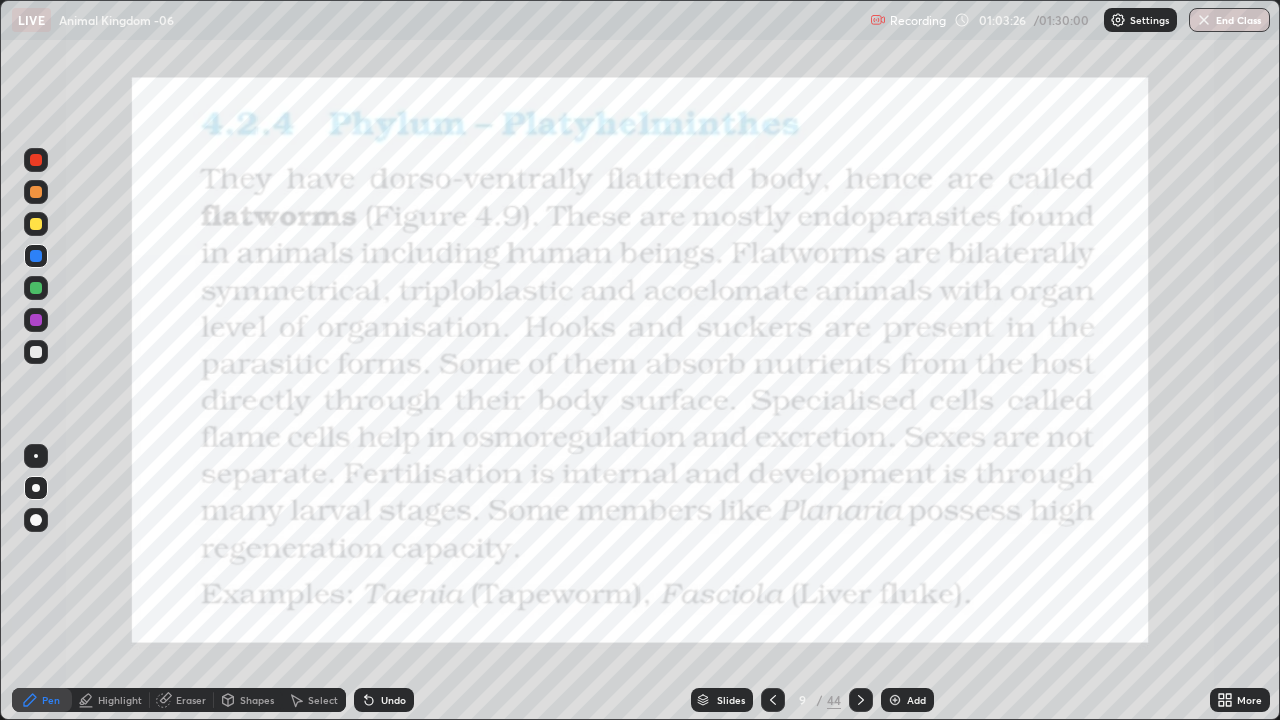 click at bounding box center (36, 320) 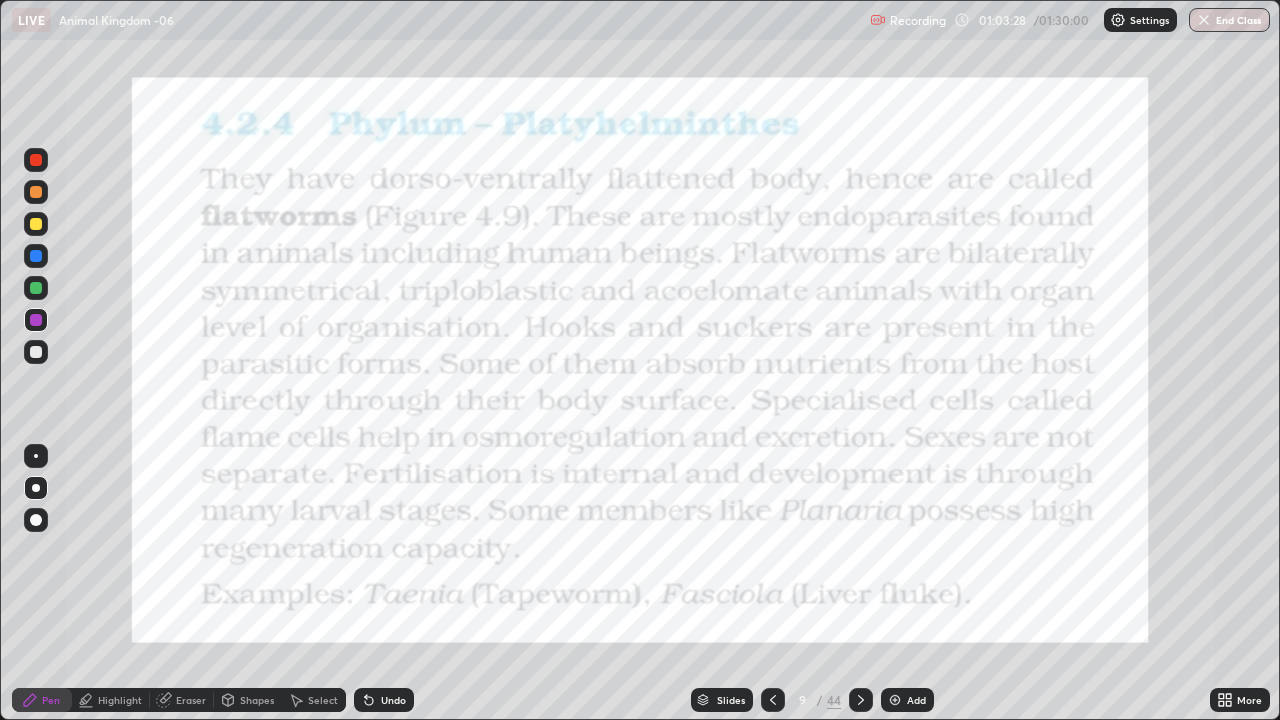 click at bounding box center [36, 256] 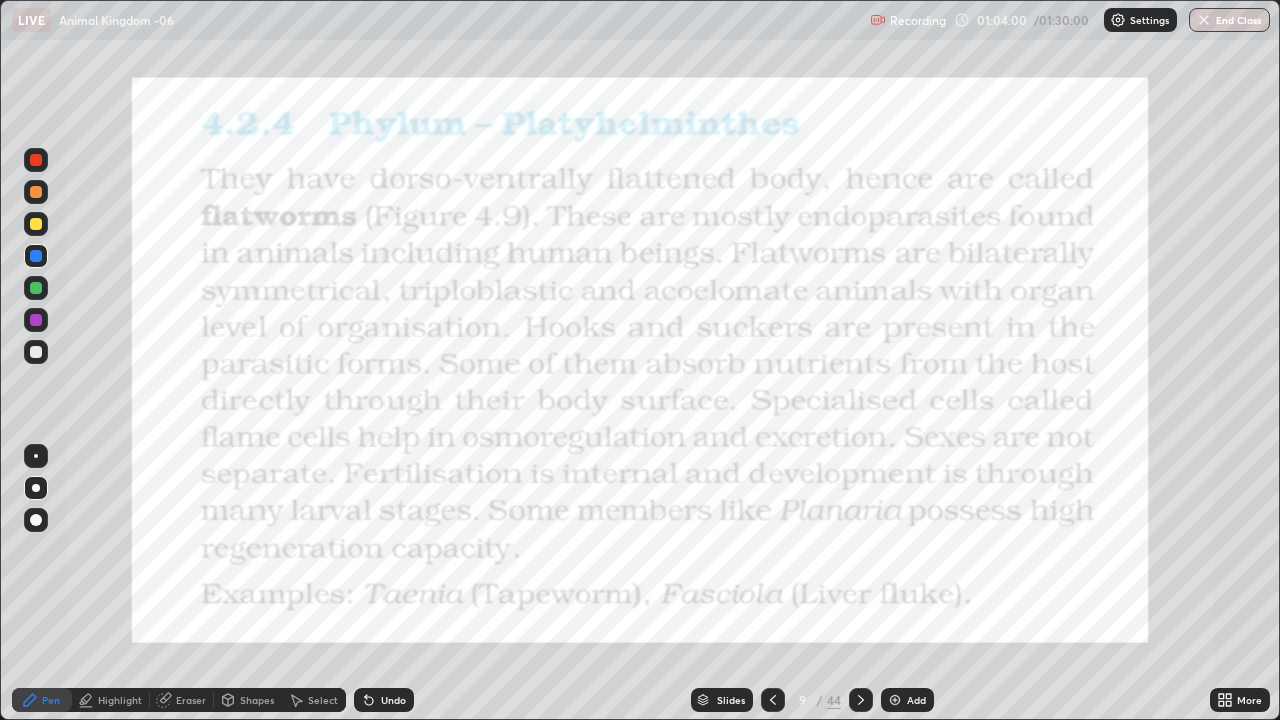 click at bounding box center [36, 224] 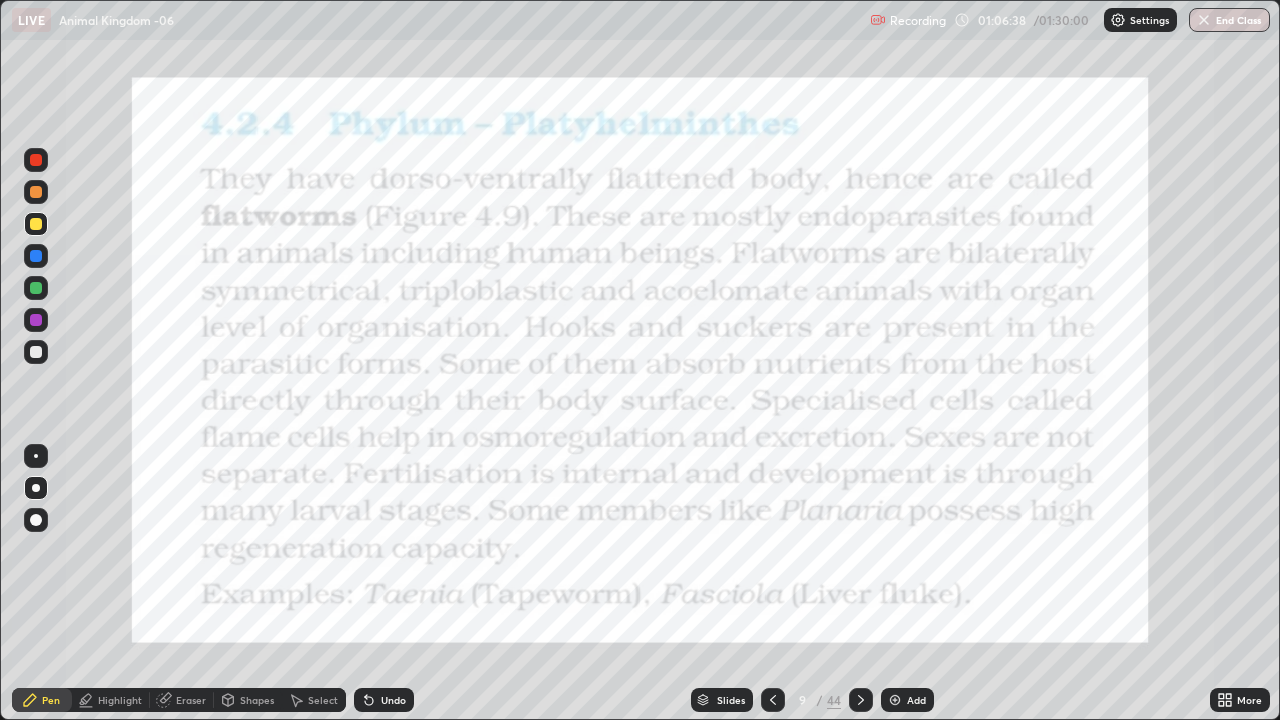 click at bounding box center [36, 256] 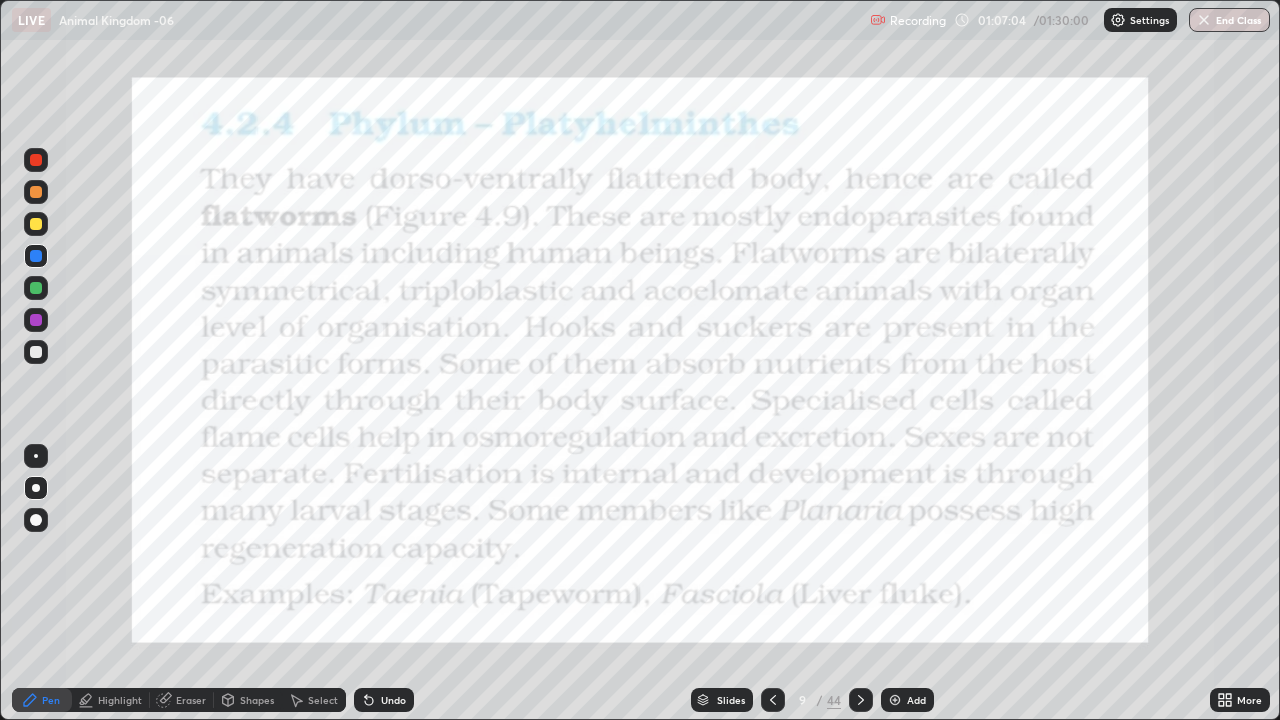 click at bounding box center (36, 320) 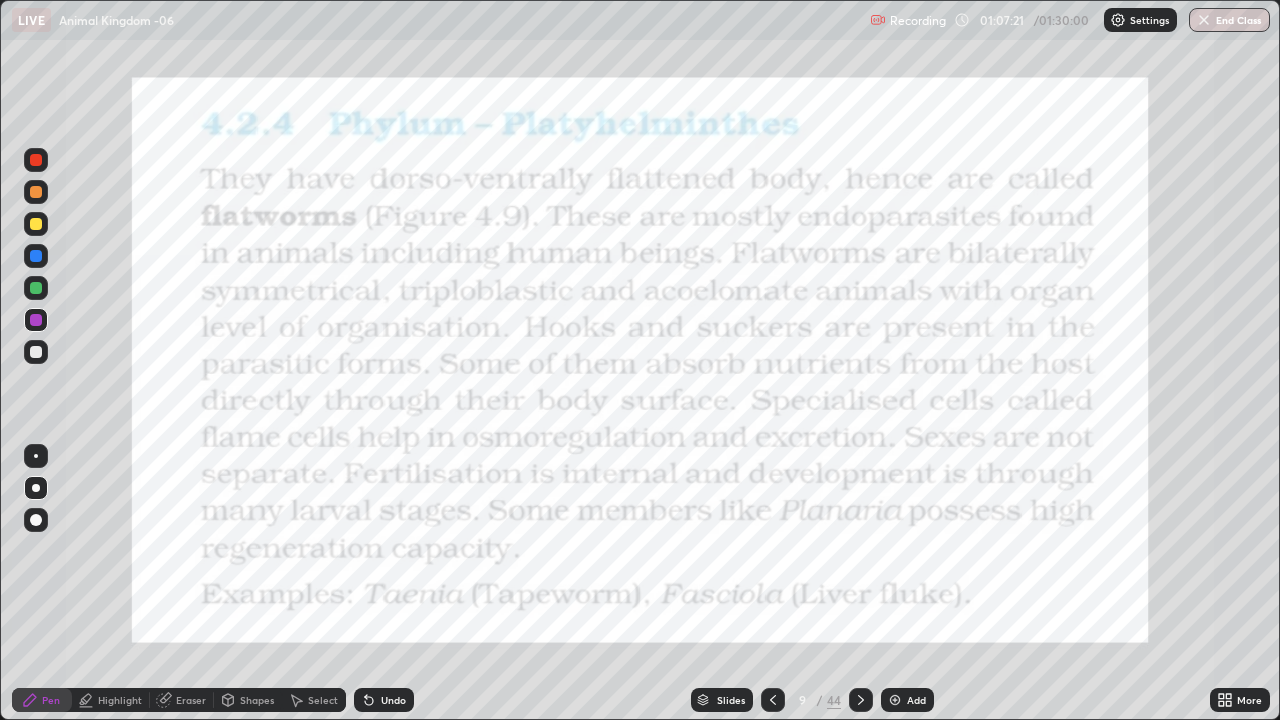 click at bounding box center [36, 288] 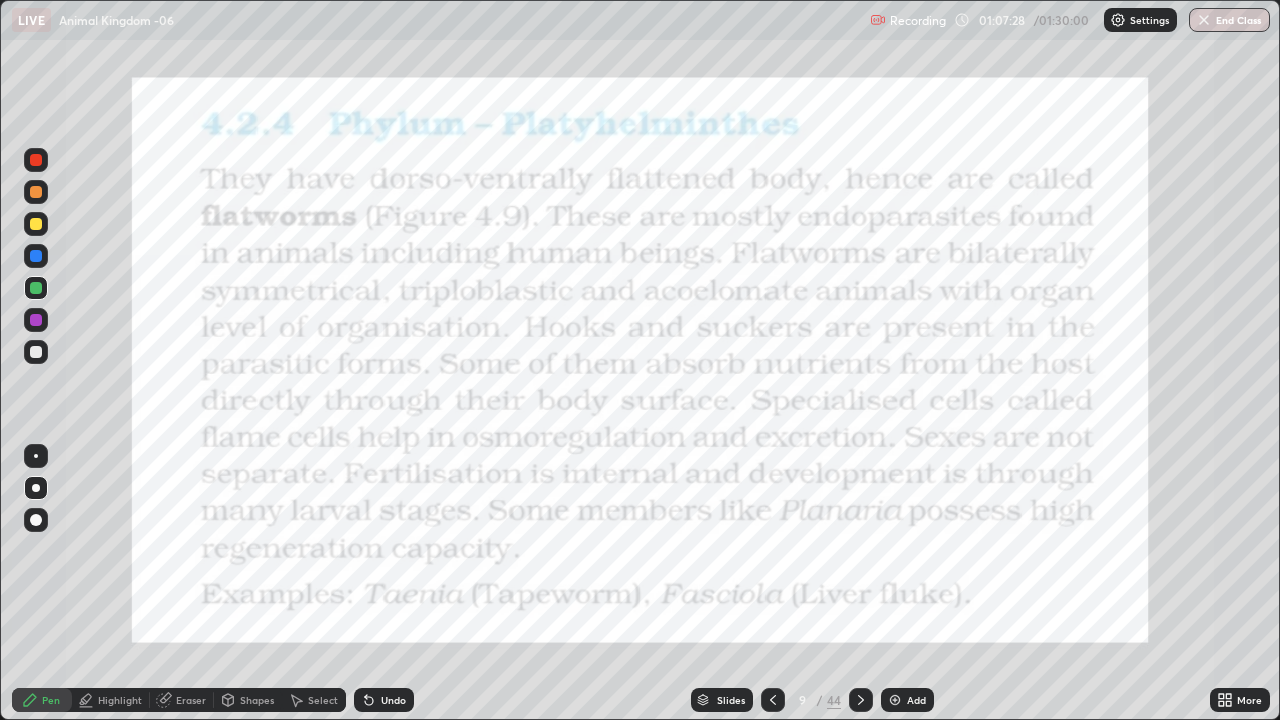 click on "Highlight" at bounding box center [120, 700] 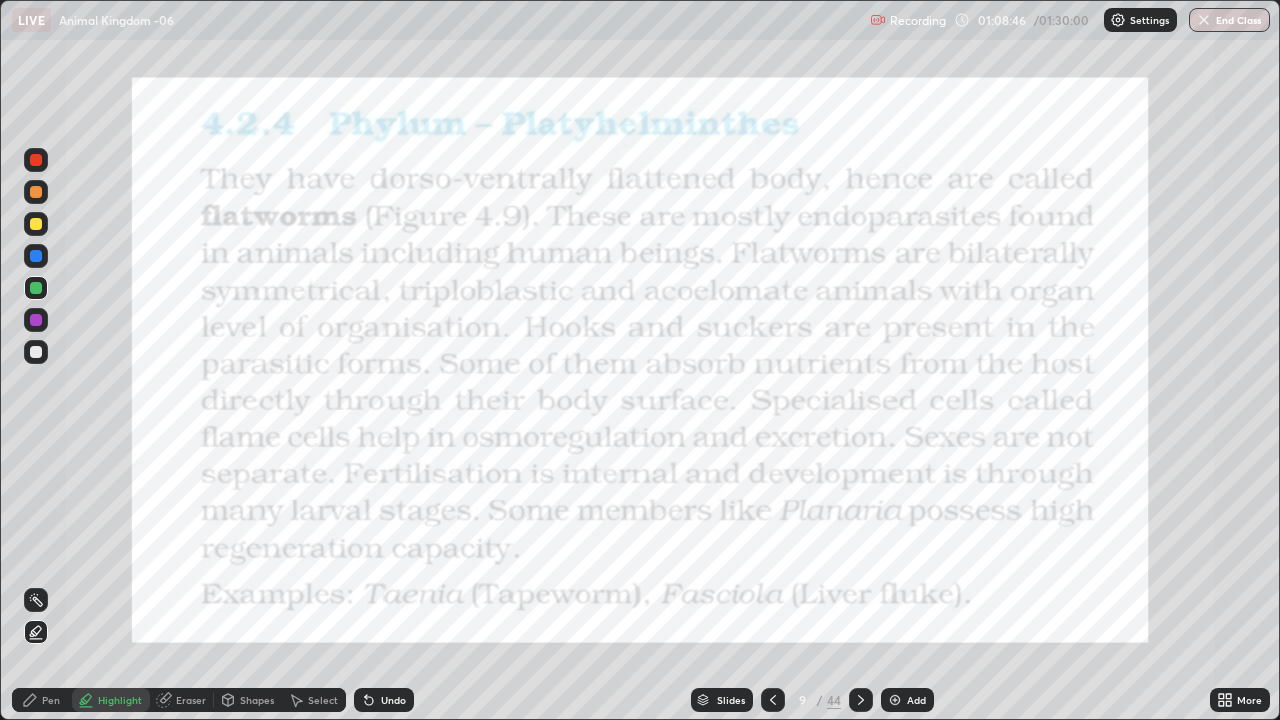 click 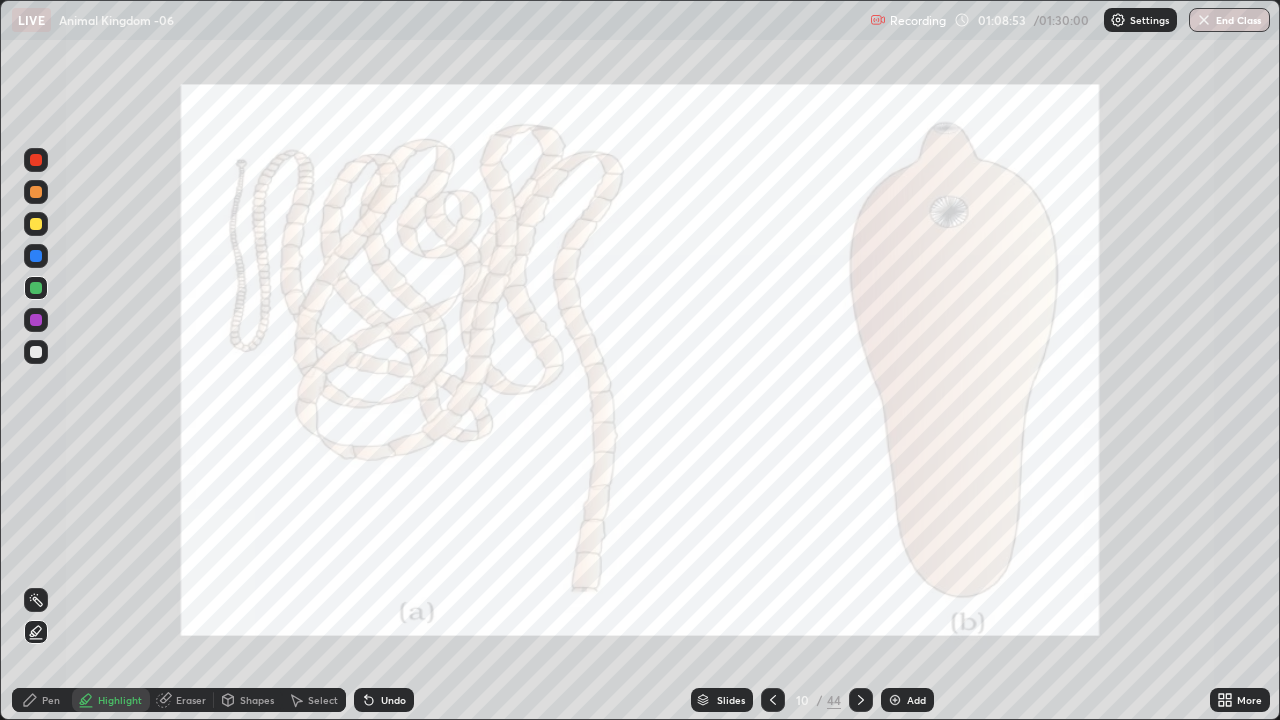 click at bounding box center (36, 320) 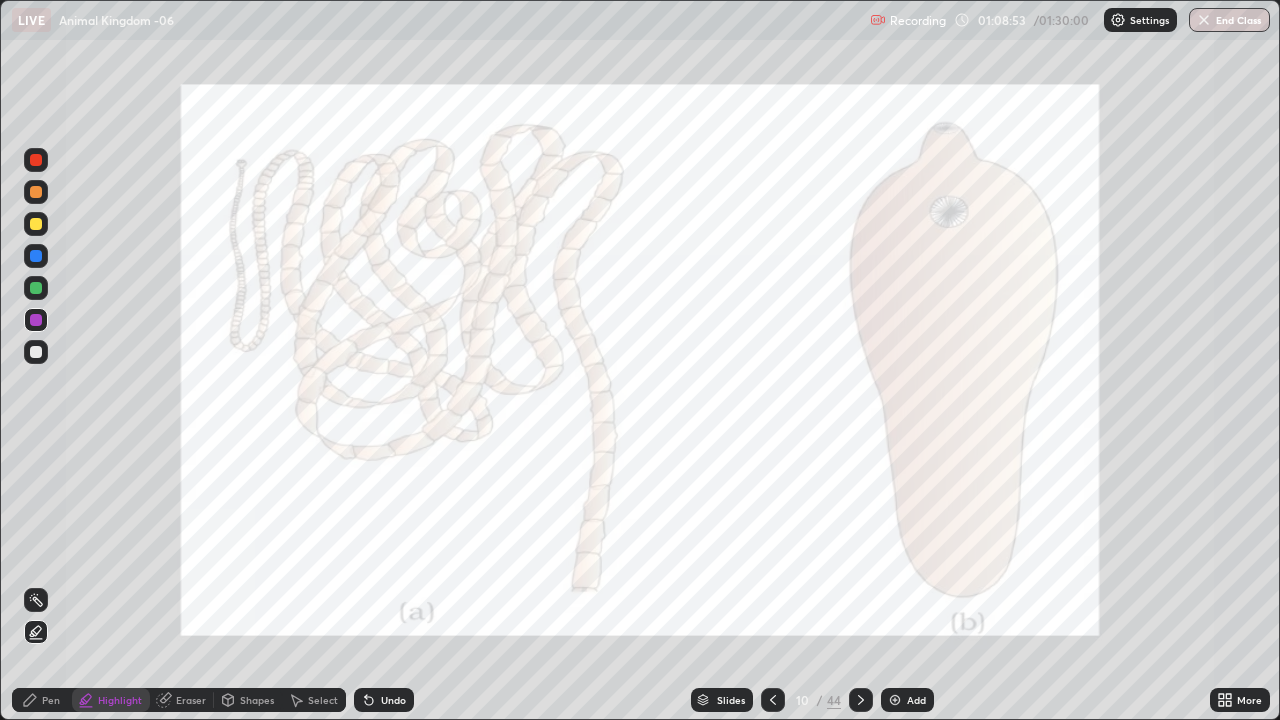 click on "Pen" at bounding box center (42, 700) 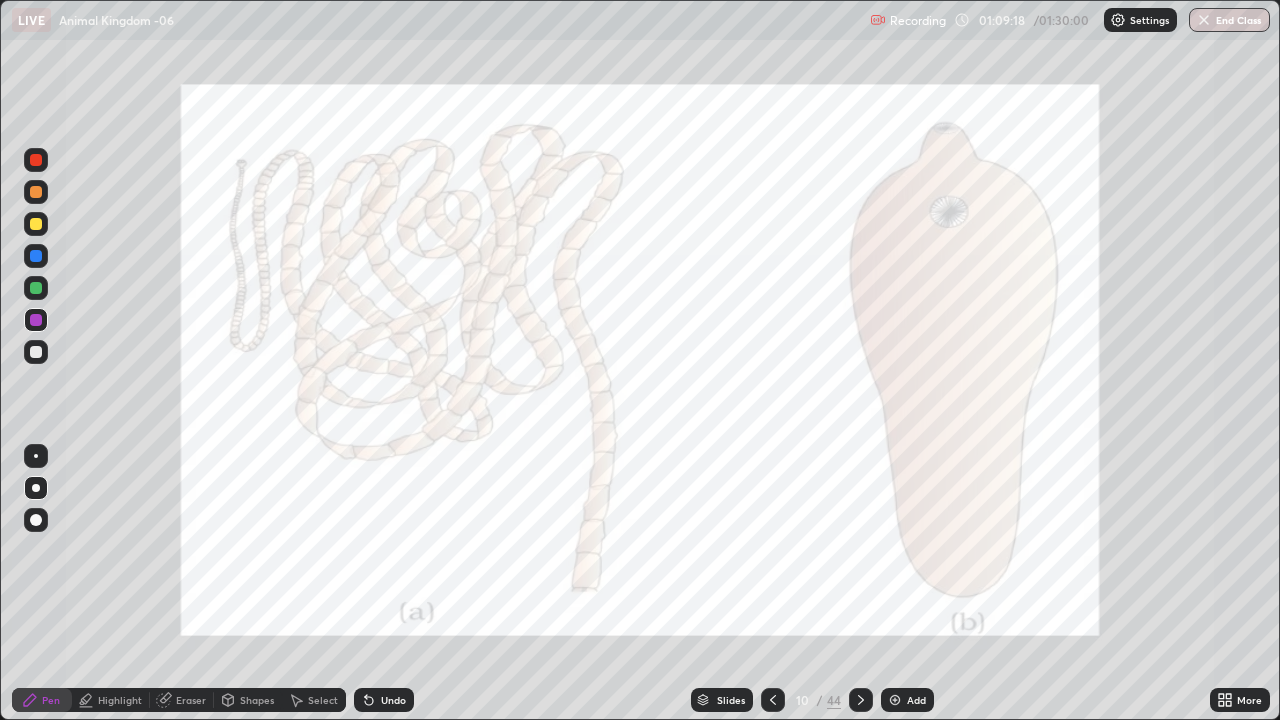click at bounding box center (36, 256) 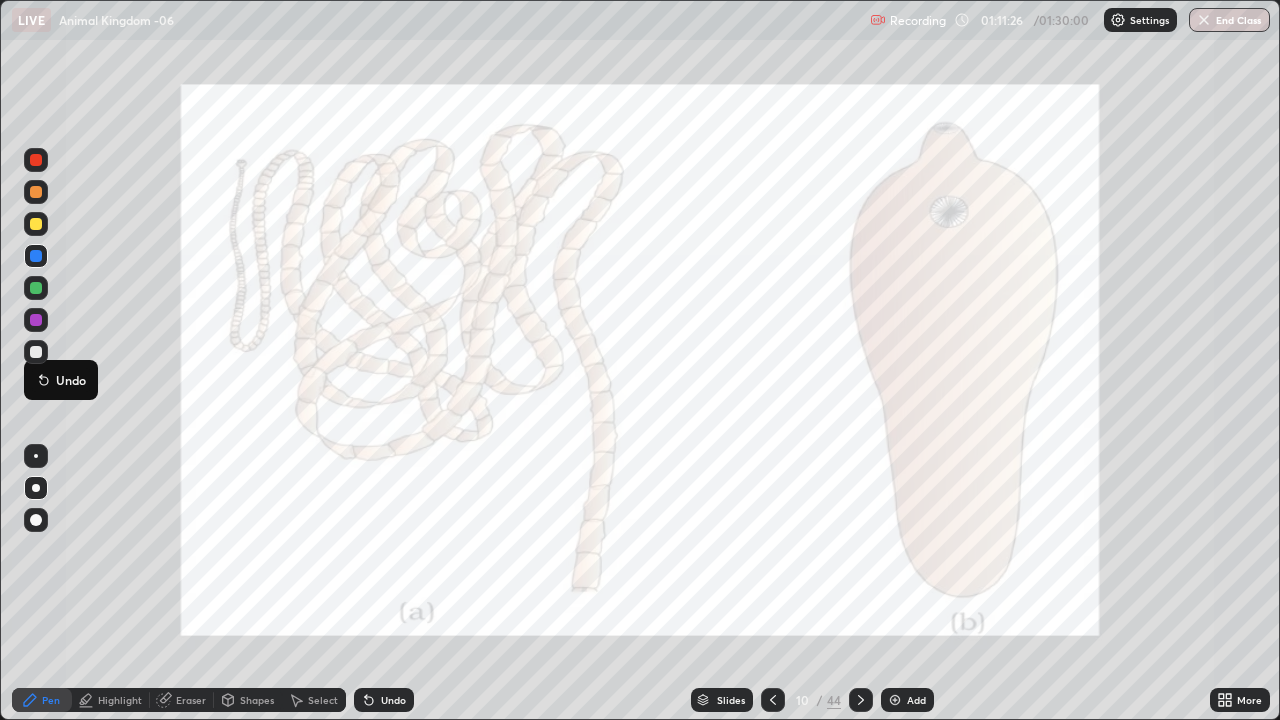 click at bounding box center (36, 224) 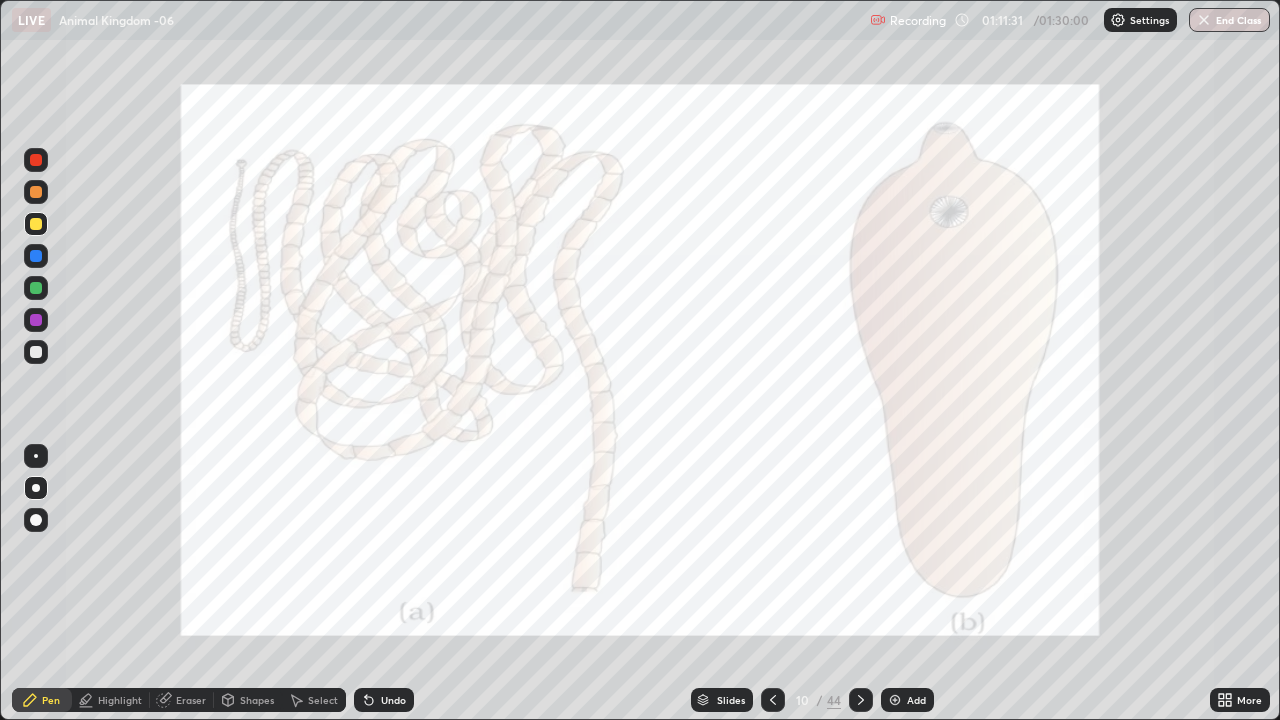 click 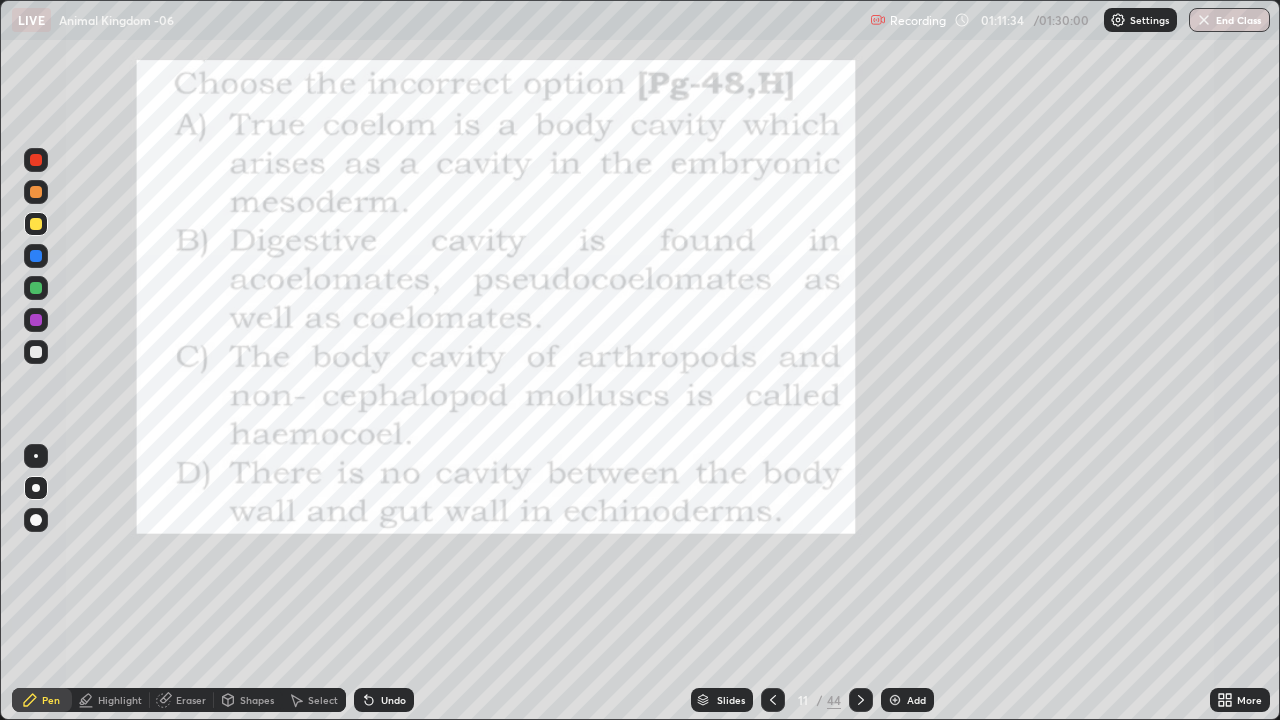 click on "Slides" at bounding box center (731, 700) 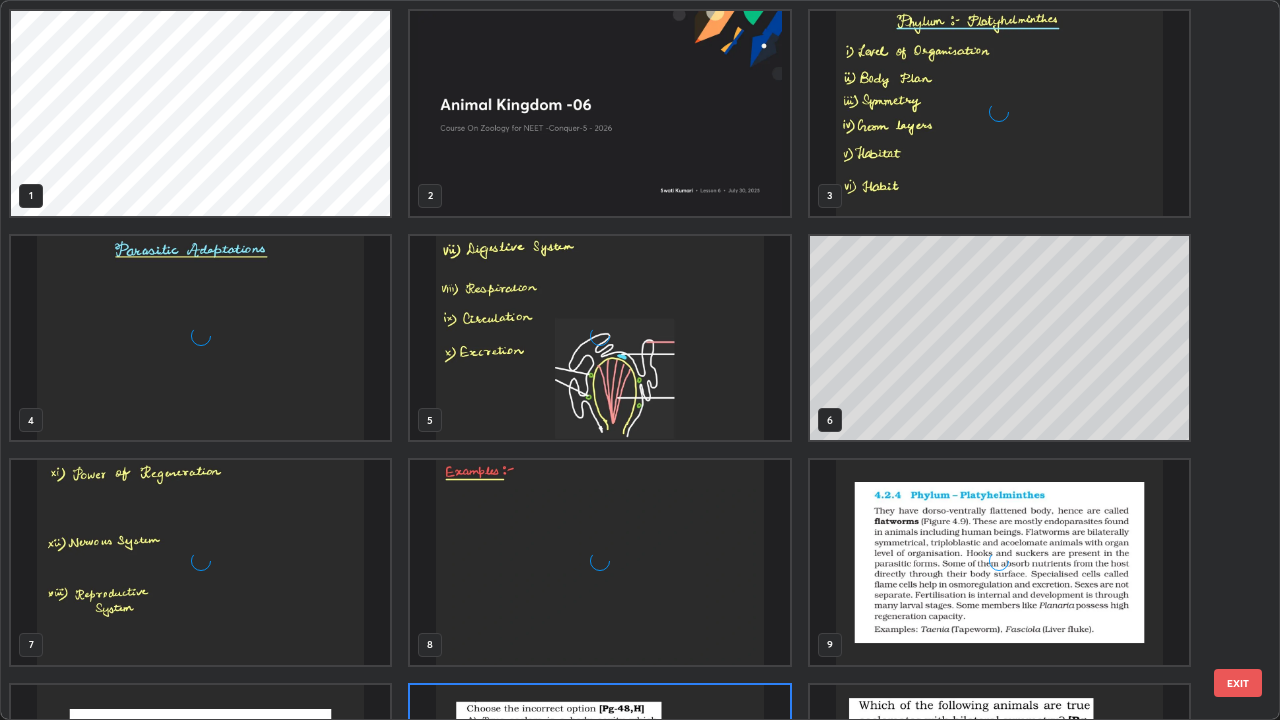 scroll, scrollTop: 180, scrollLeft: 0, axis: vertical 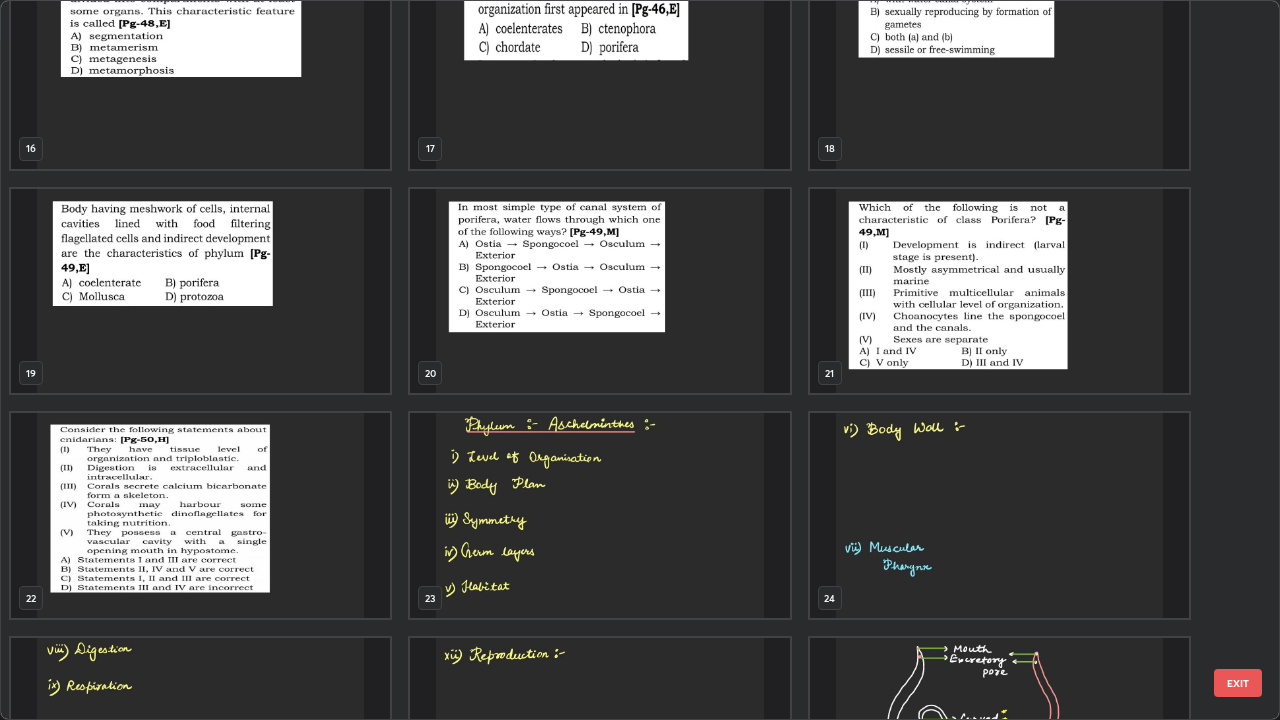 click at bounding box center (999, 291) 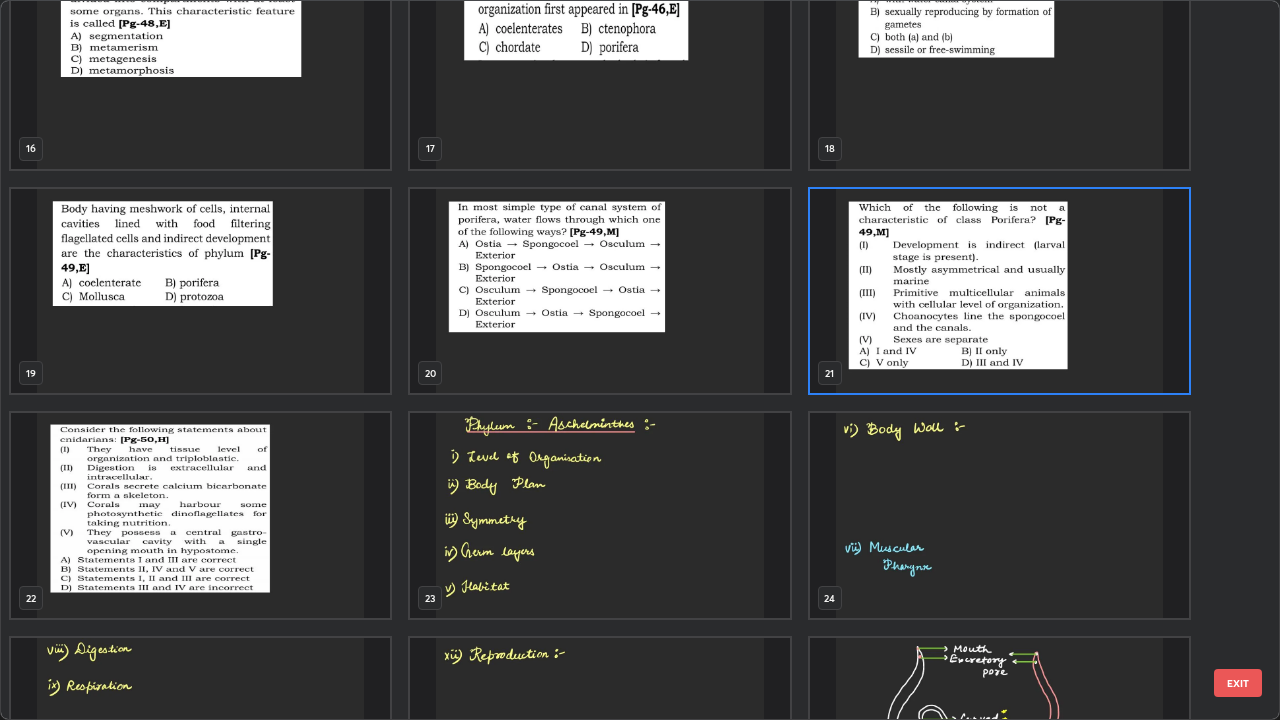 click at bounding box center (999, 291) 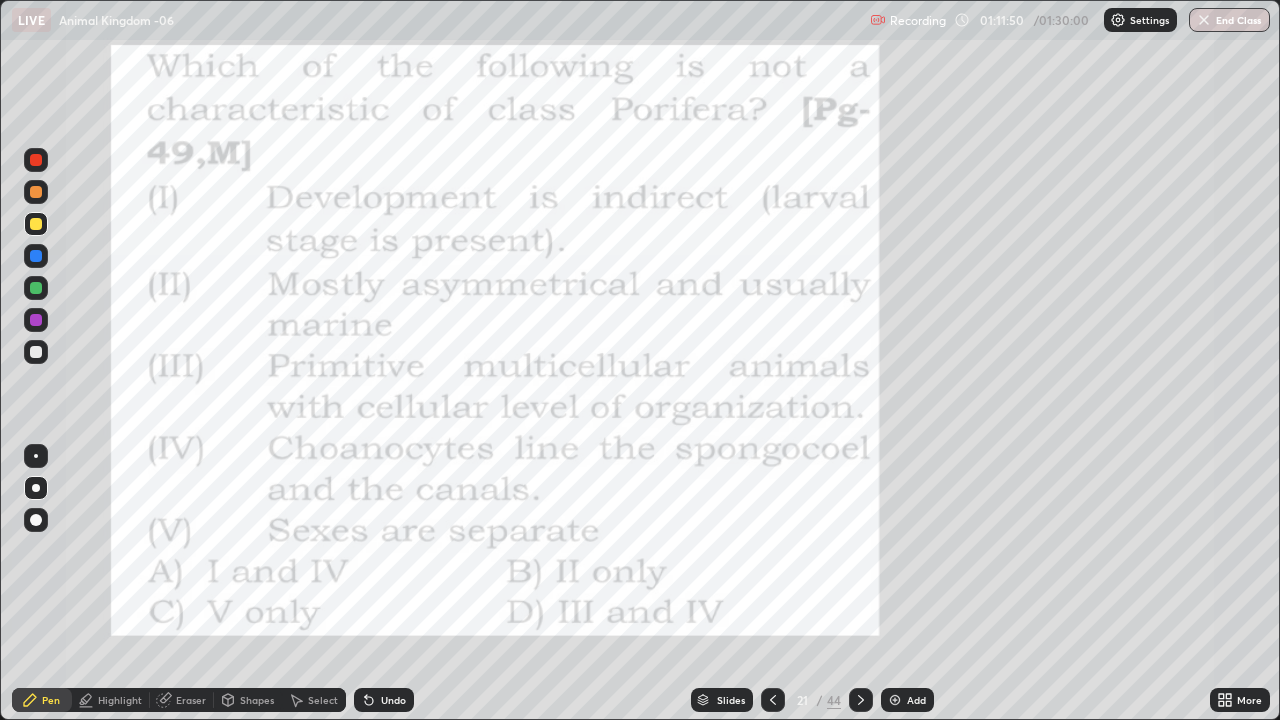 click 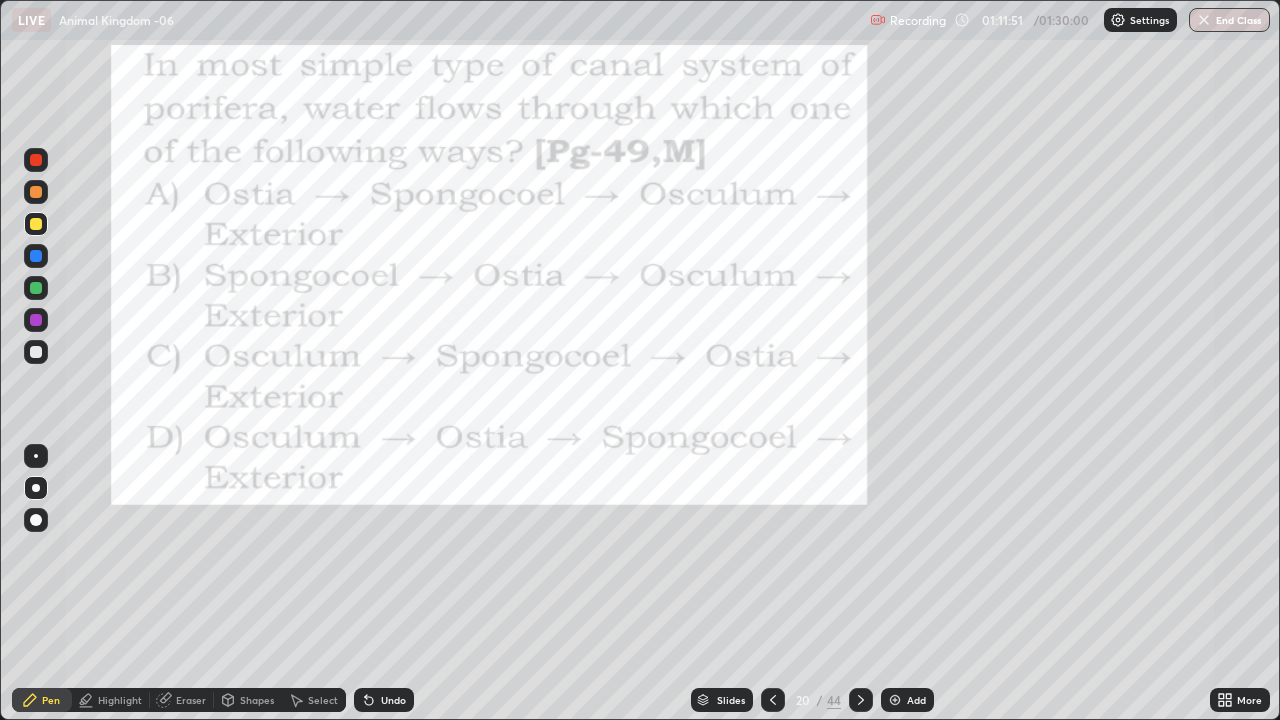 click 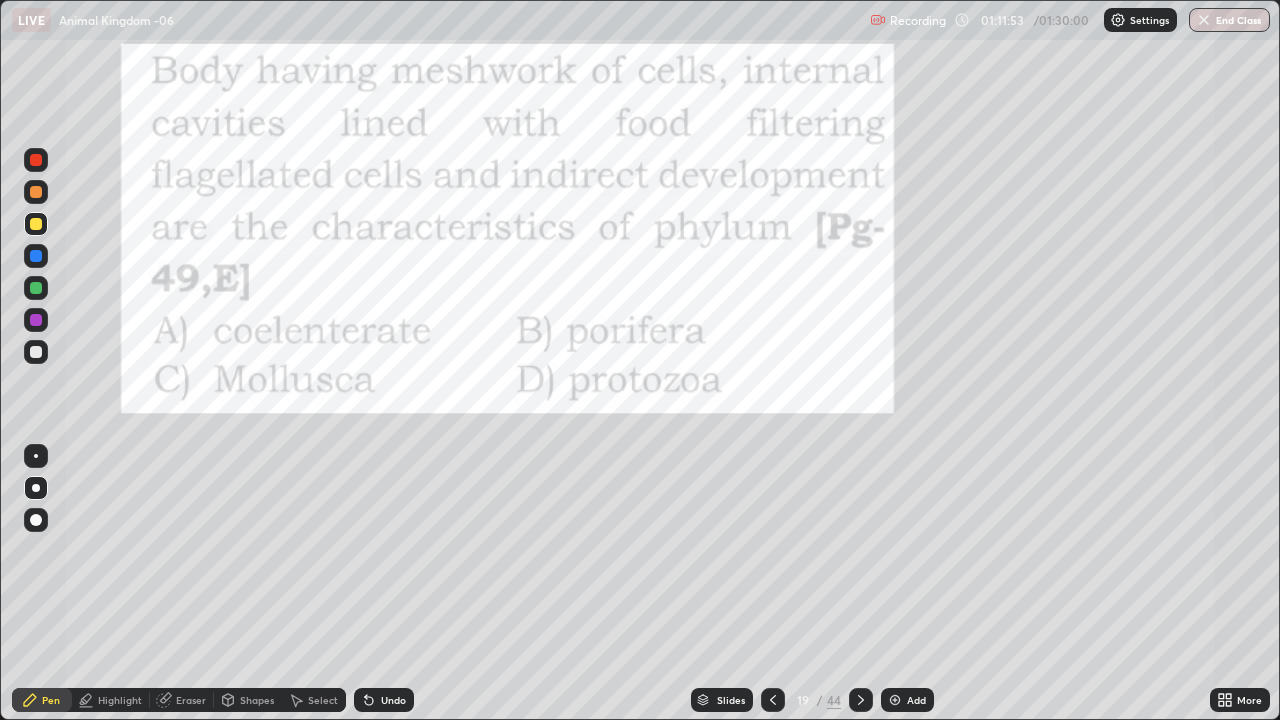 click 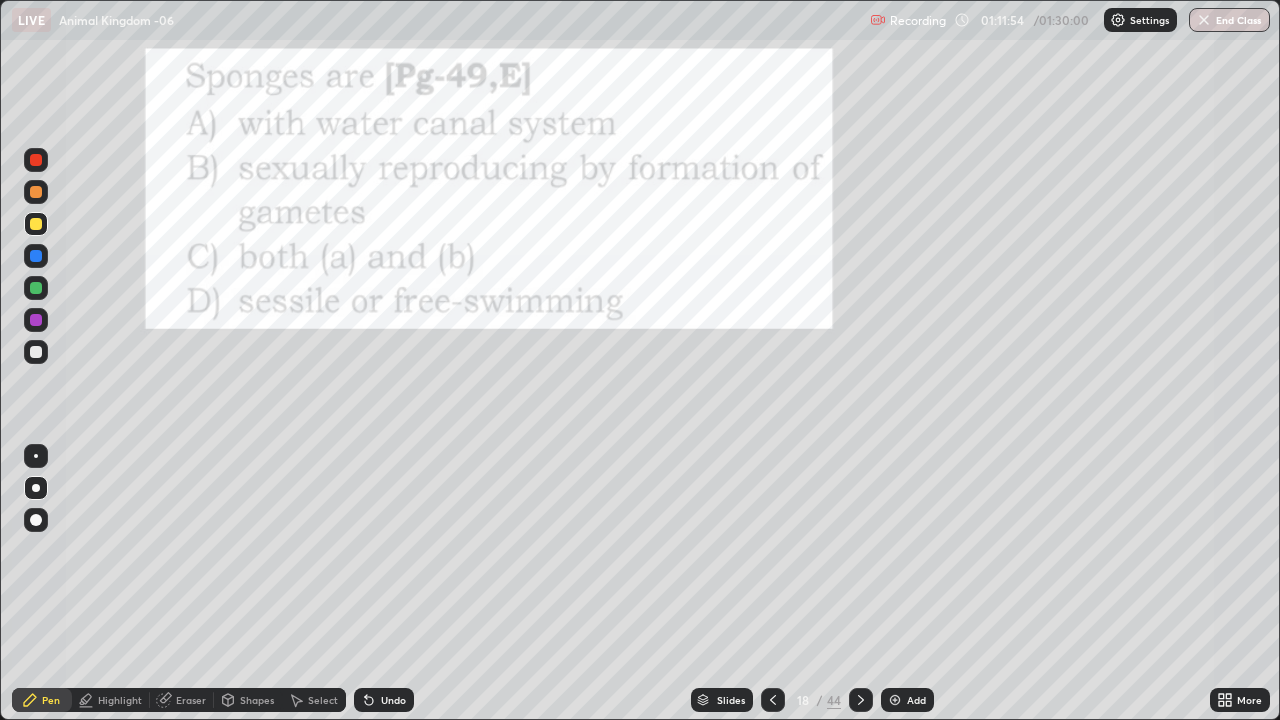 click 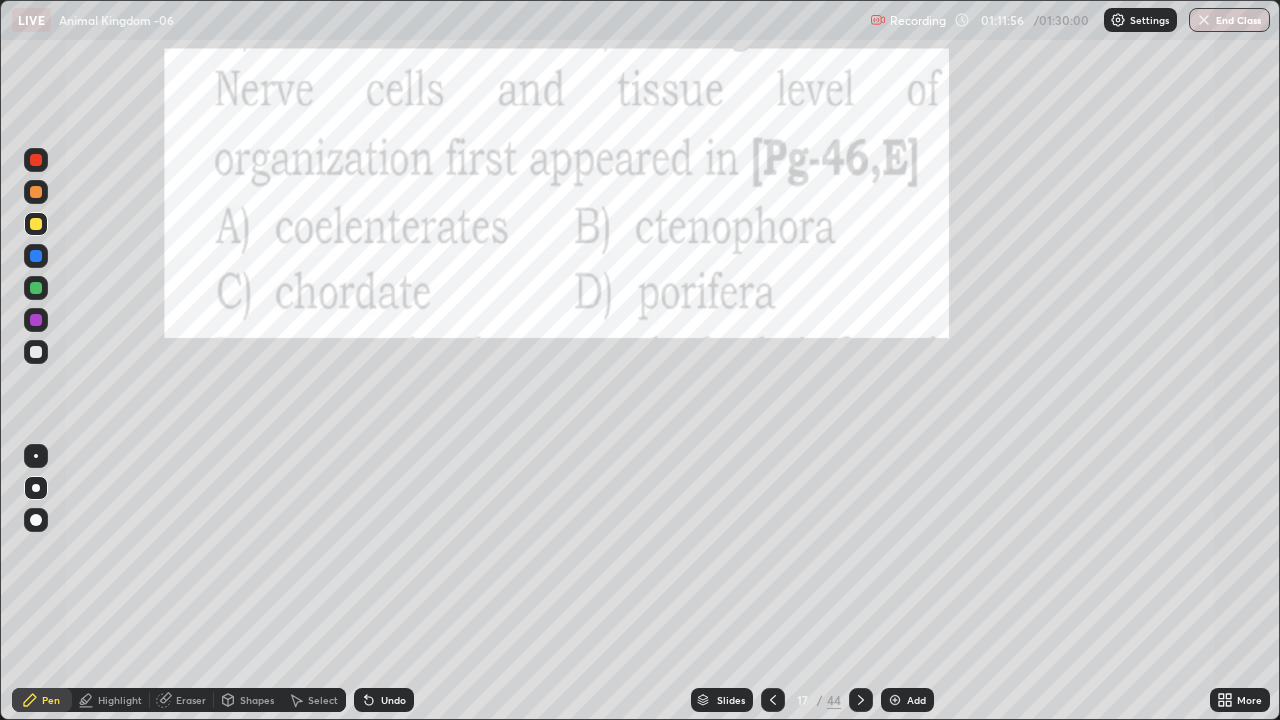 click 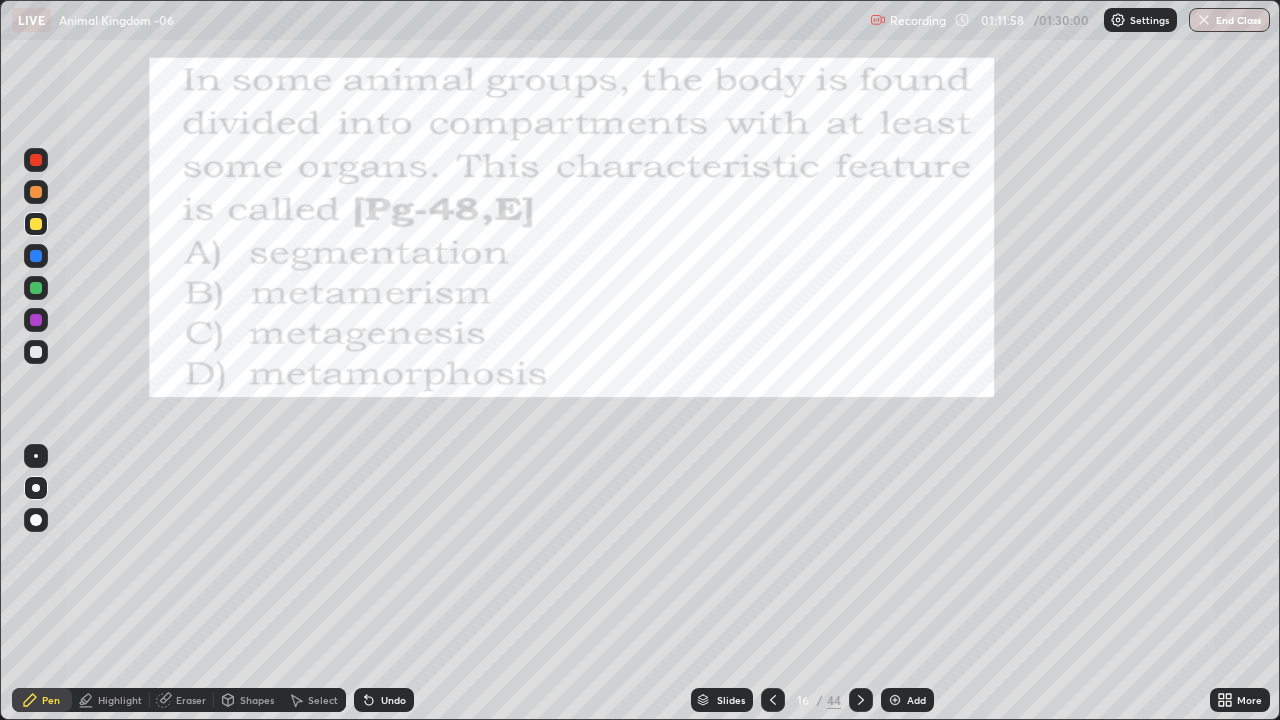 click 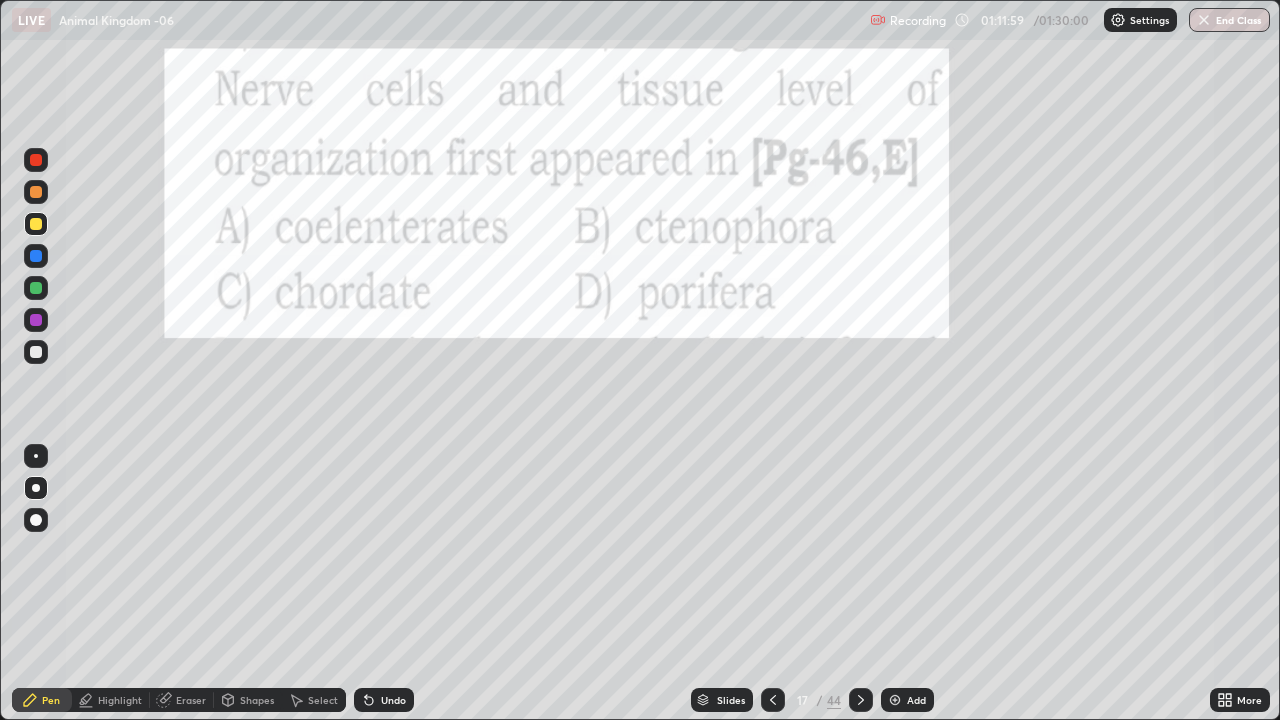 click 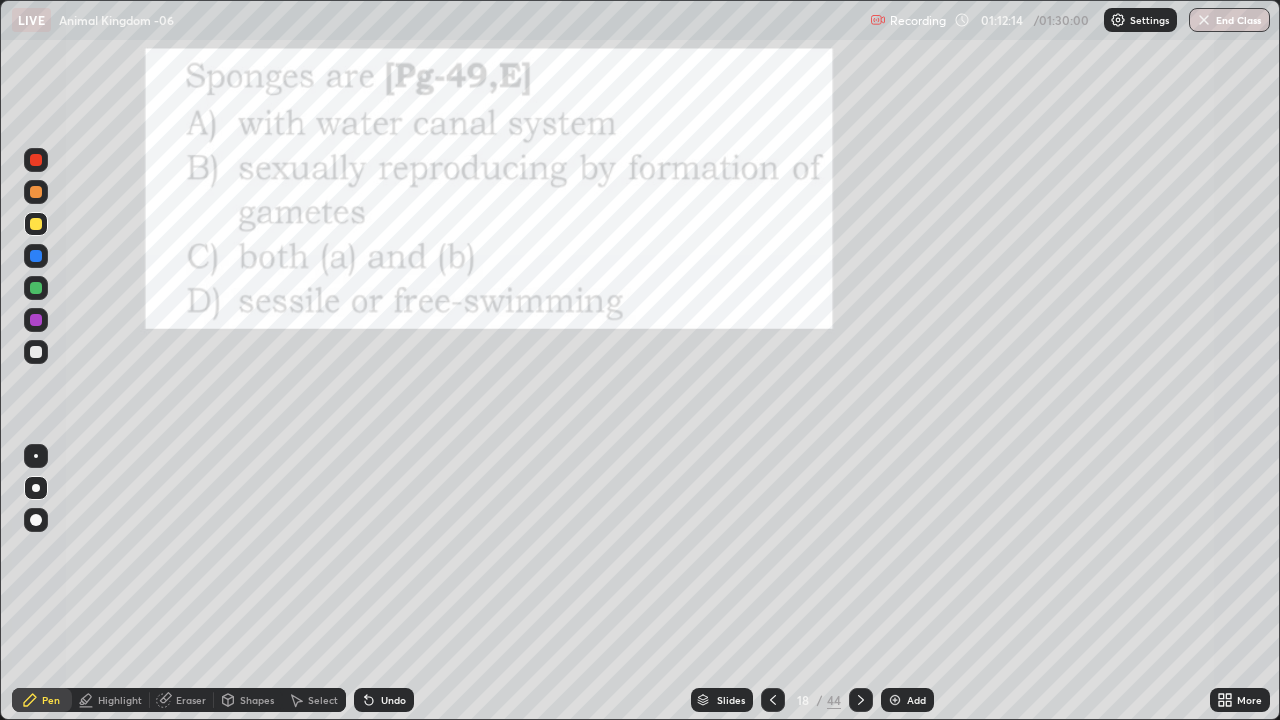 click at bounding box center (36, 288) 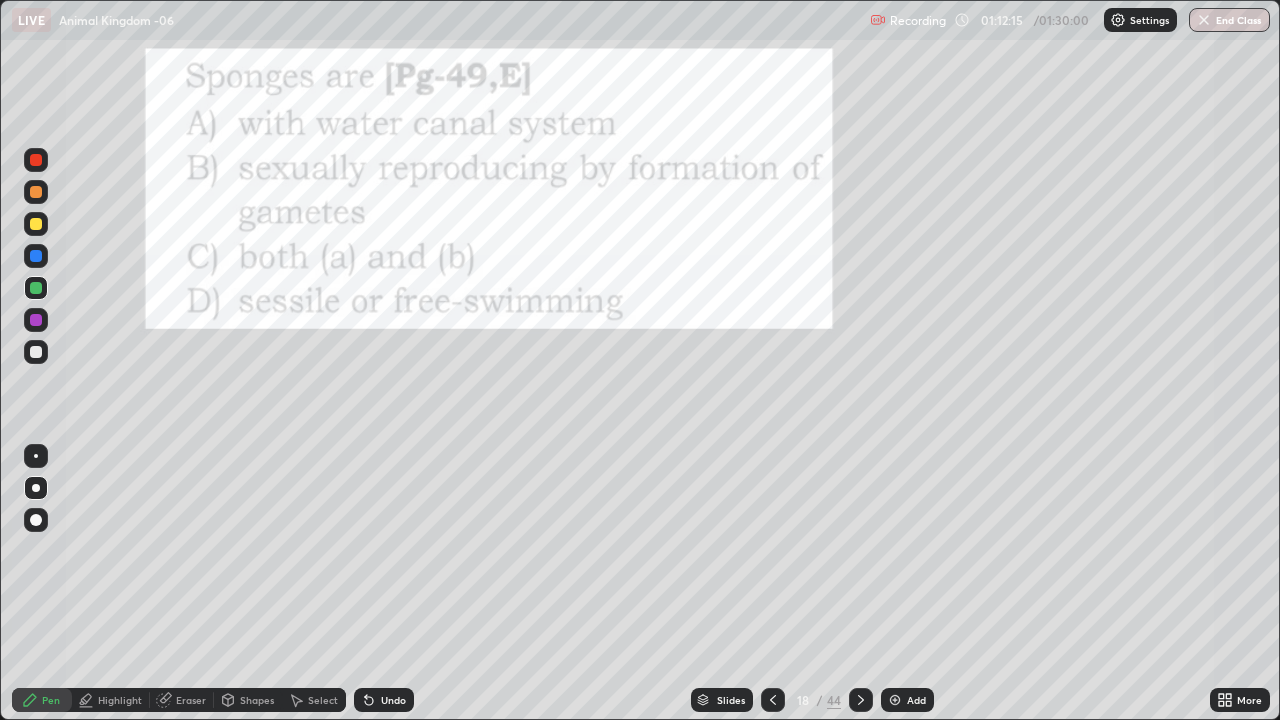 click at bounding box center (36, 520) 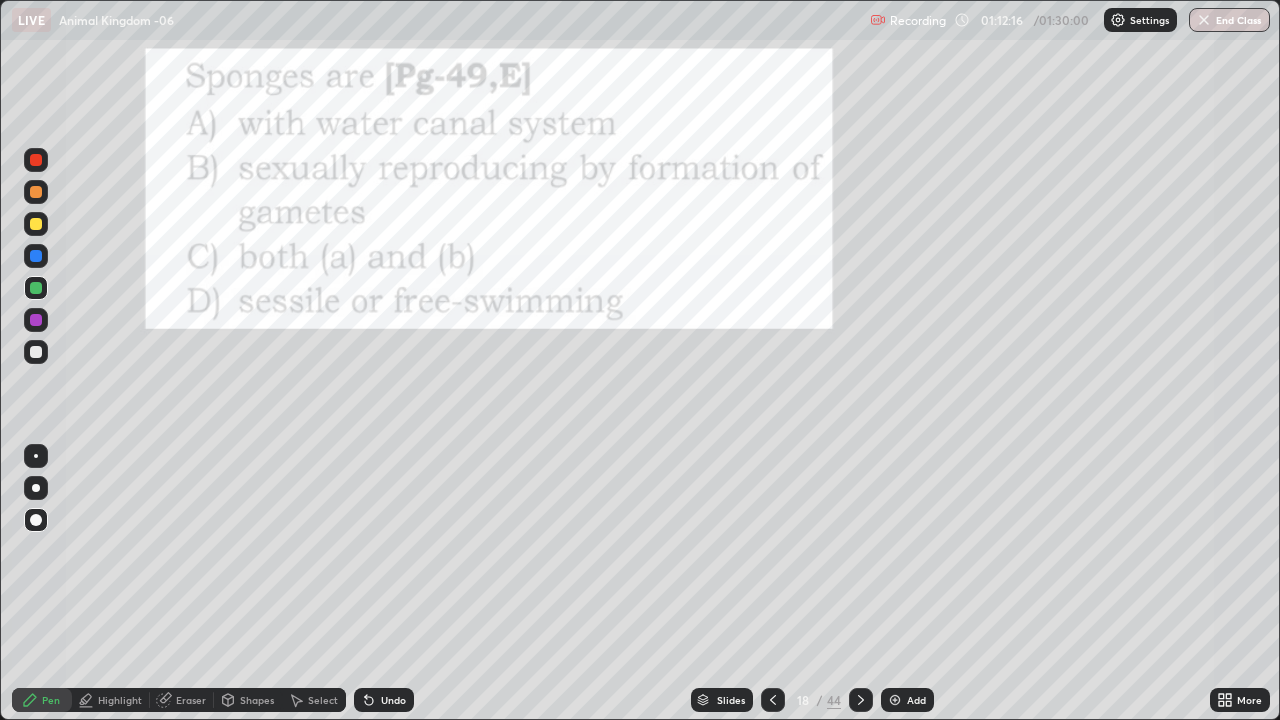 click at bounding box center [36, 320] 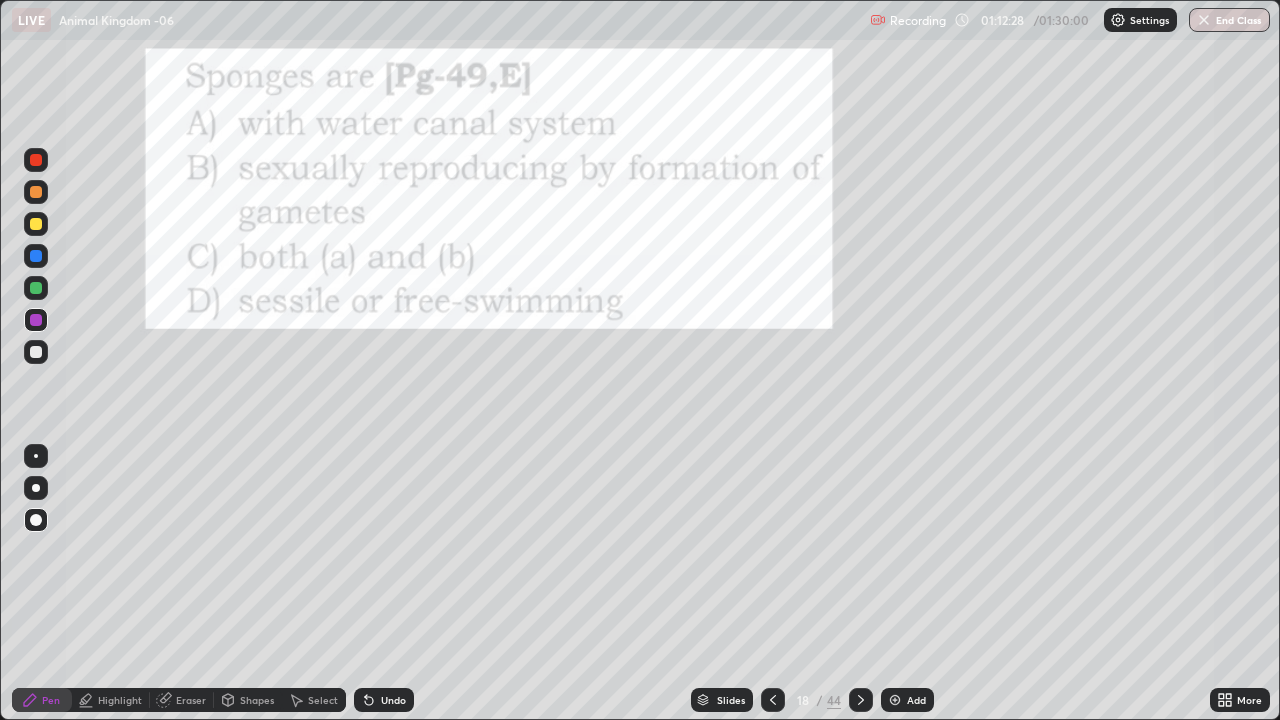 click at bounding box center (36, 352) 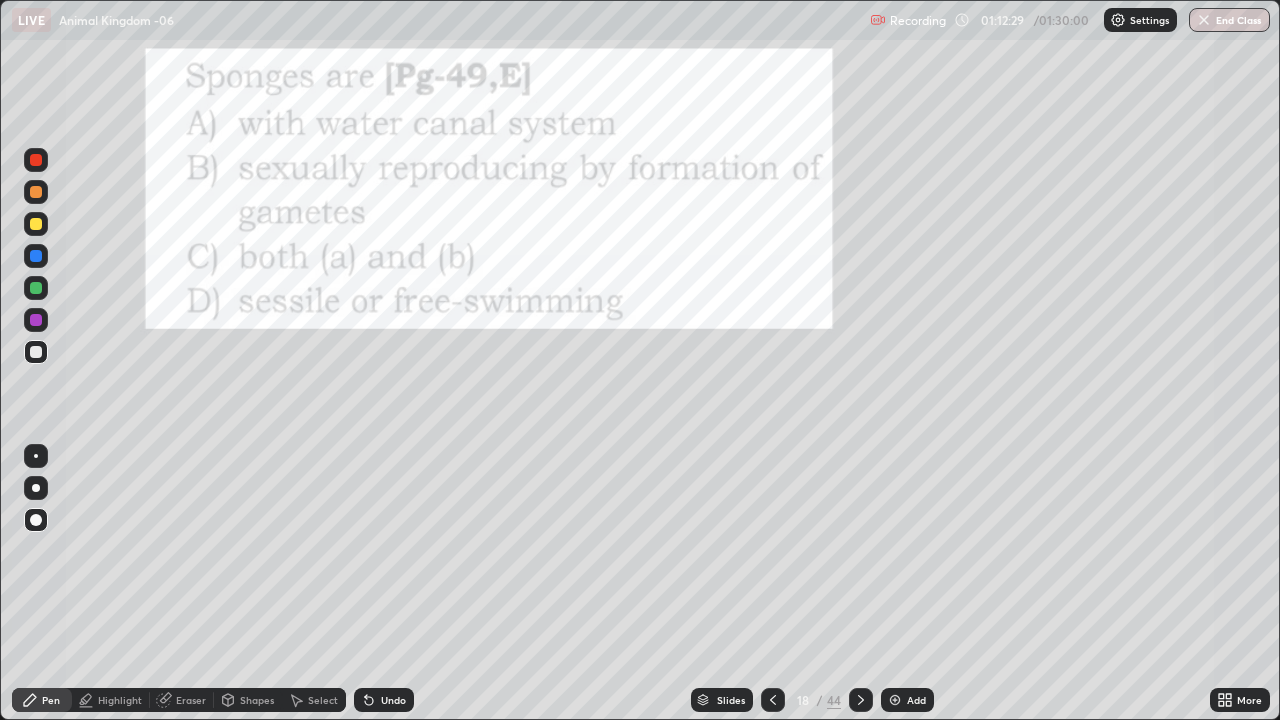 click at bounding box center [36, 320] 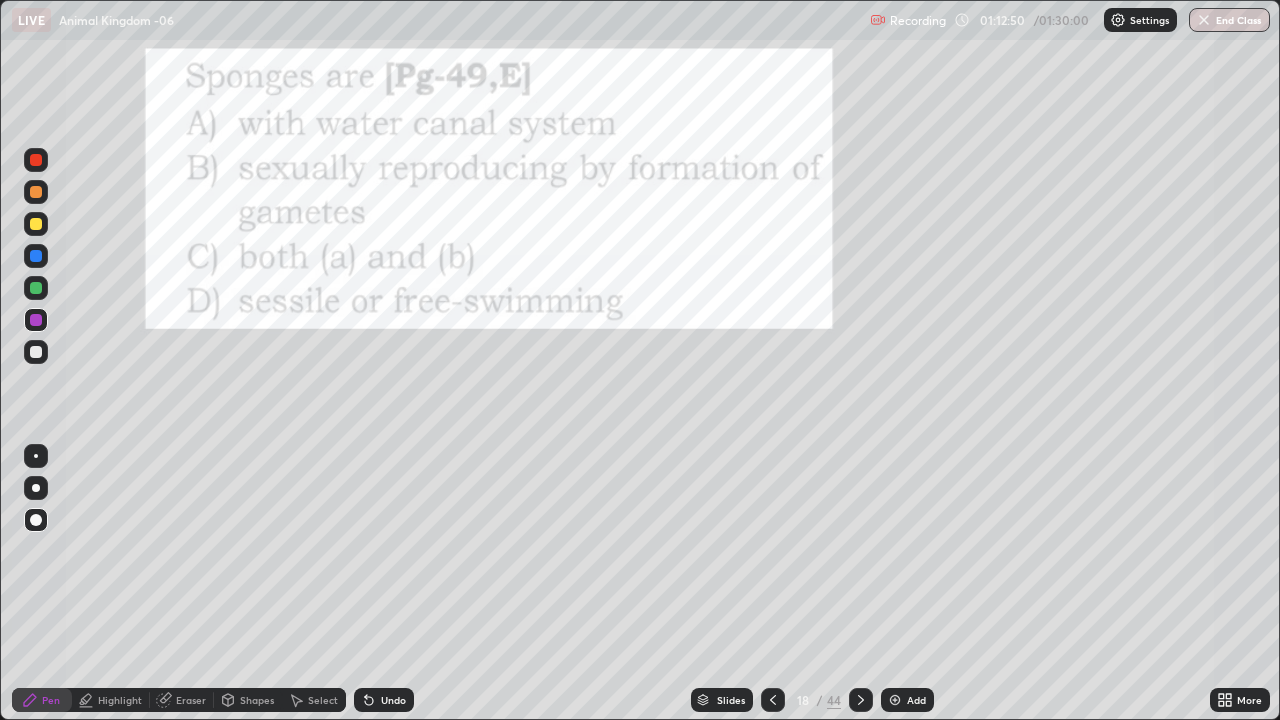 click 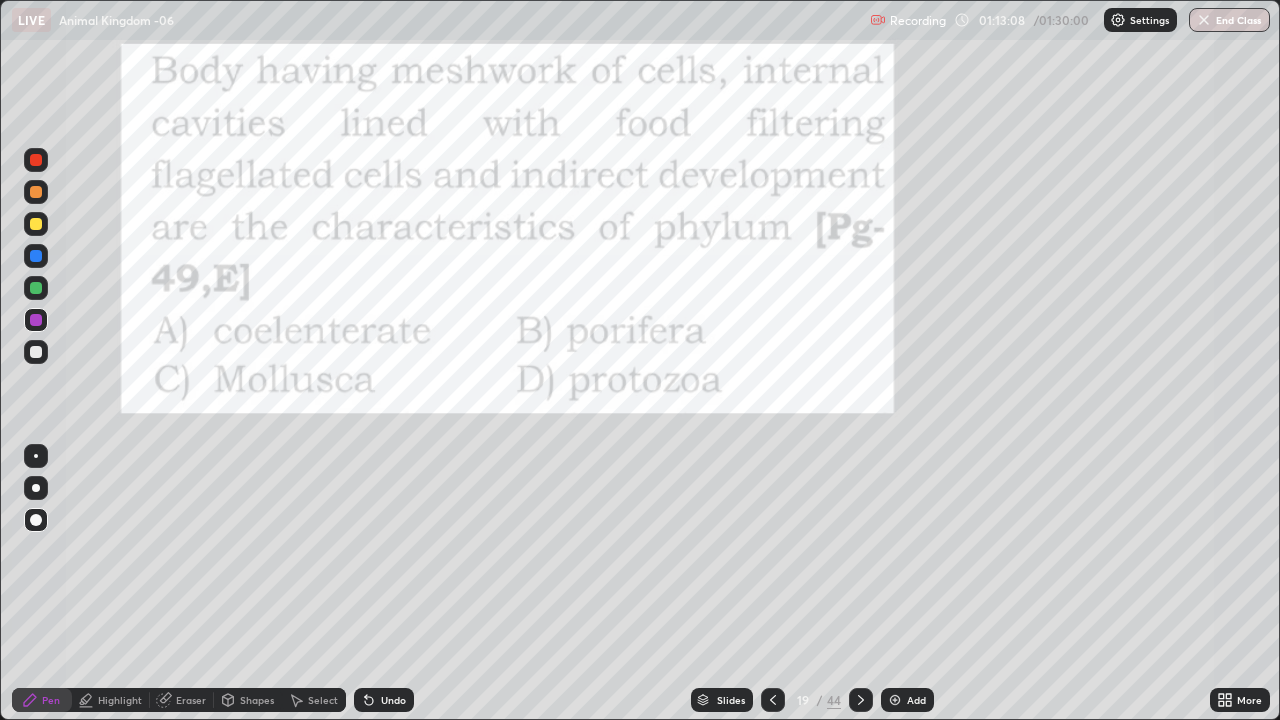 click 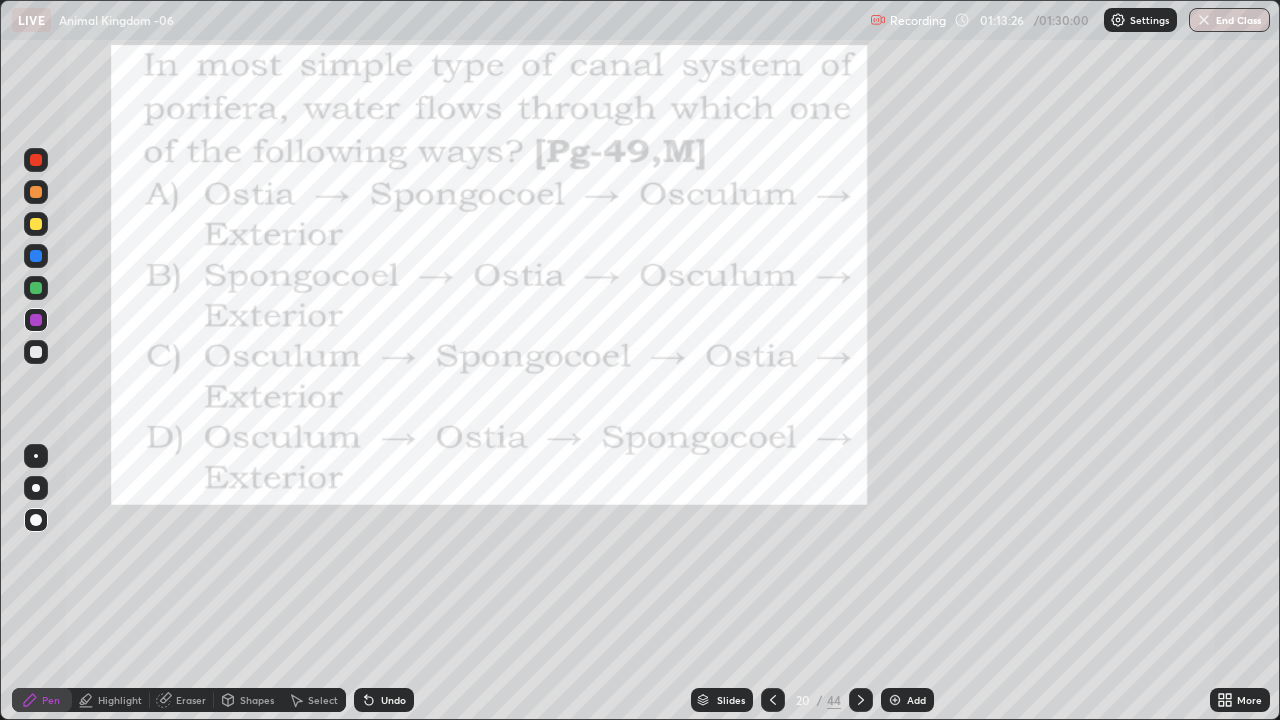 click at bounding box center [36, 224] 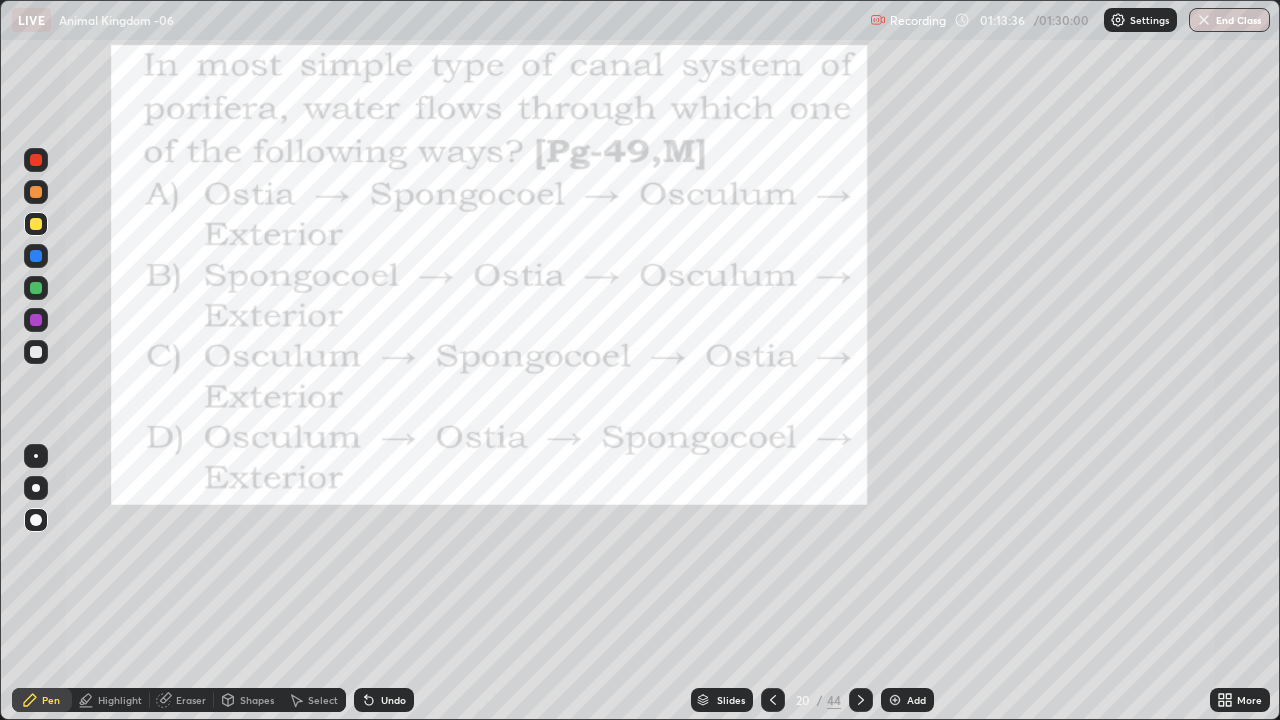 click on "End Class" at bounding box center [1229, 20] 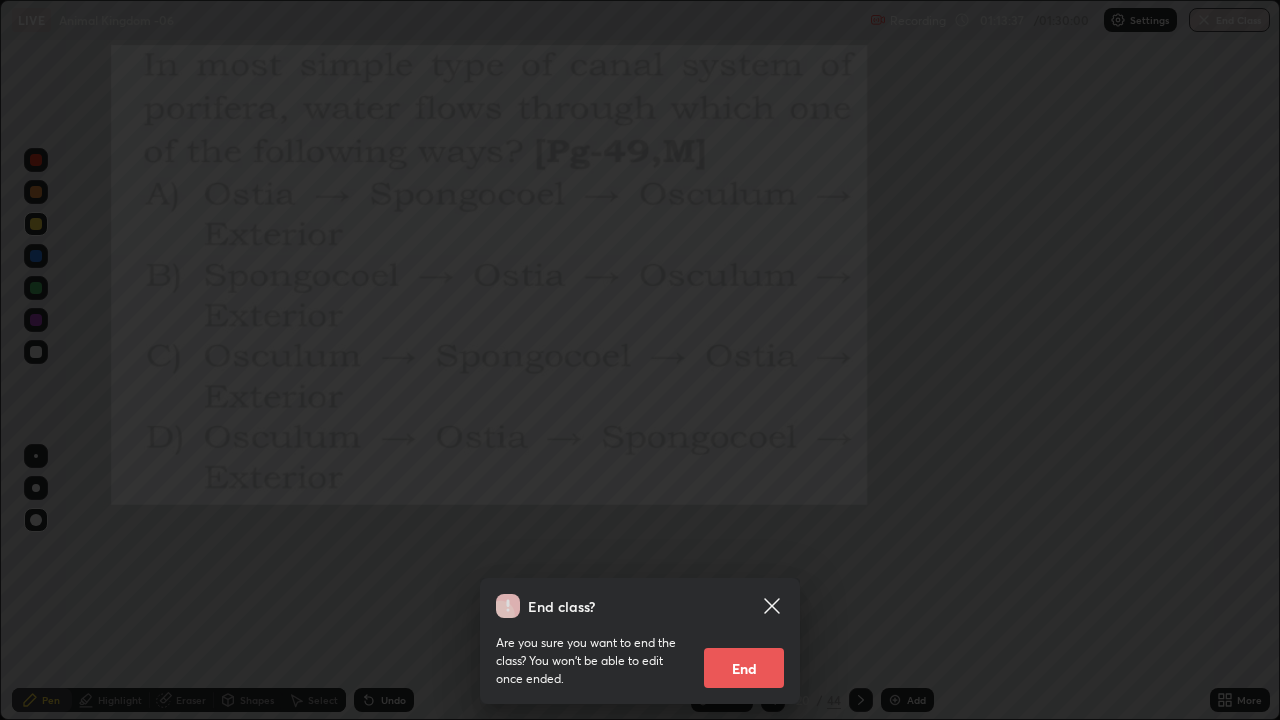 click on "End" at bounding box center [744, 668] 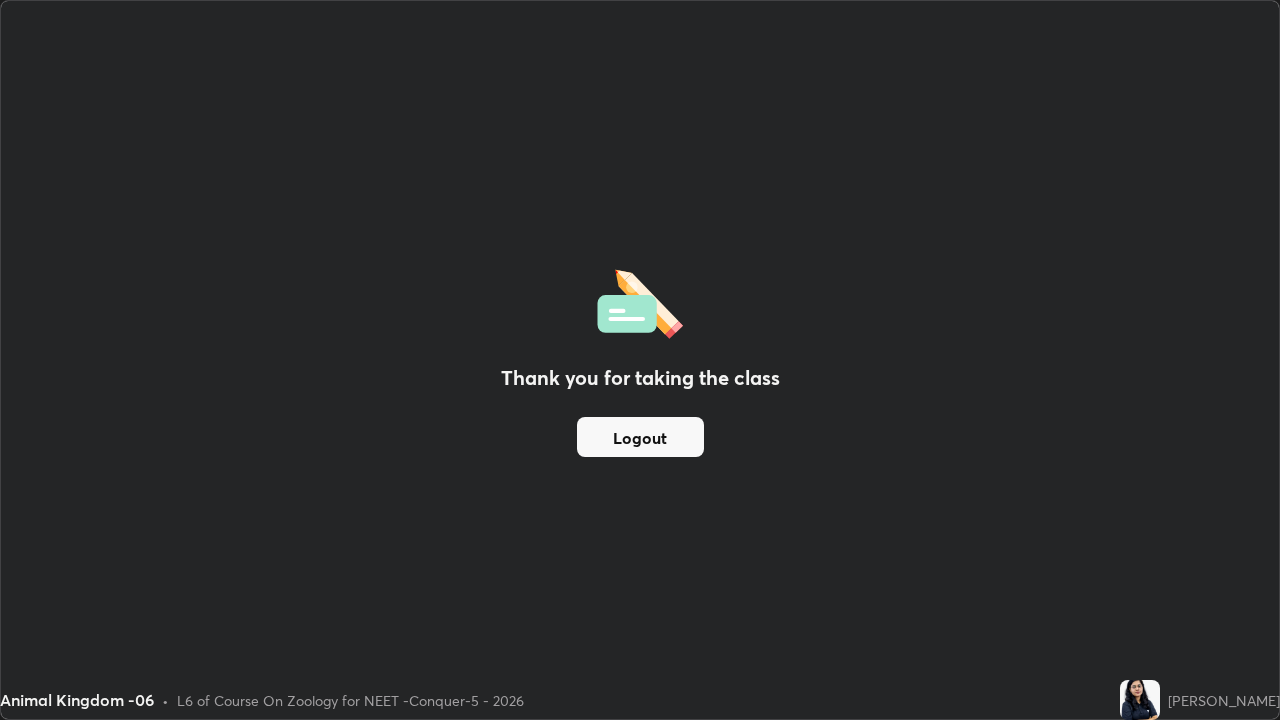 click on "Logout" at bounding box center [640, 437] 